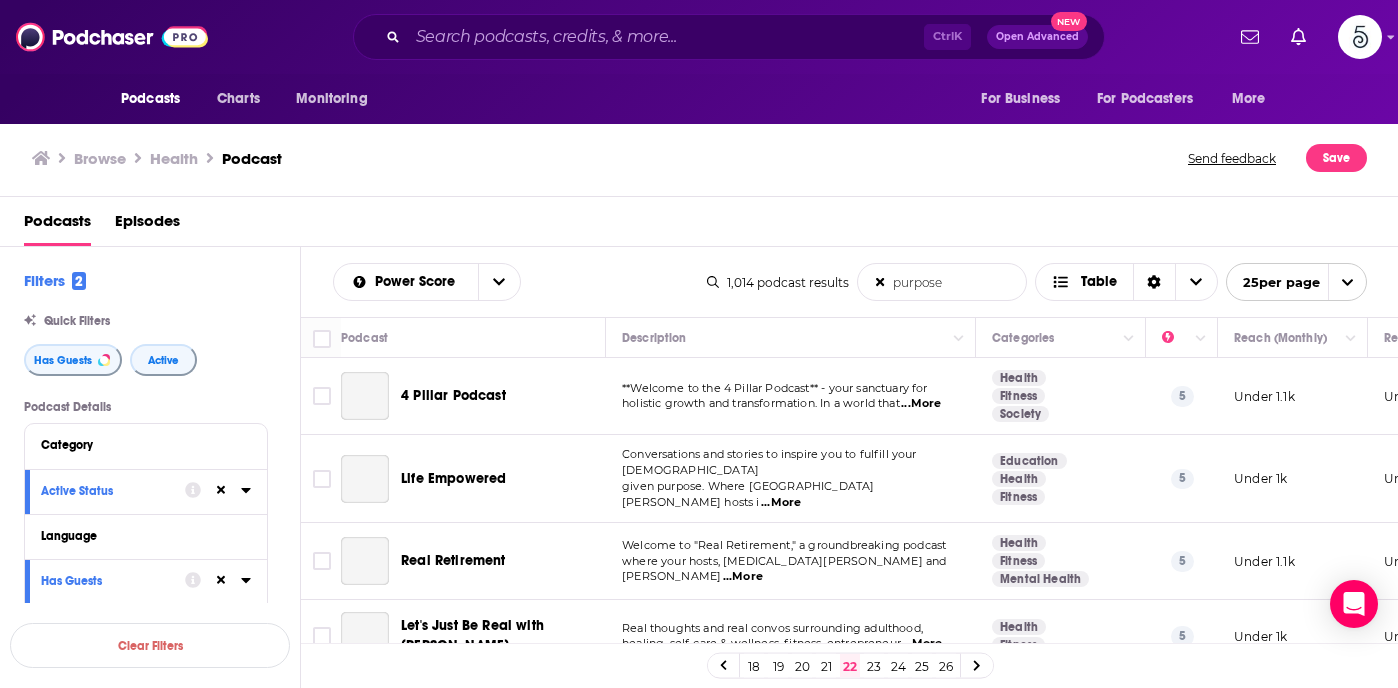 scroll, scrollTop: 0, scrollLeft: 0, axis: both 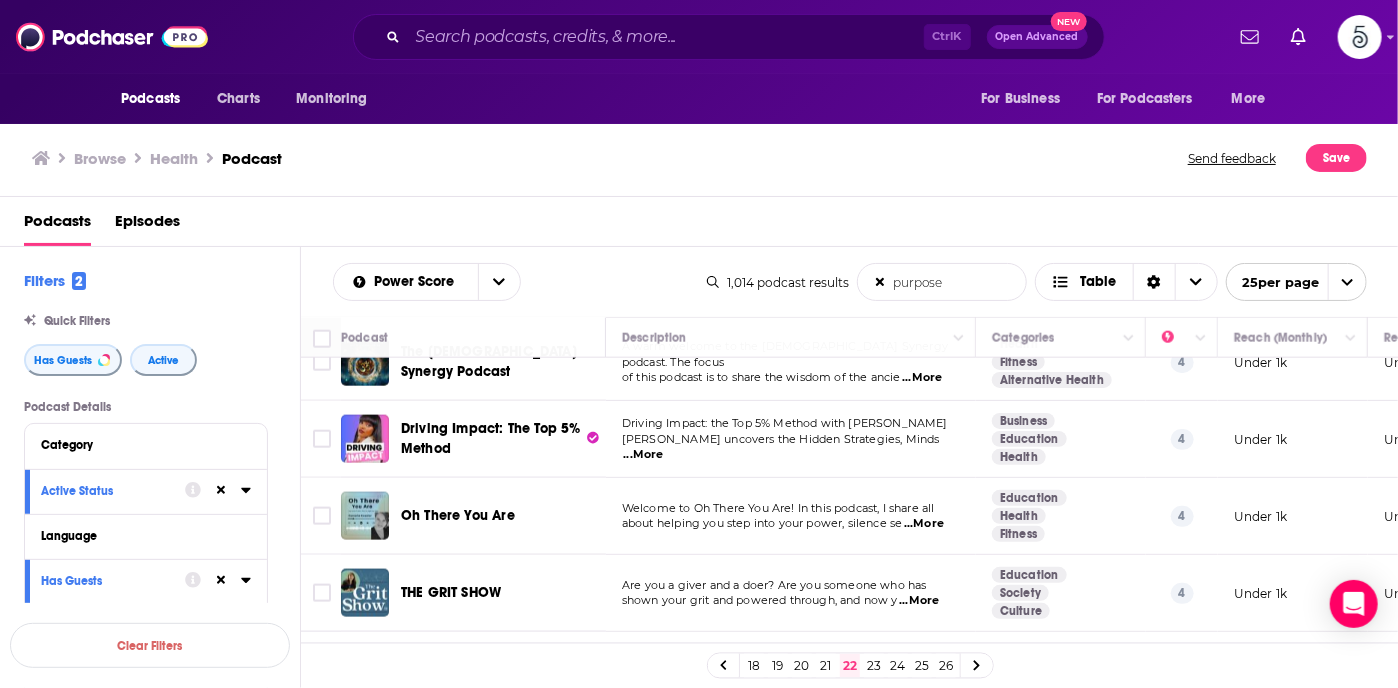 click on "...More" at bounding box center (919, 601) 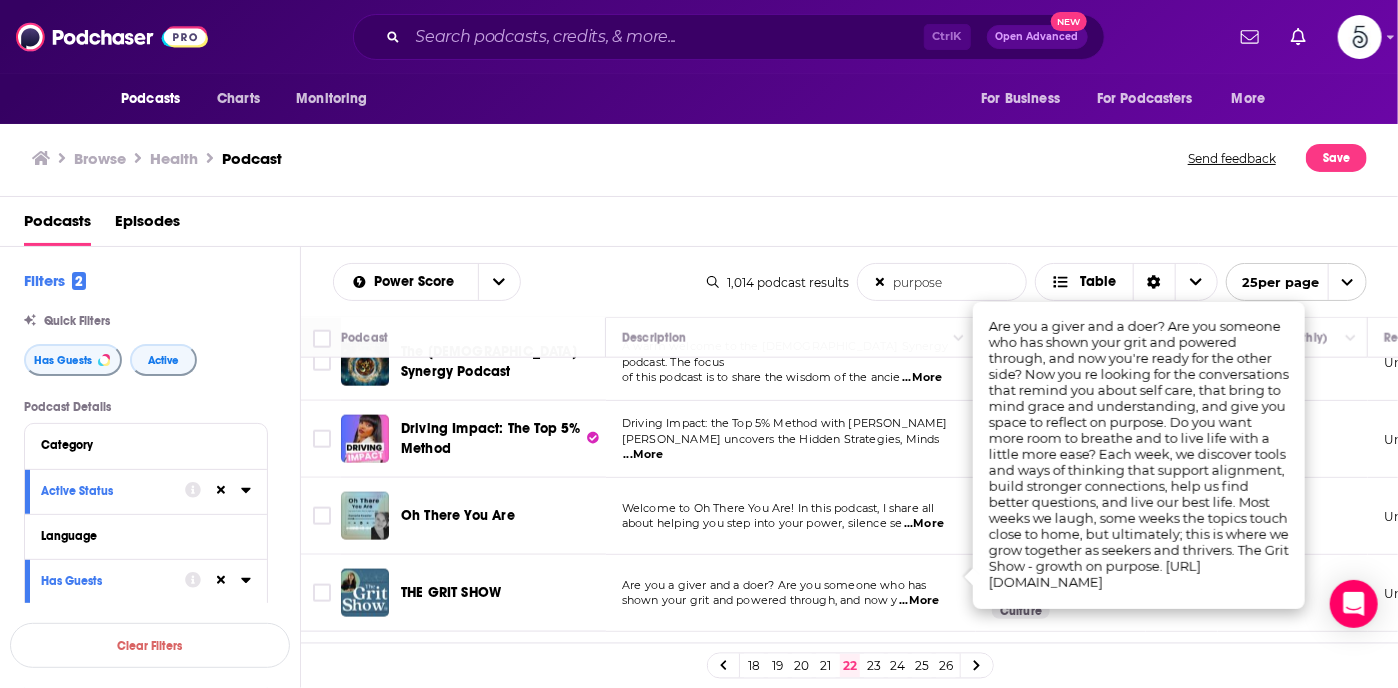 click on "...More" at bounding box center [919, 601] 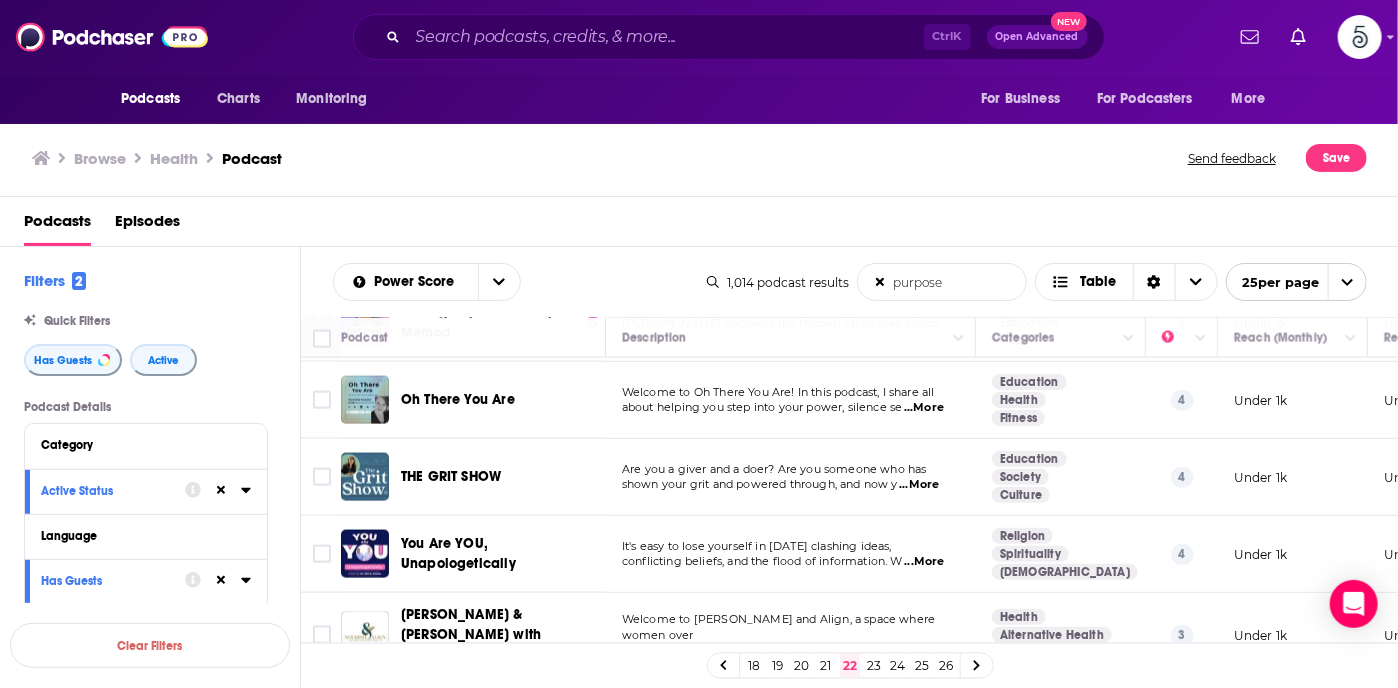 scroll, scrollTop: 1320, scrollLeft: 0, axis: vertical 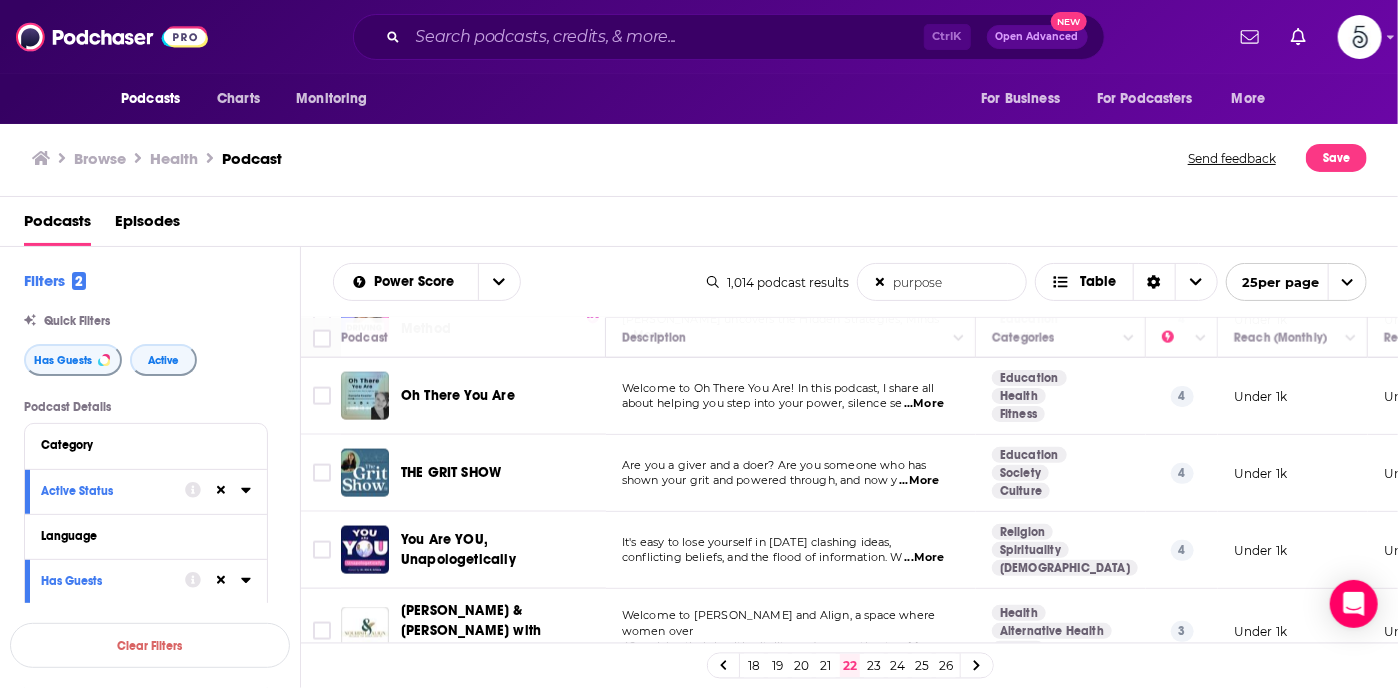 click on "...More" at bounding box center [924, 558] 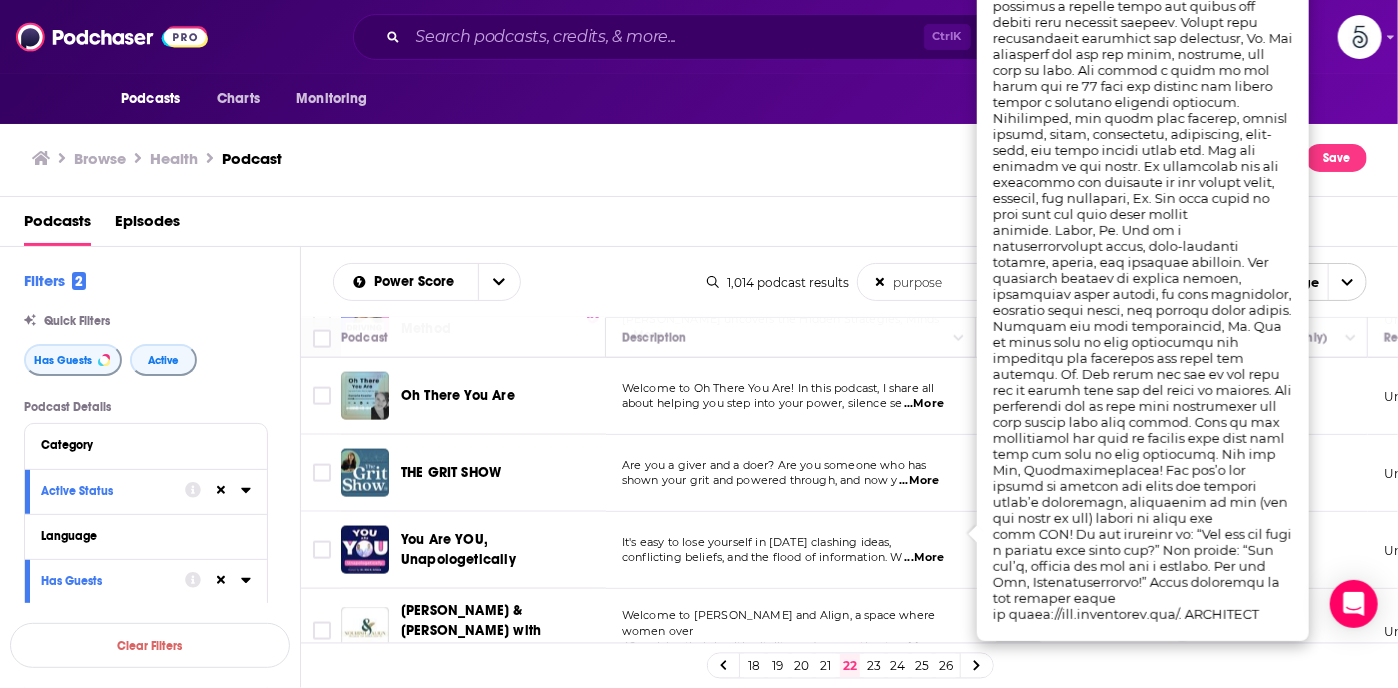 click on "...More" at bounding box center [924, 558] 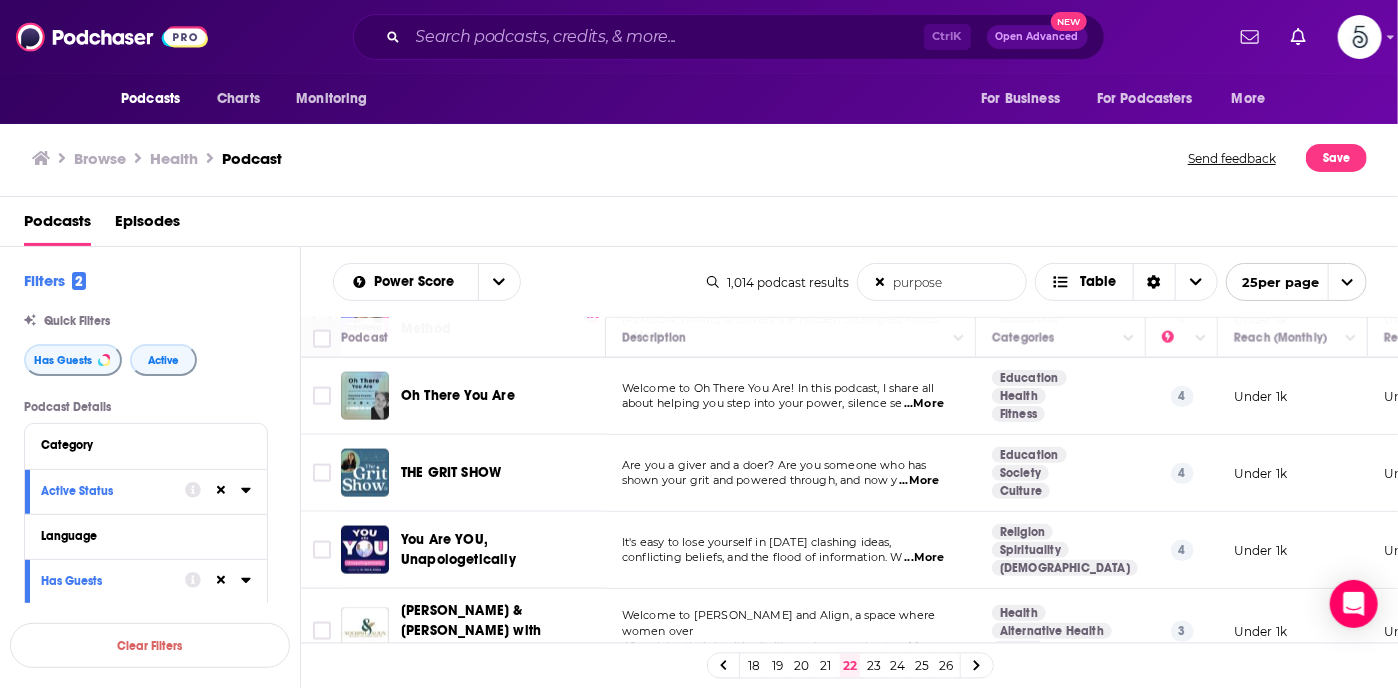 click on "...More" at bounding box center [918, 647] 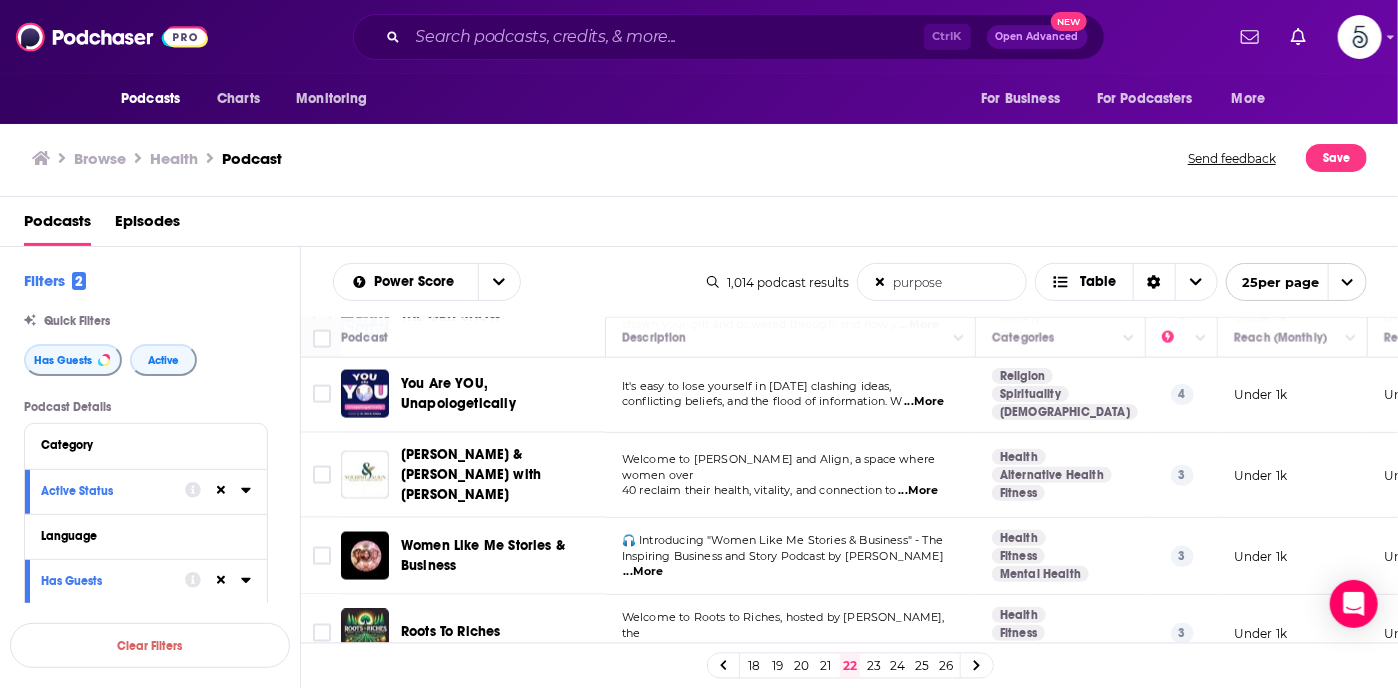 scroll, scrollTop: 1480, scrollLeft: 0, axis: vertical 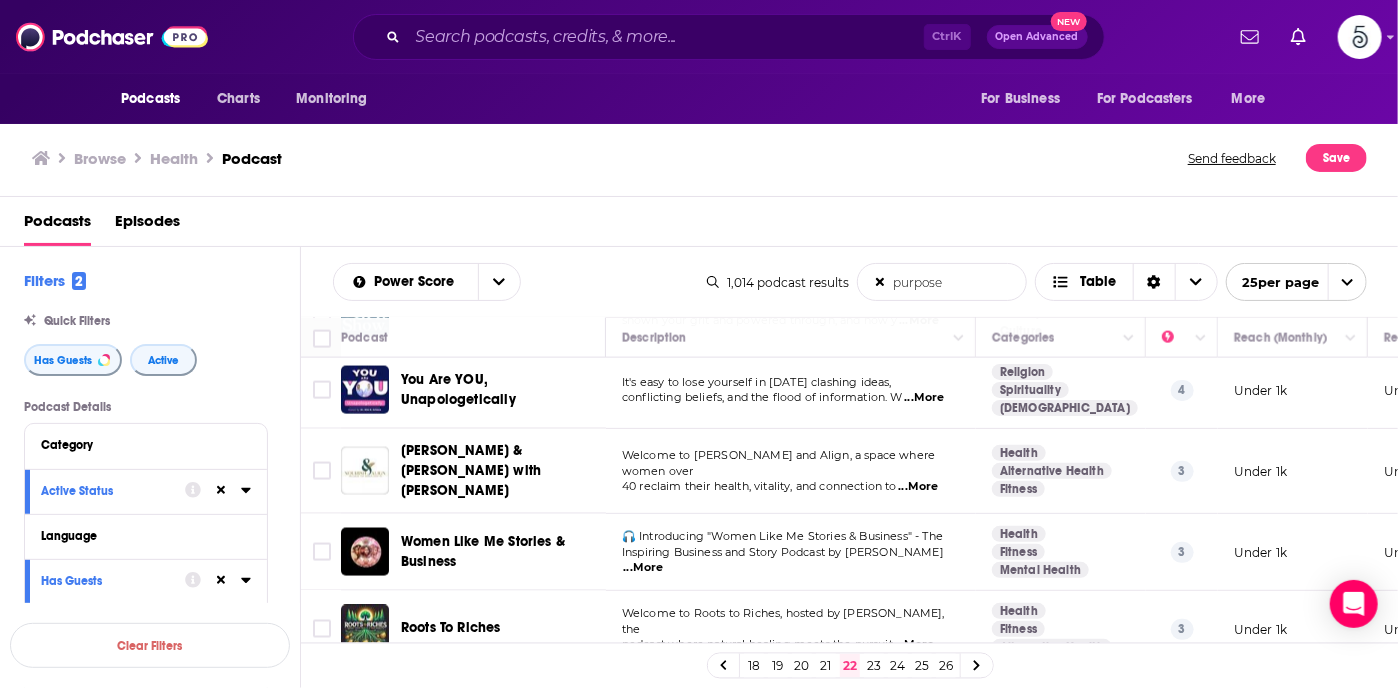 click on "...More" at bounding box center (644, 568) 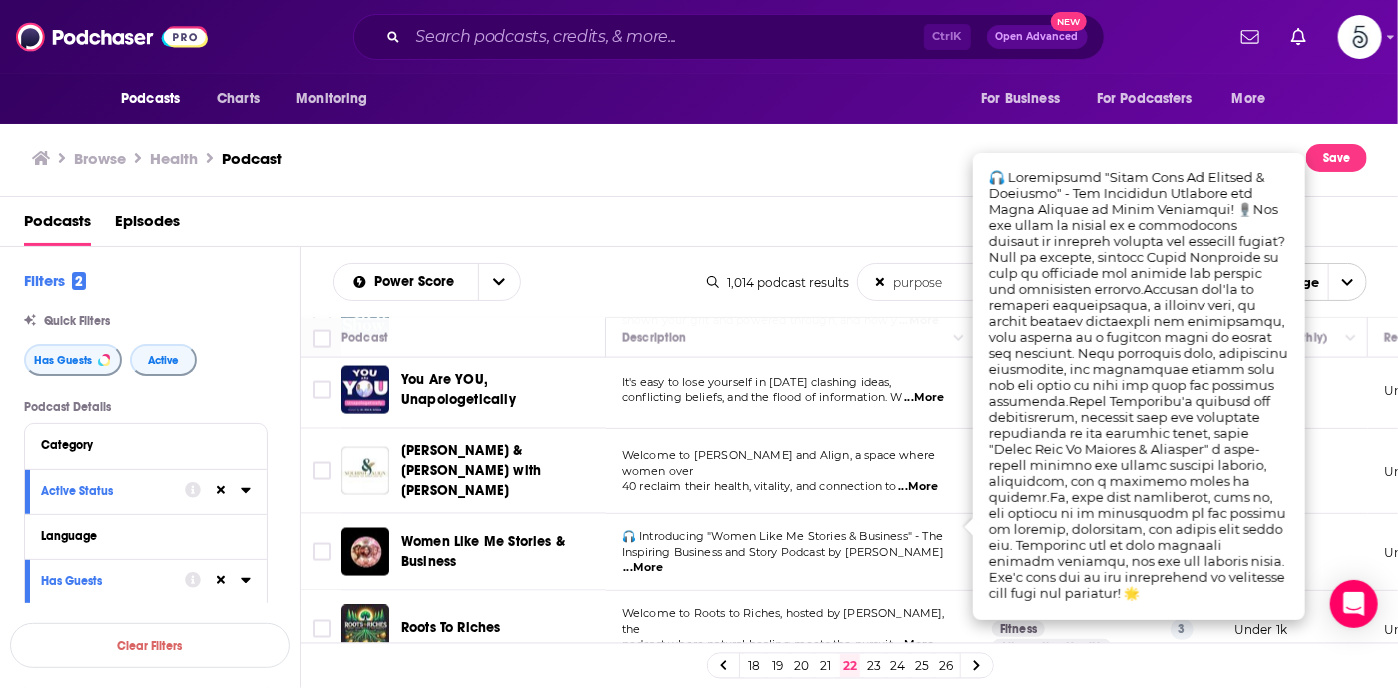 click on "Welcome to Roots to Riches, hosted by Justin Benton, the podcast where natural healing meets the pursuit   ...More" at bounding box center [791, 629] 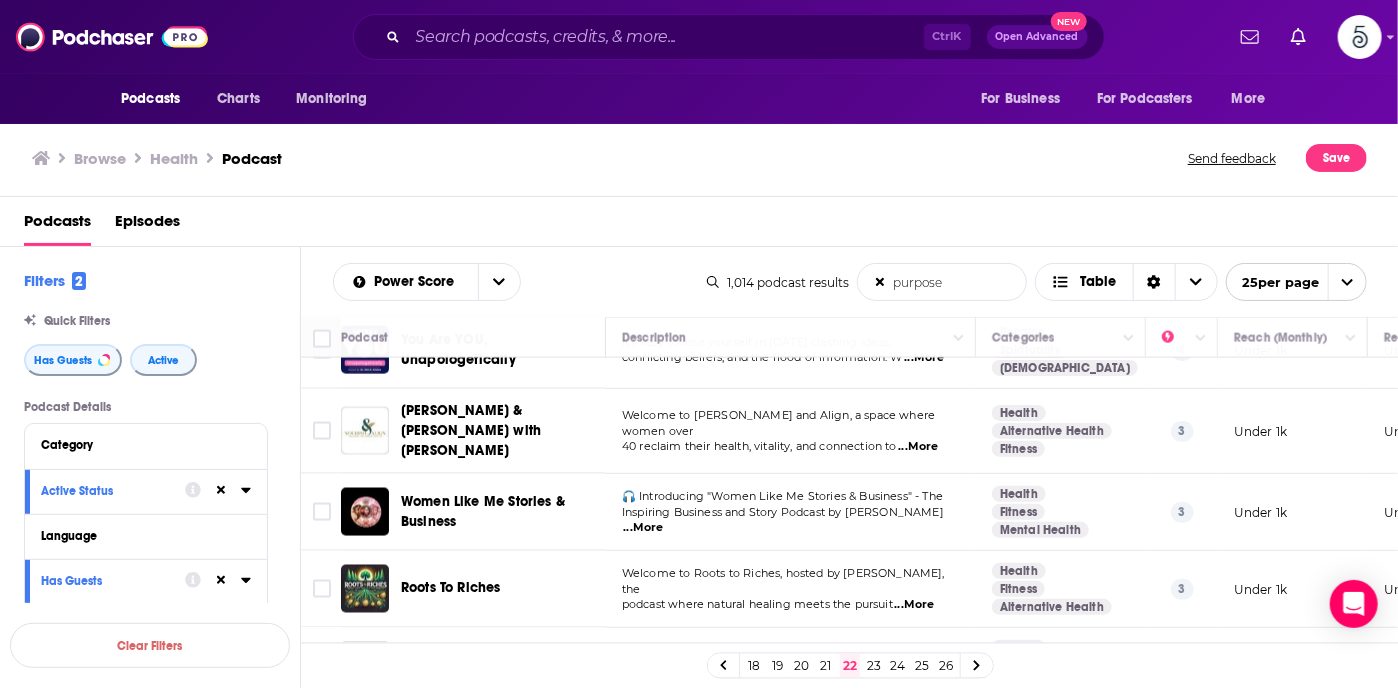 scroll, scrollTop: 1560, scrollLeft: 0, axis: vertical 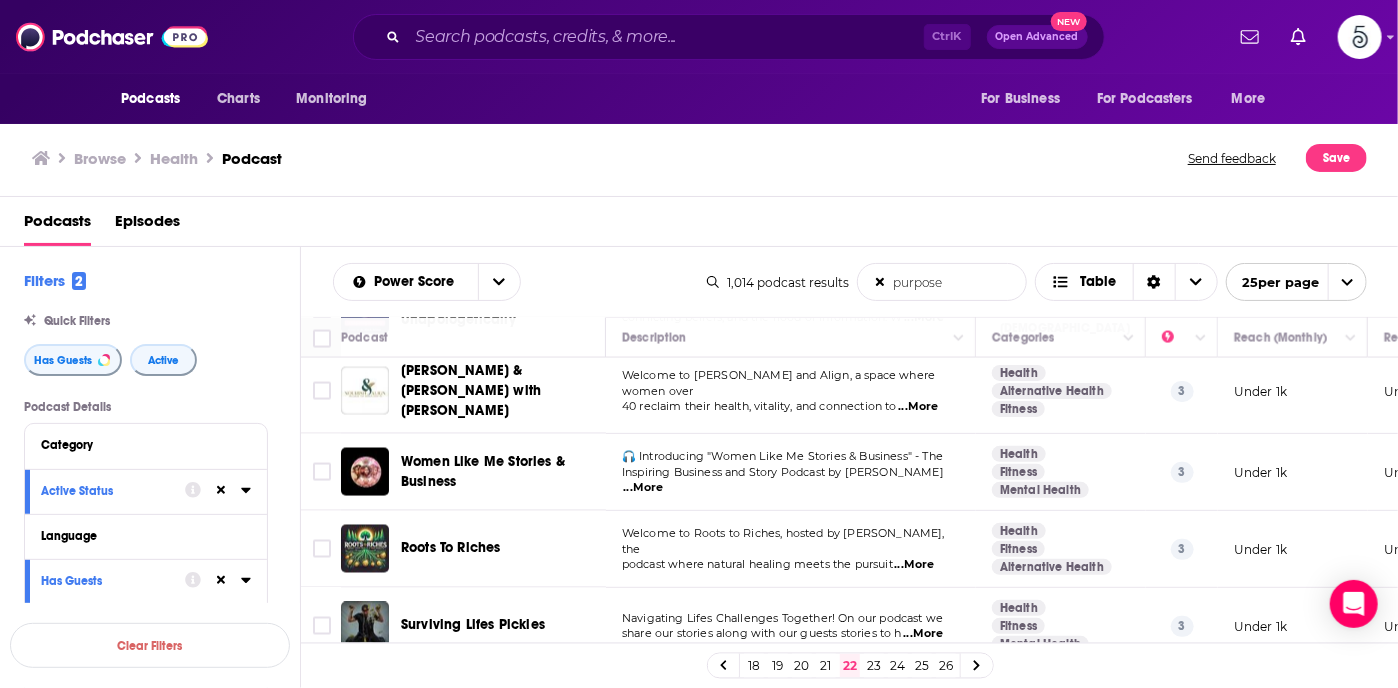click on "...More" at bounding box center [915, 565] 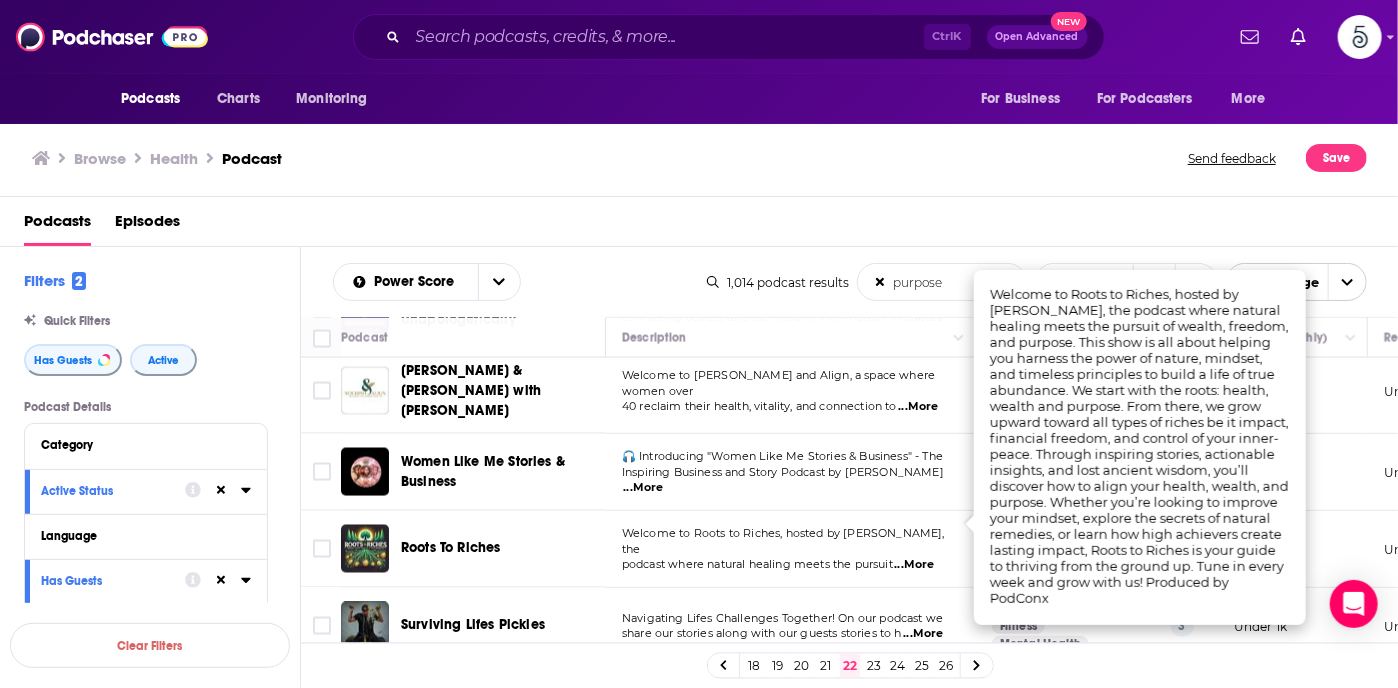 click on "...More" at bounding box center [915, 565] 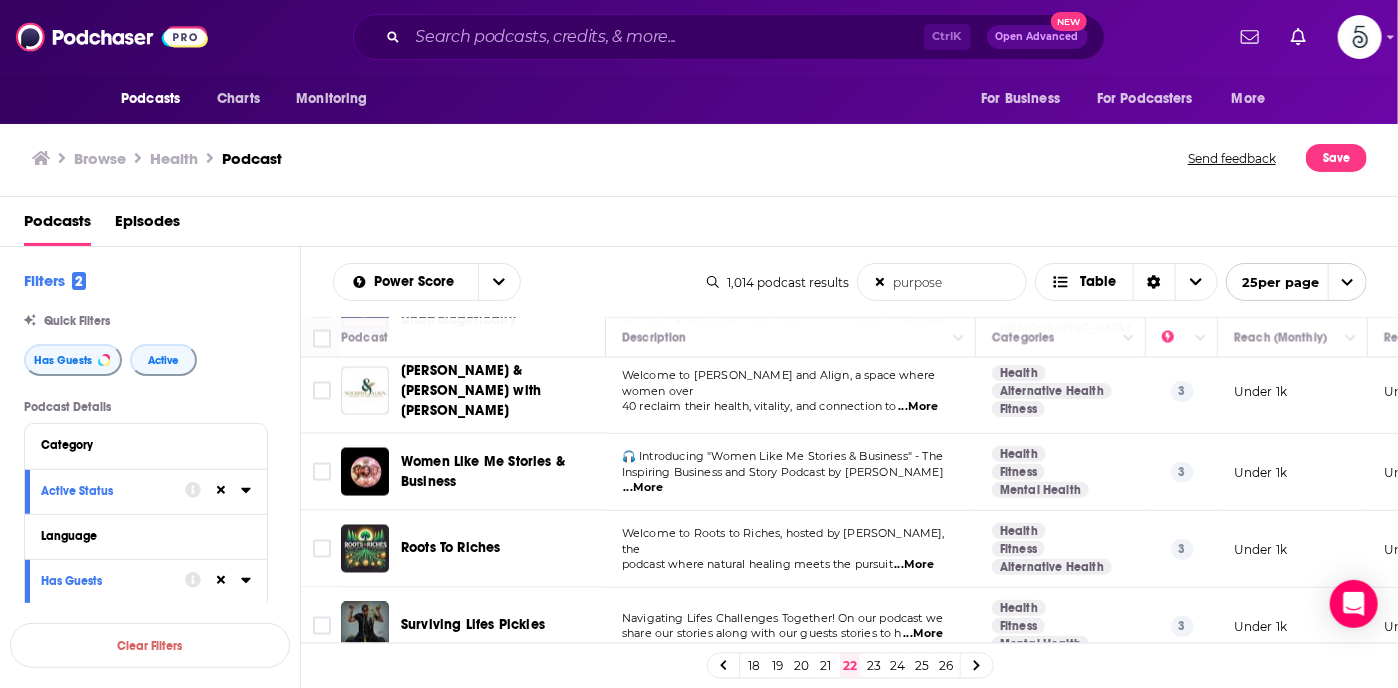click on "...More" at bounding box center (923, 634) 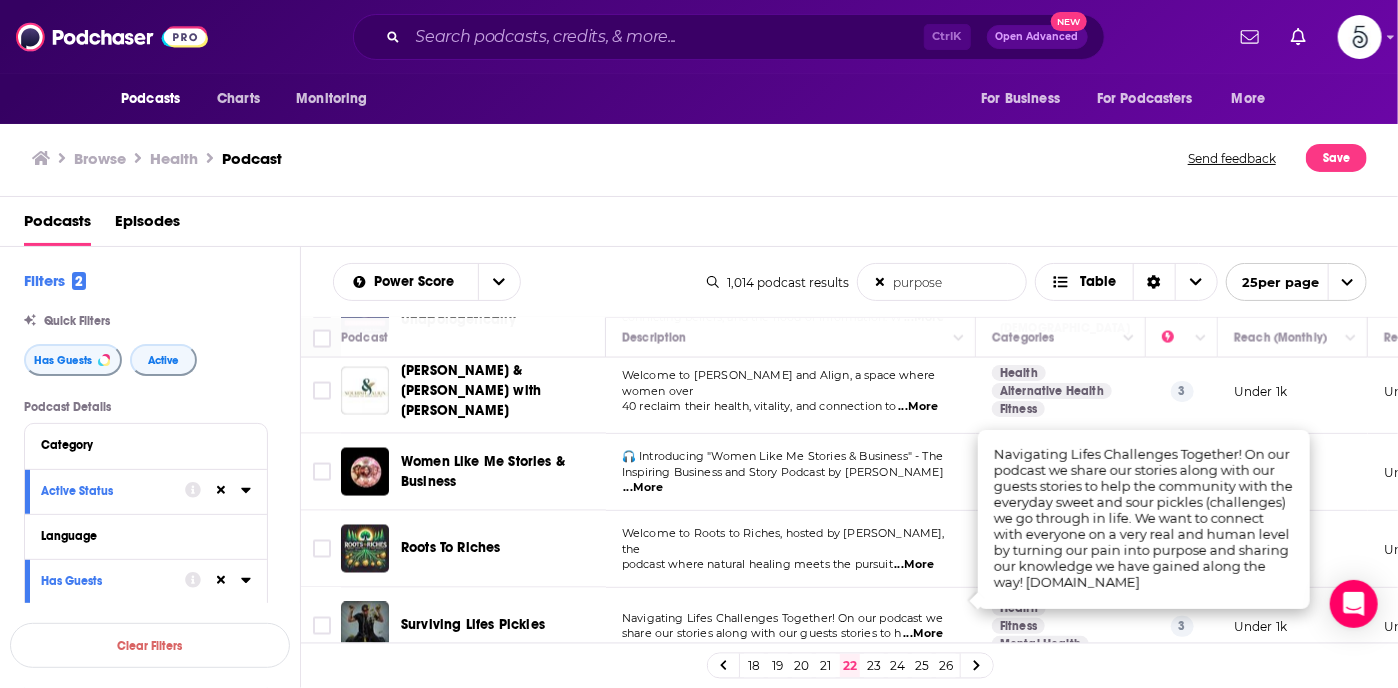 click on "...More" at bounding box center [923, 634] 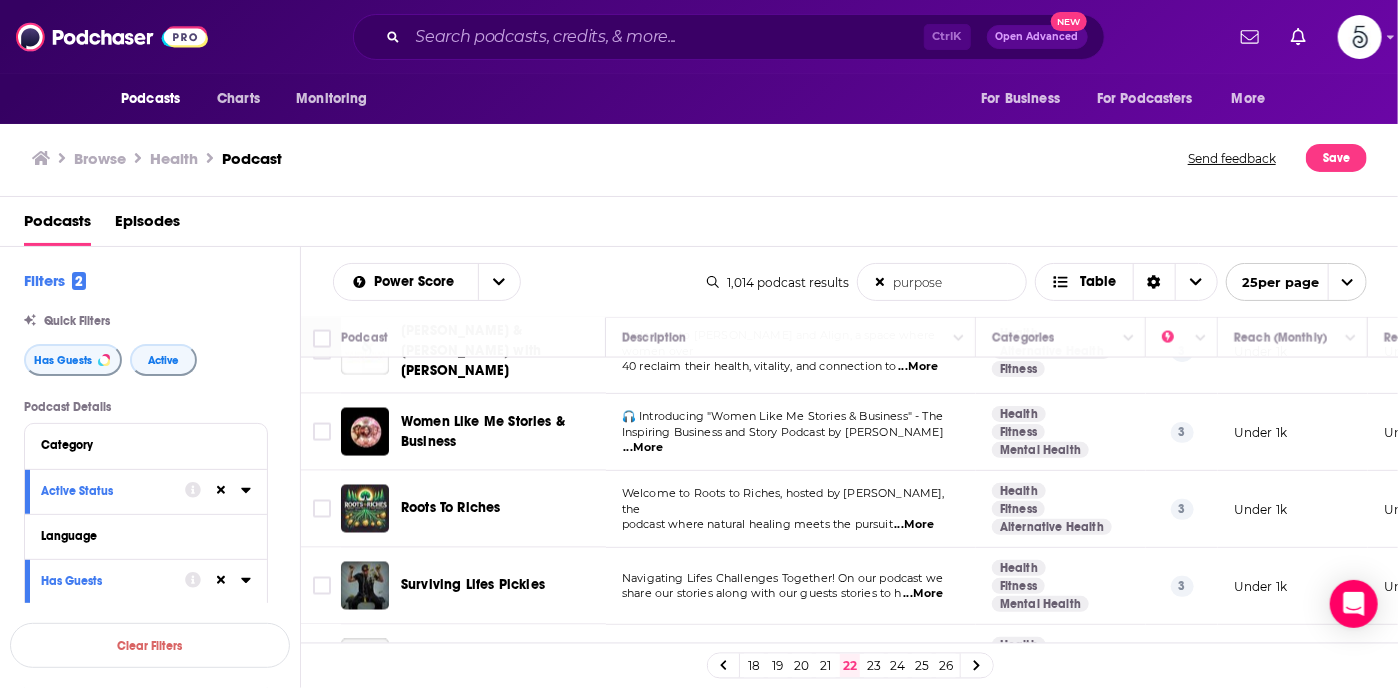 scroll, scrollTop: 1639, scrollLeft: 0, axis: vertical 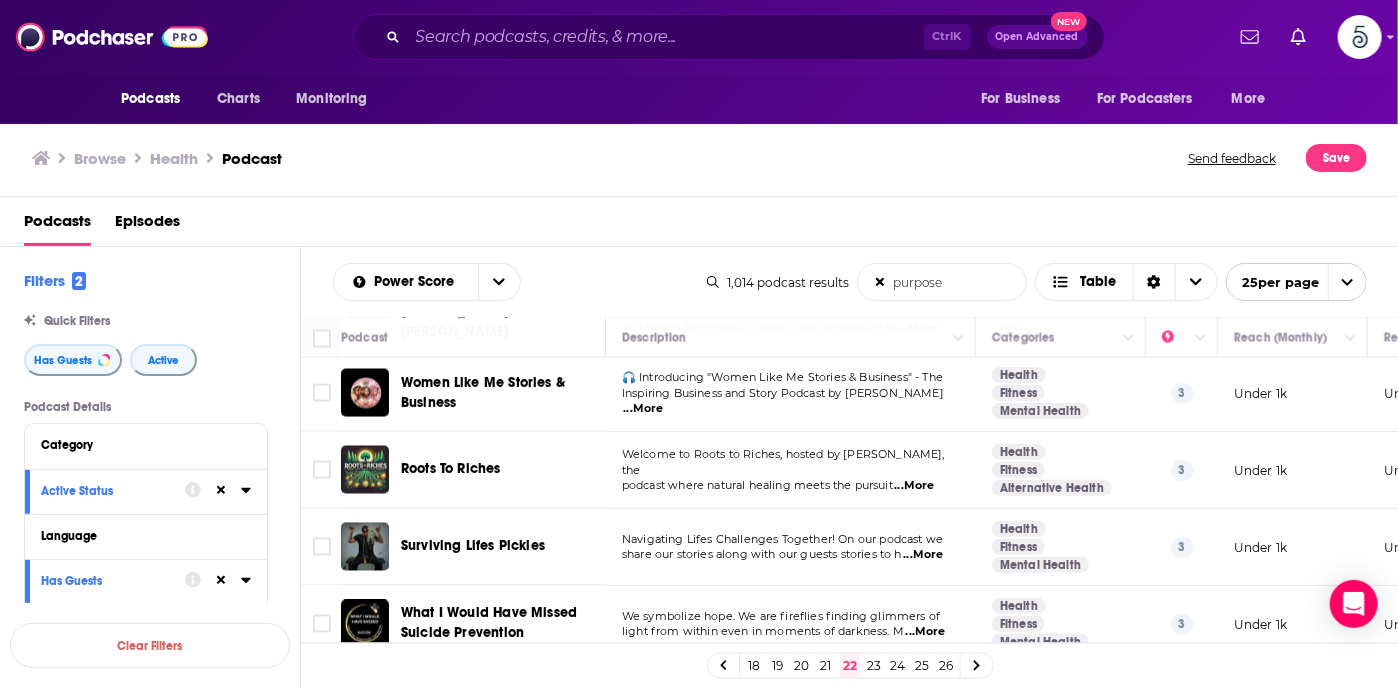 click on "23" at bounding box center [874, 666] 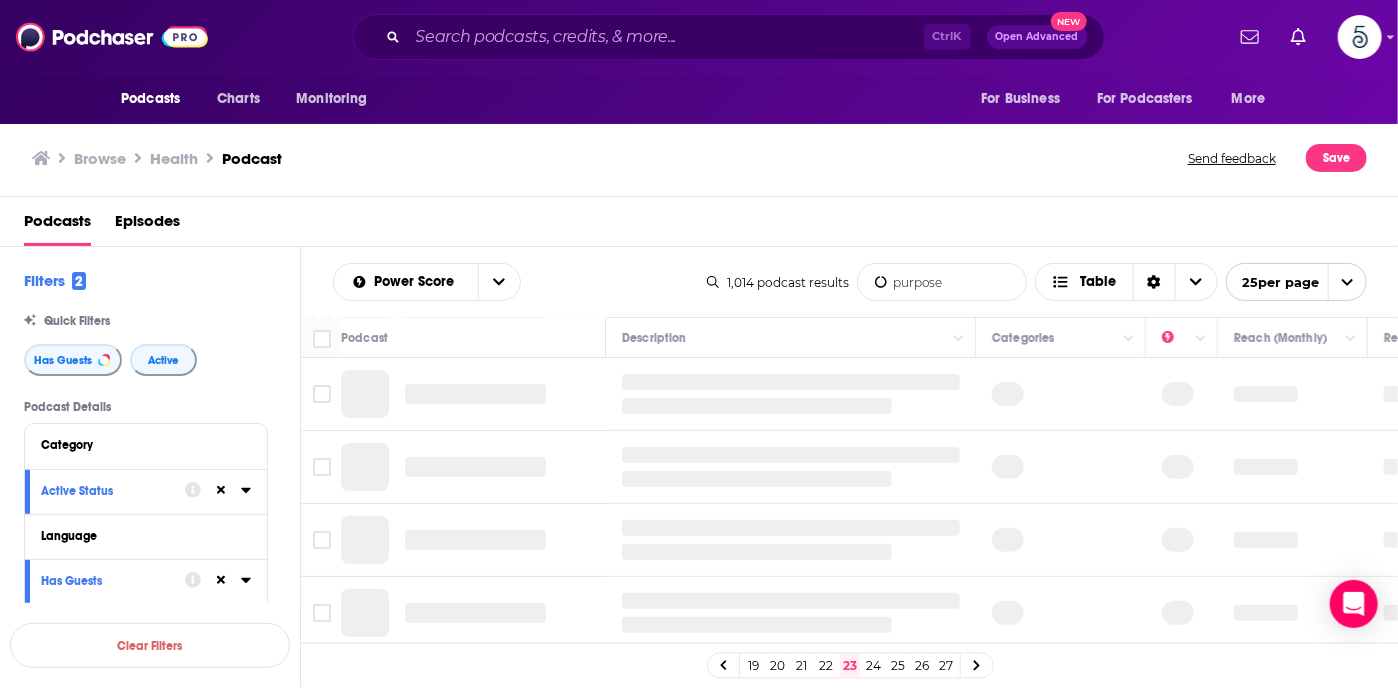 scroll, scrollTop: 0, scrollLeft: 0, axis: both 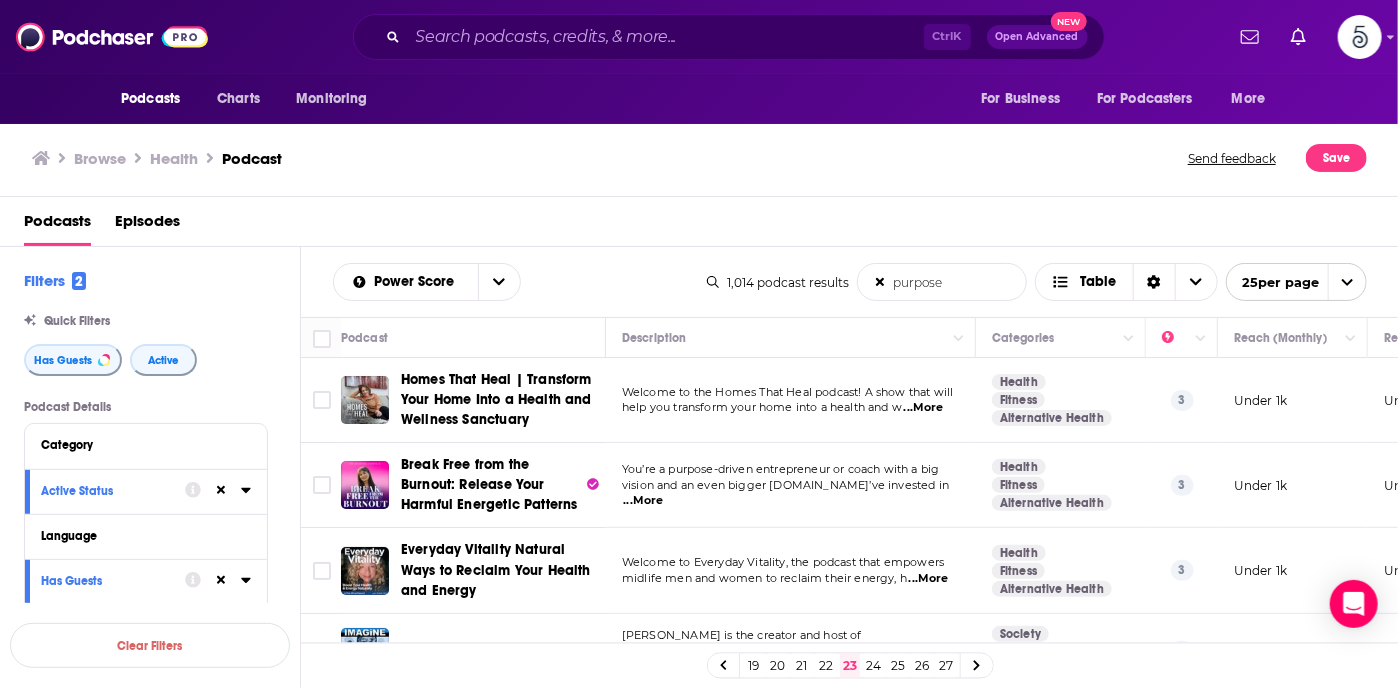 click on "...More" at bounding box center (644, 501) 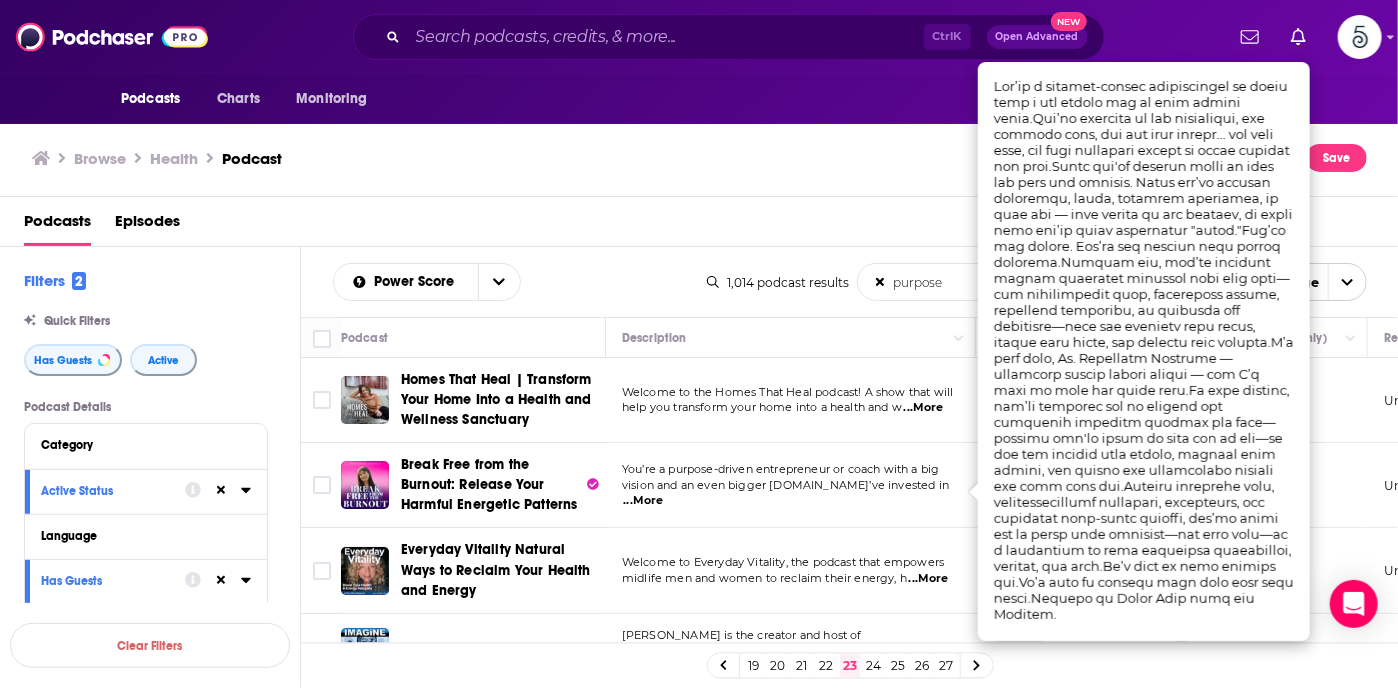 click on "...More" at bounding box center (644, 501) 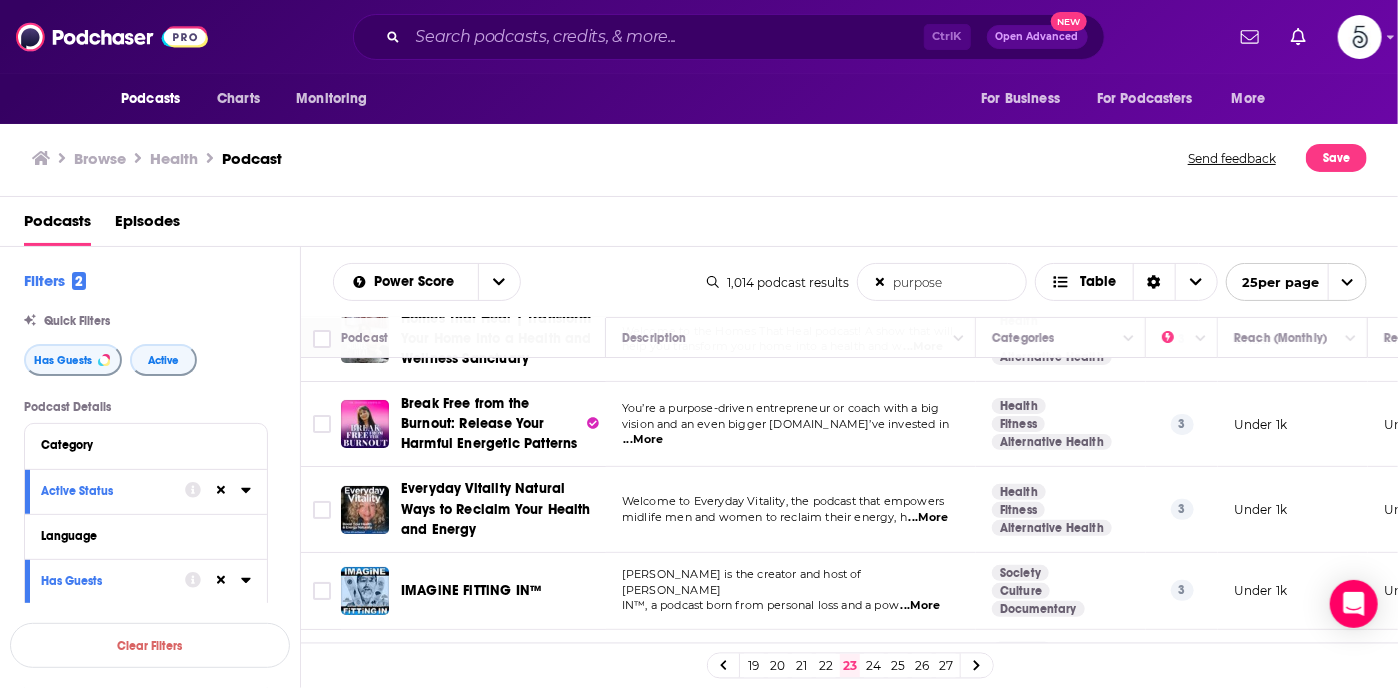 scroll, scrollTop: 80, scrollLeft: 0, axis: vertical 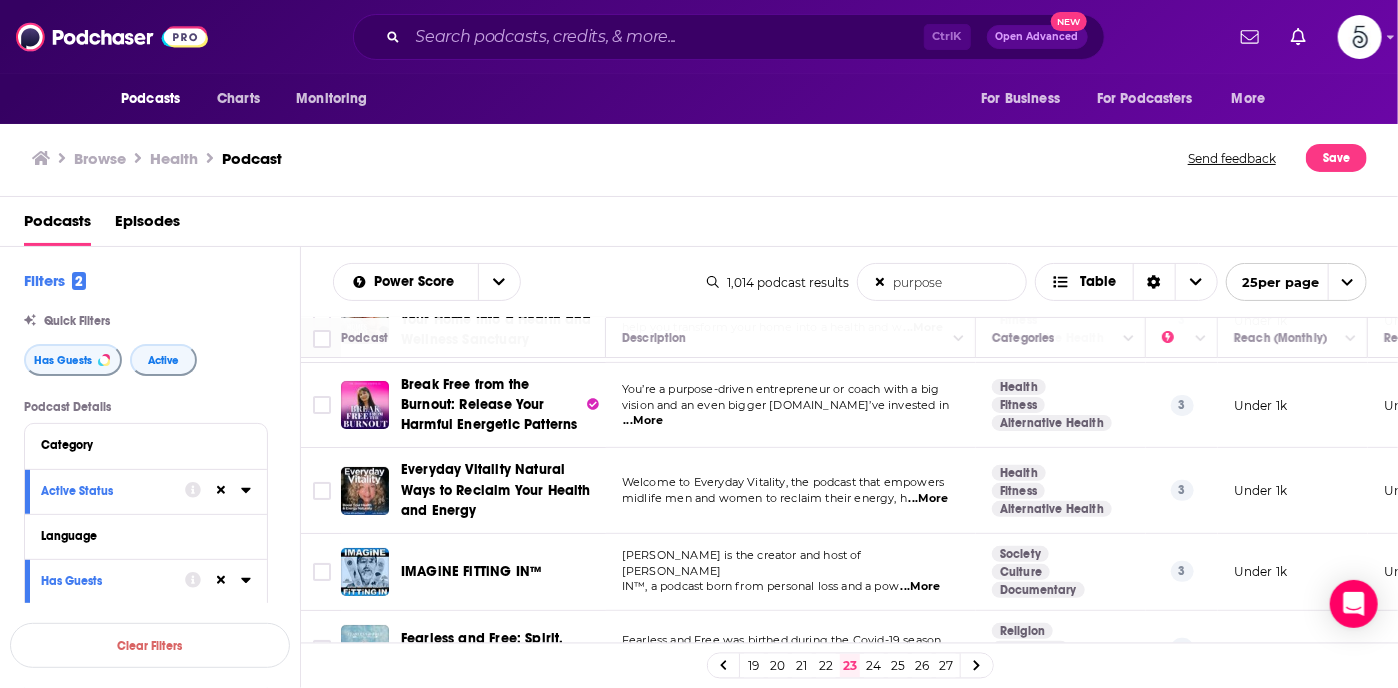 click on "...More" at bounding box center [929, 499] 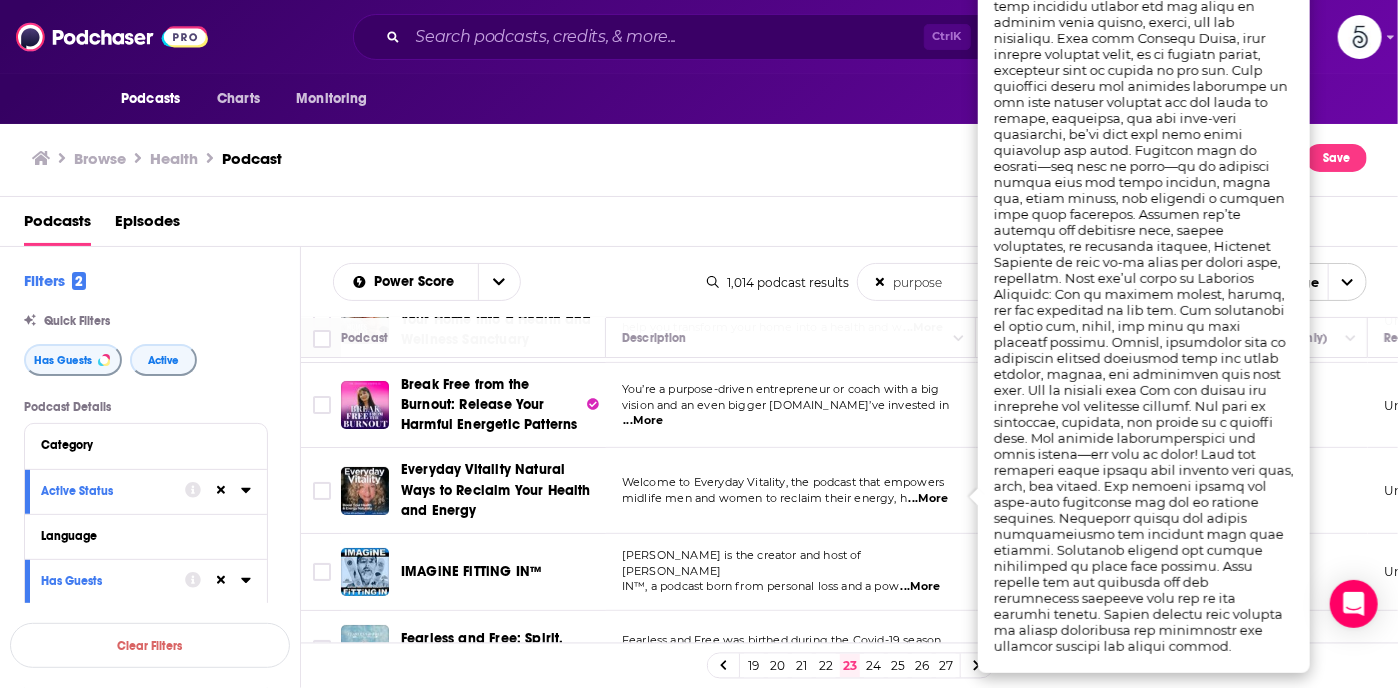 click on "...More" at bounding box center [929, 499] 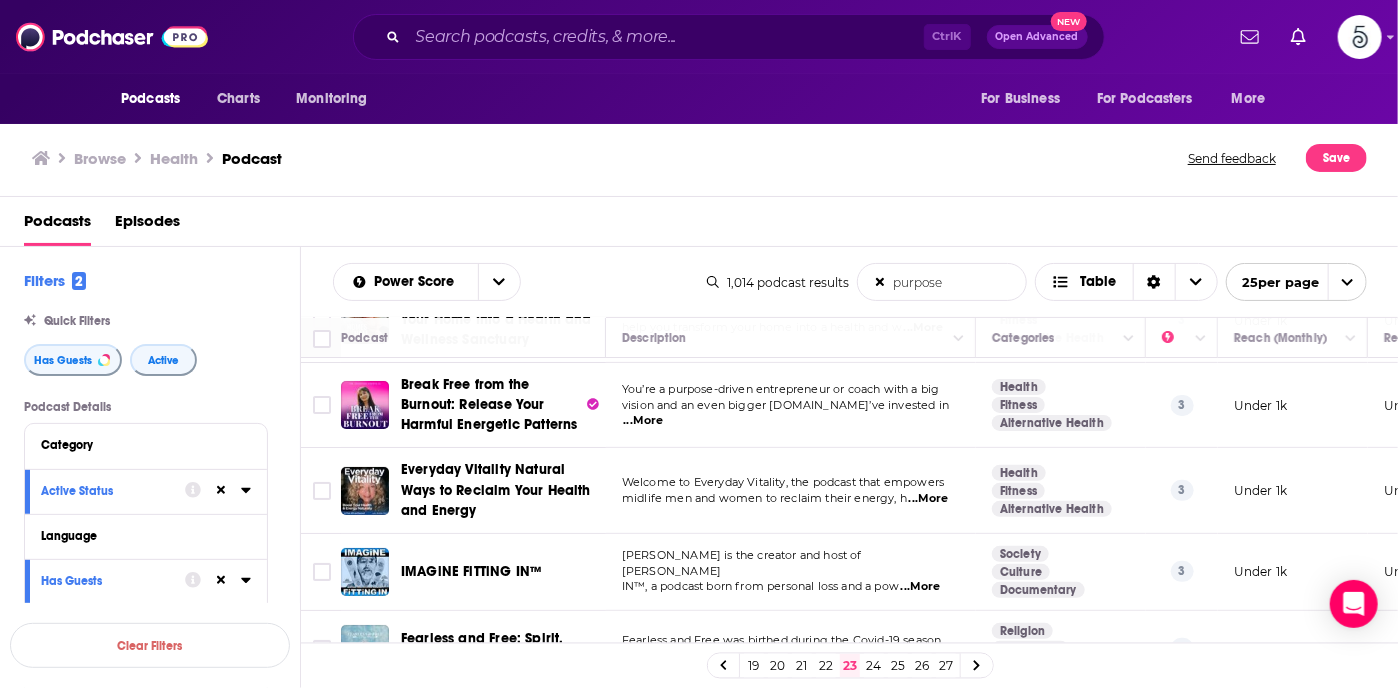 click on "...More" at bounding box center (921, 587) 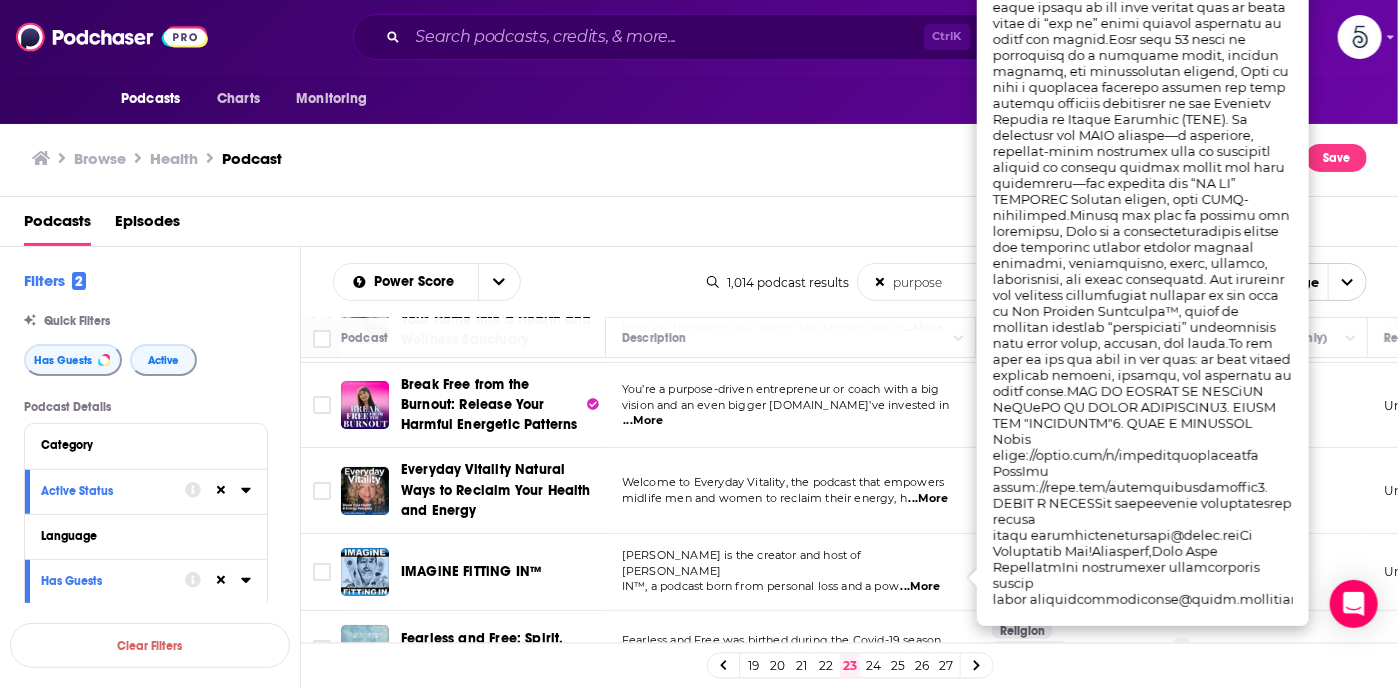 click on "...More" at bounding box center [921, 587] 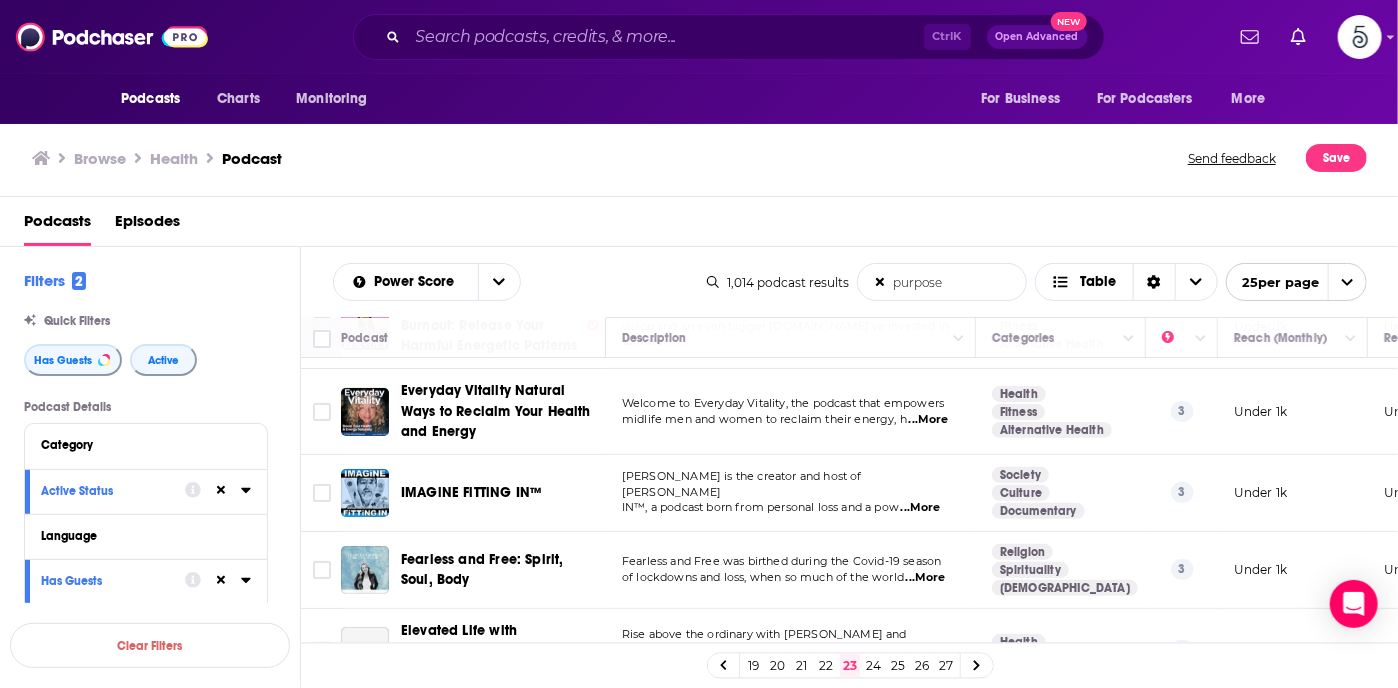 scroll, scrollTop: 160, scrollLeft: 0, axis: vertical 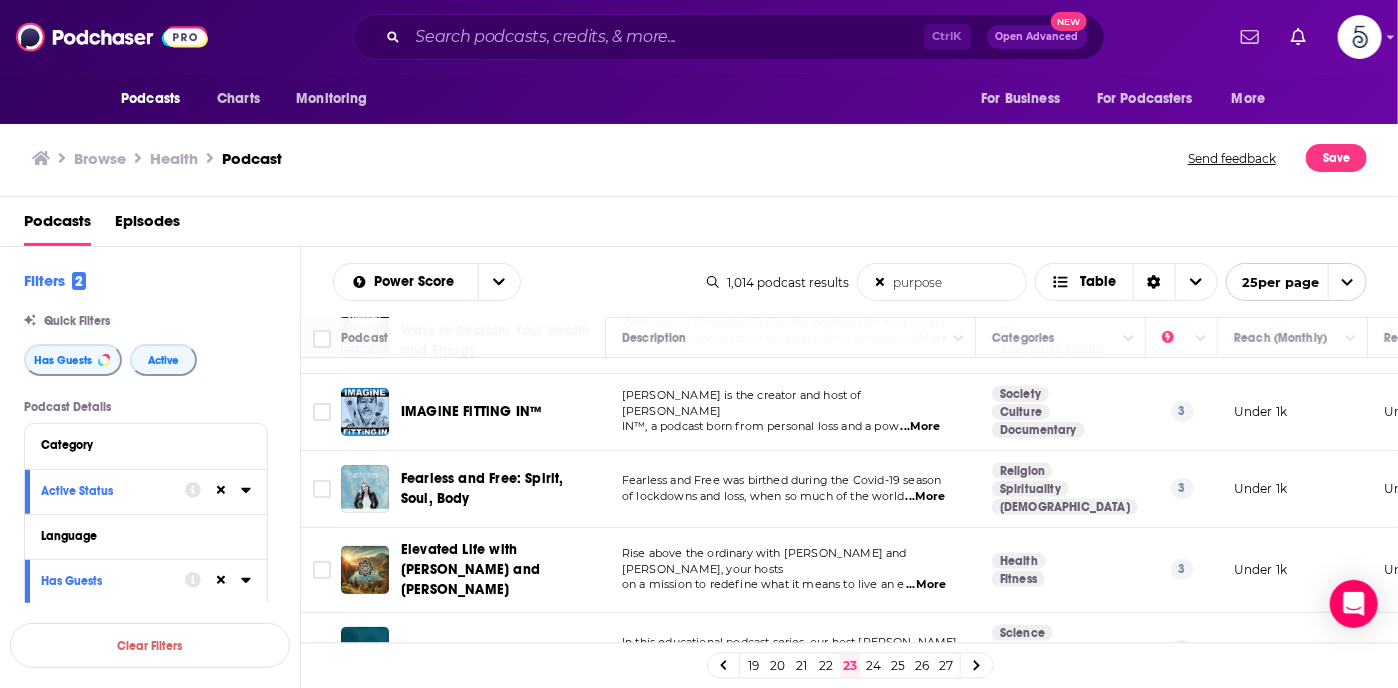 click on "...More" at bounding box center (926, 497) 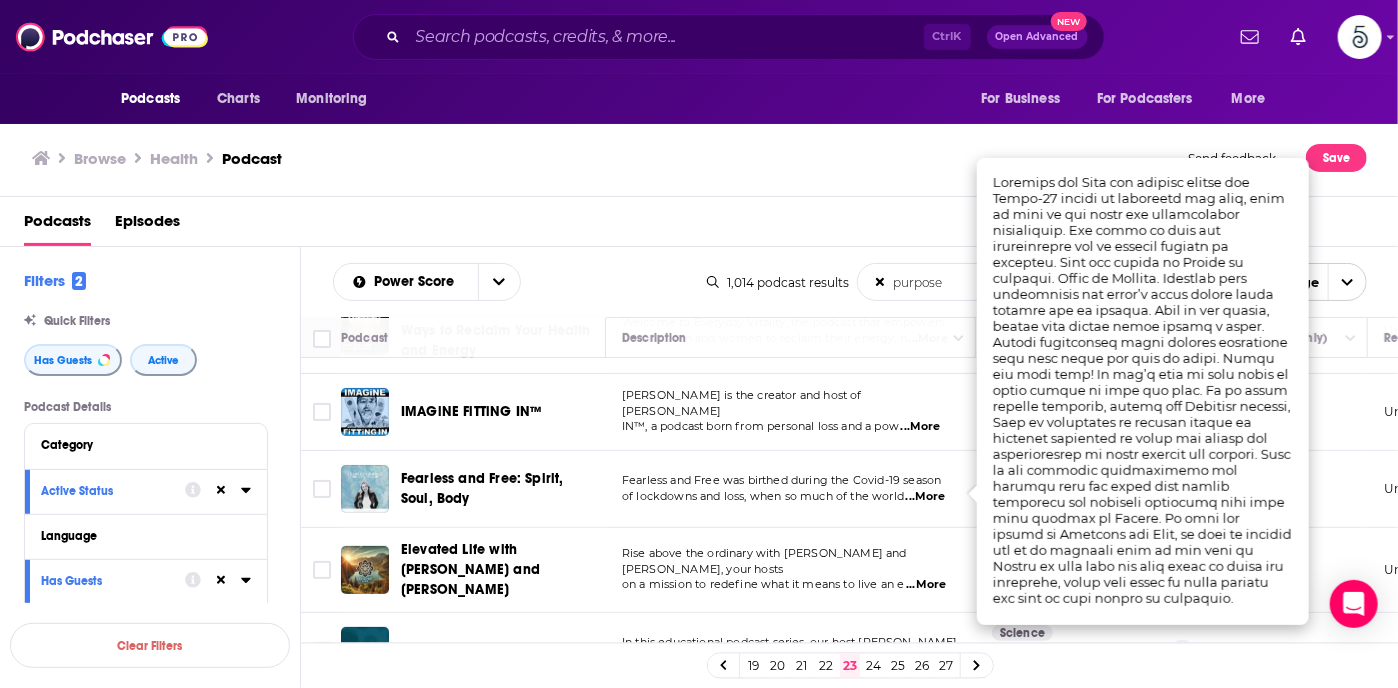 click on "...More" at bounding box center [926, 497] 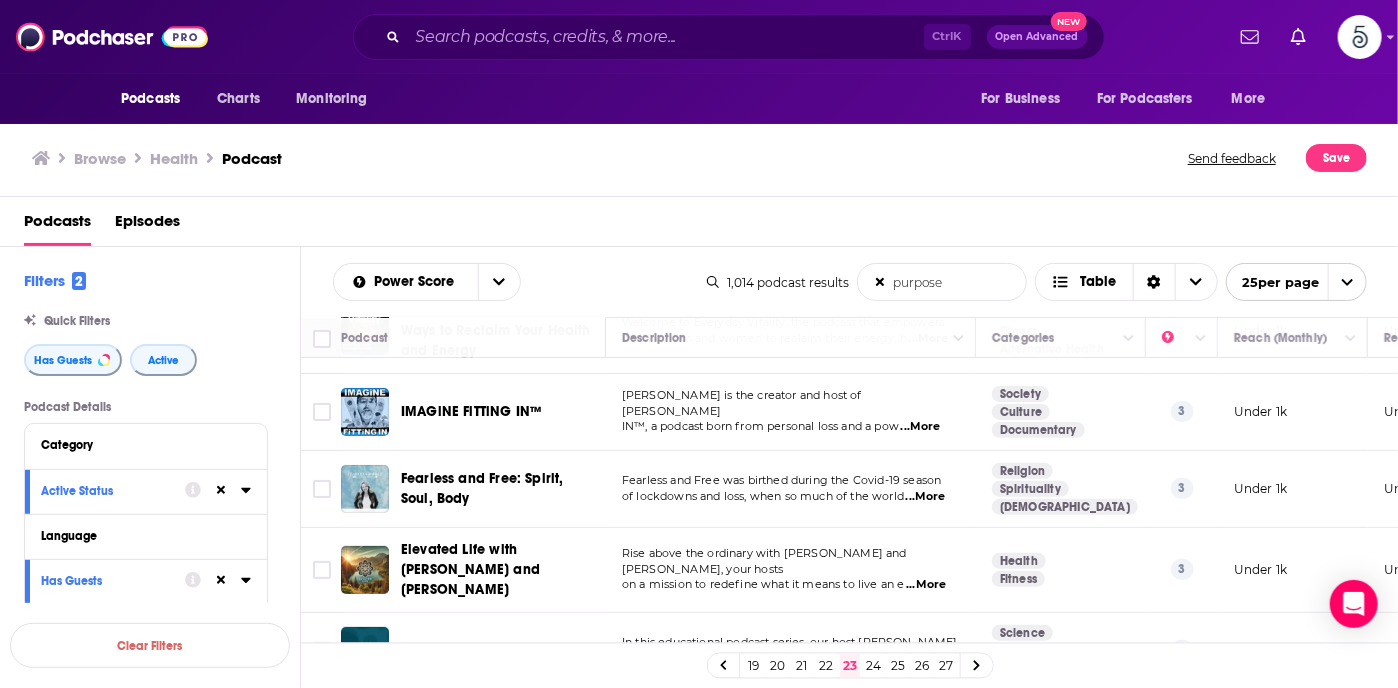 click on "...More" at bounding box center [926, 585] 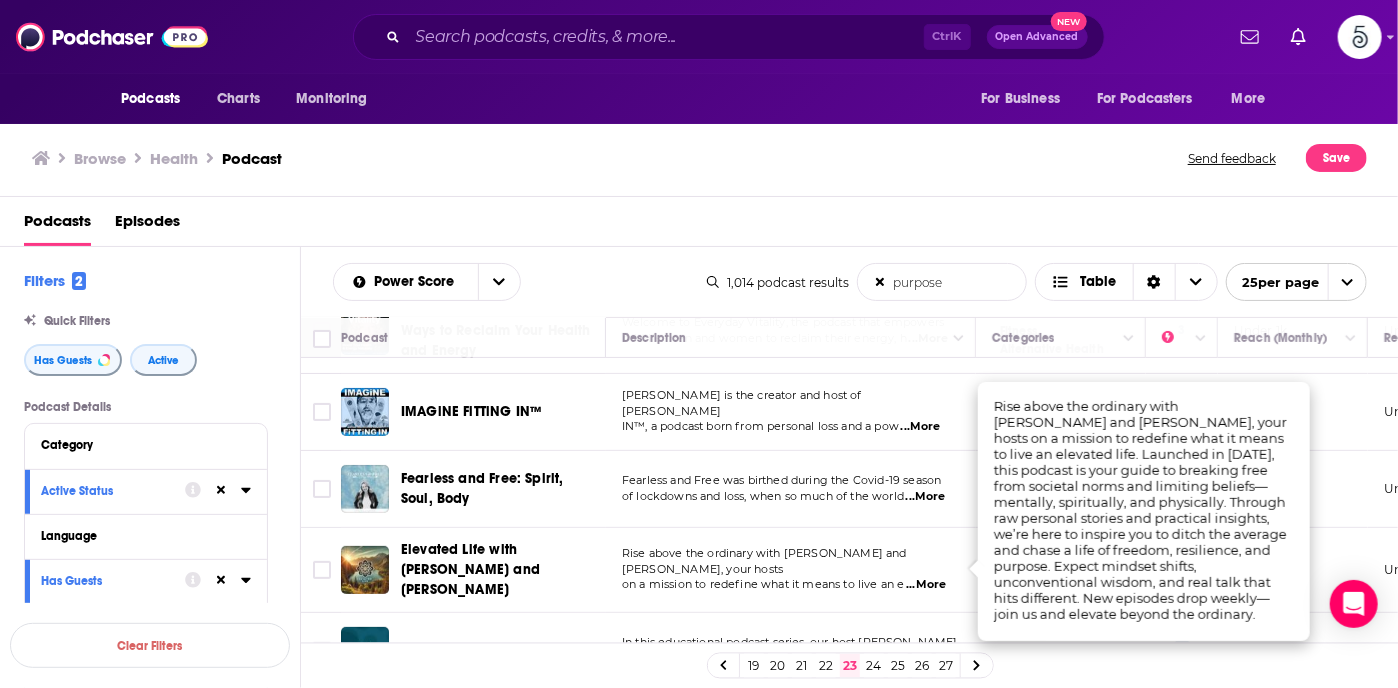 click on "...More" at bounding box center (926, 585) 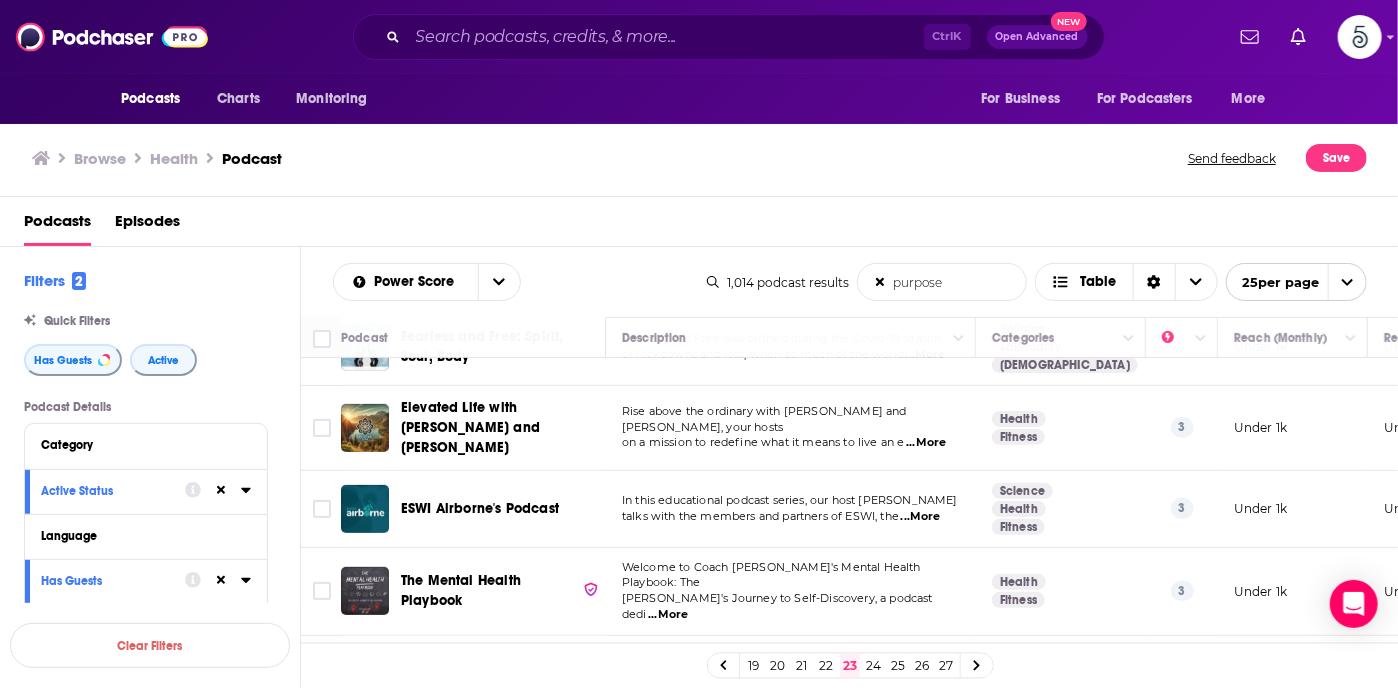scroll, scrollTop: 400, scrollLeft: 0, axis: vertical 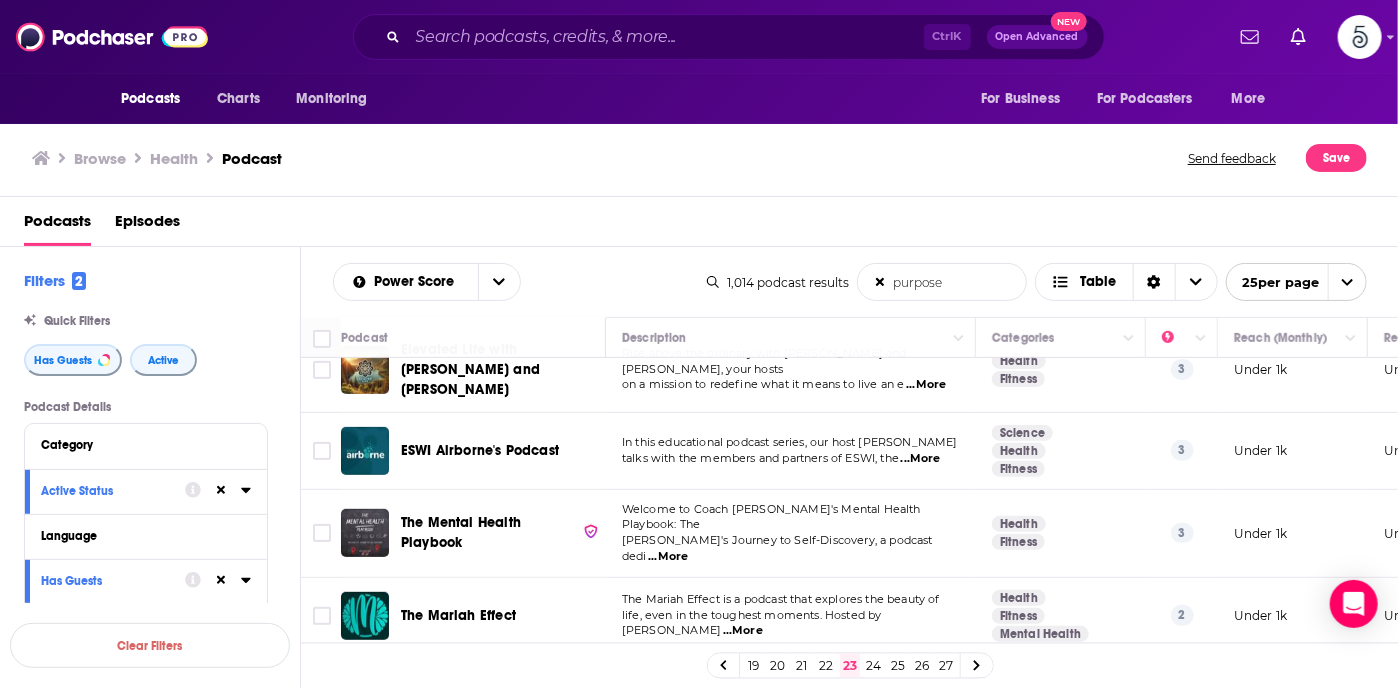 click on "...More" at bounding box center (743, 631) 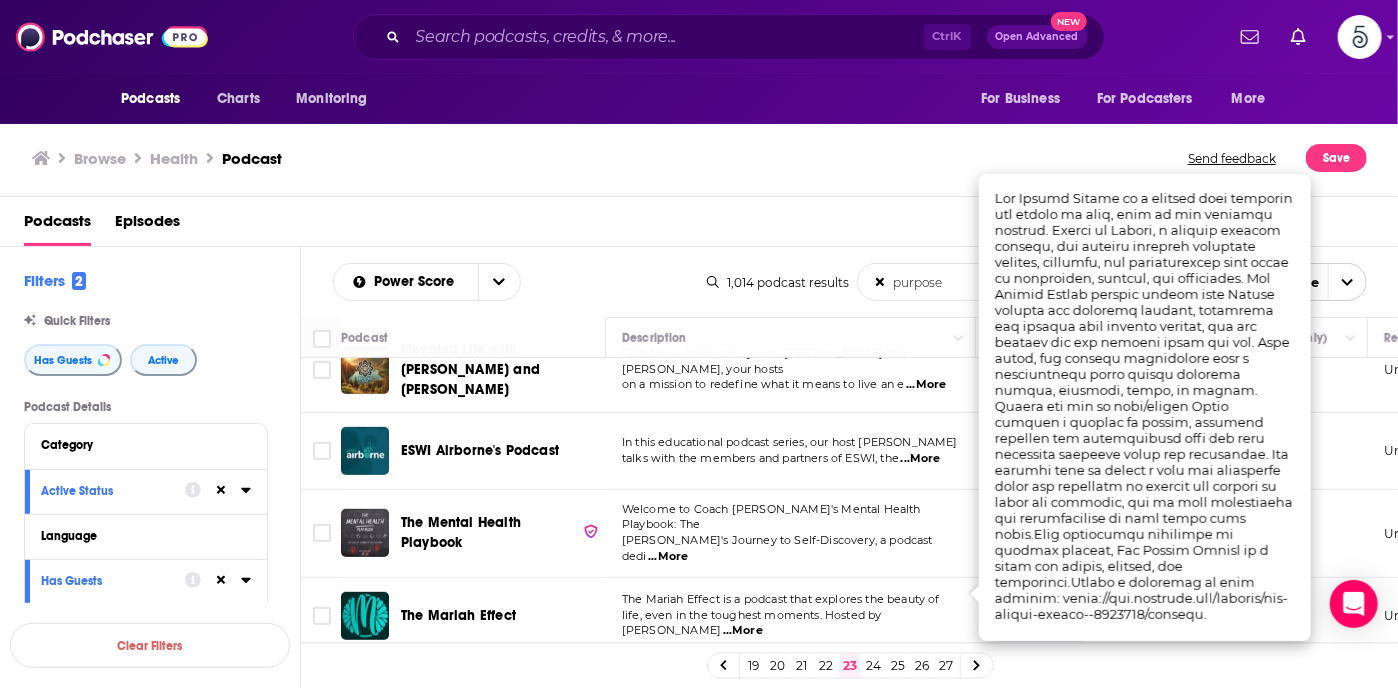 click on "...More" at bounding box center (743, 631) 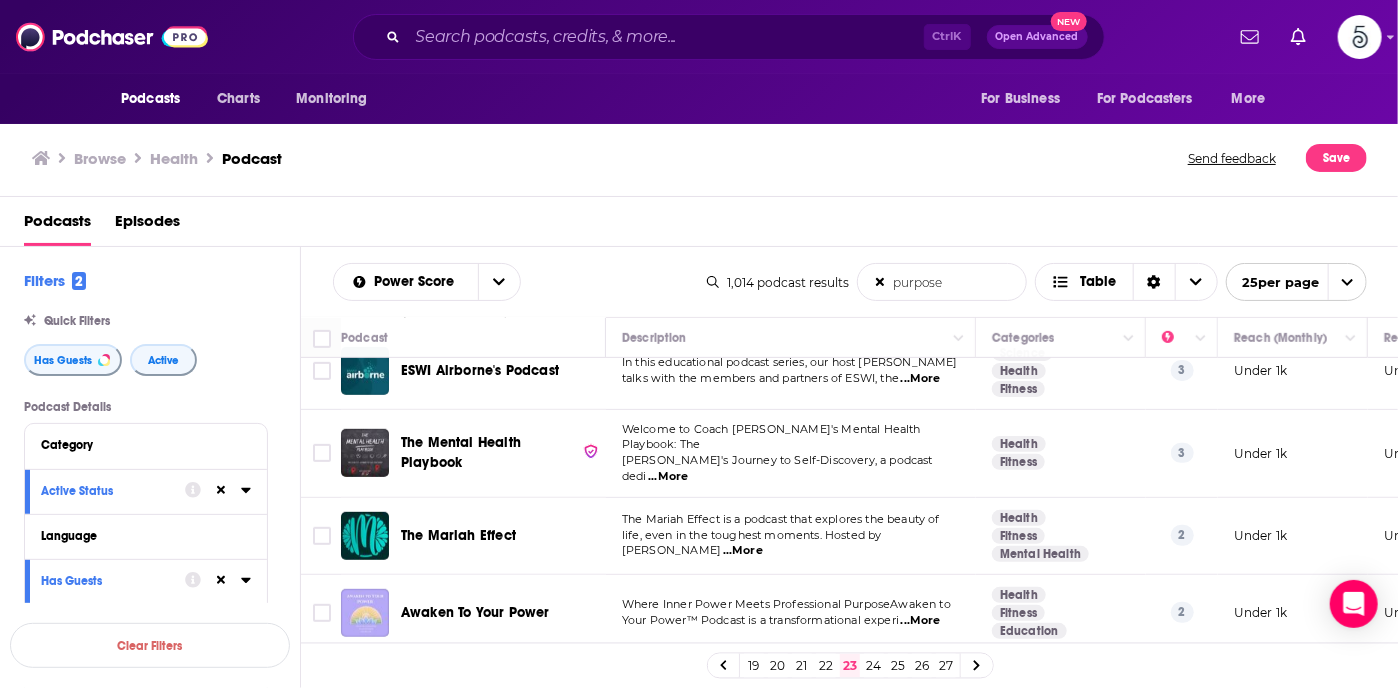 scroll, scrollTop: 560, scrollLeft: 0, axis: vertical 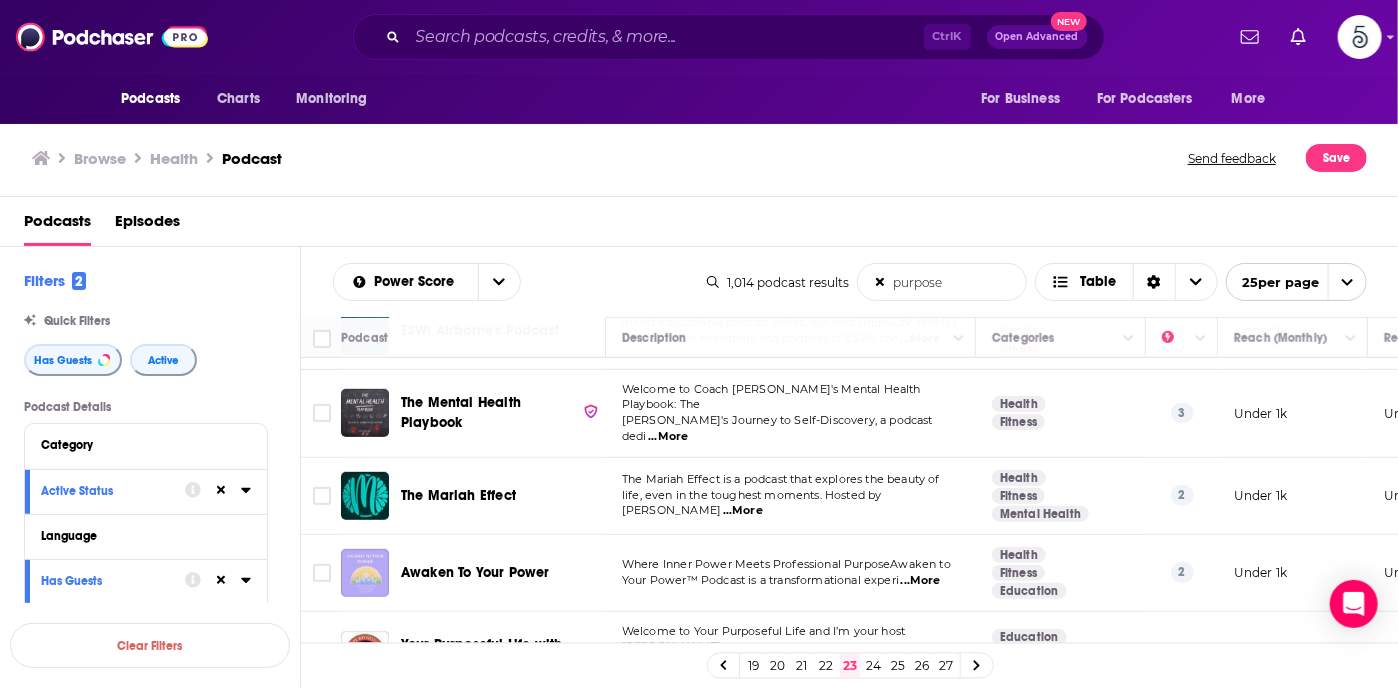 click on "...More" at bounding box center [921, 581] 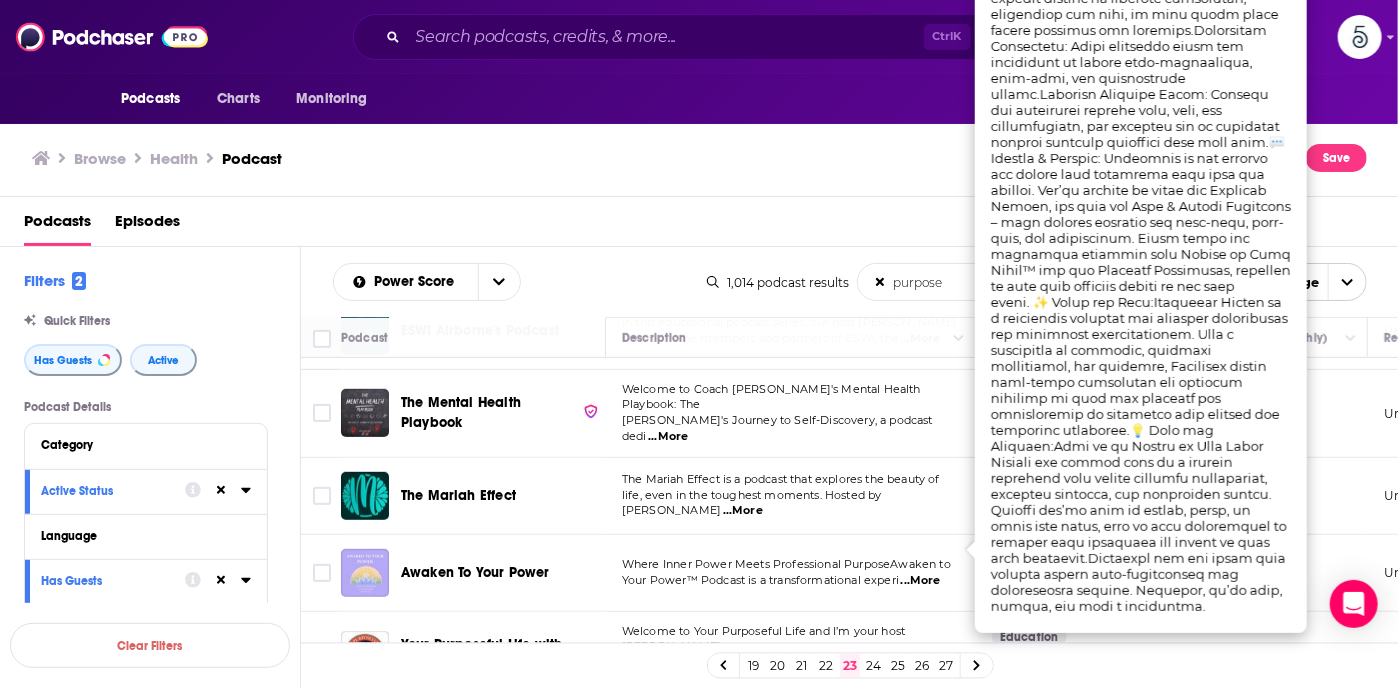 click on "...More" at bounding box center (921, 581) 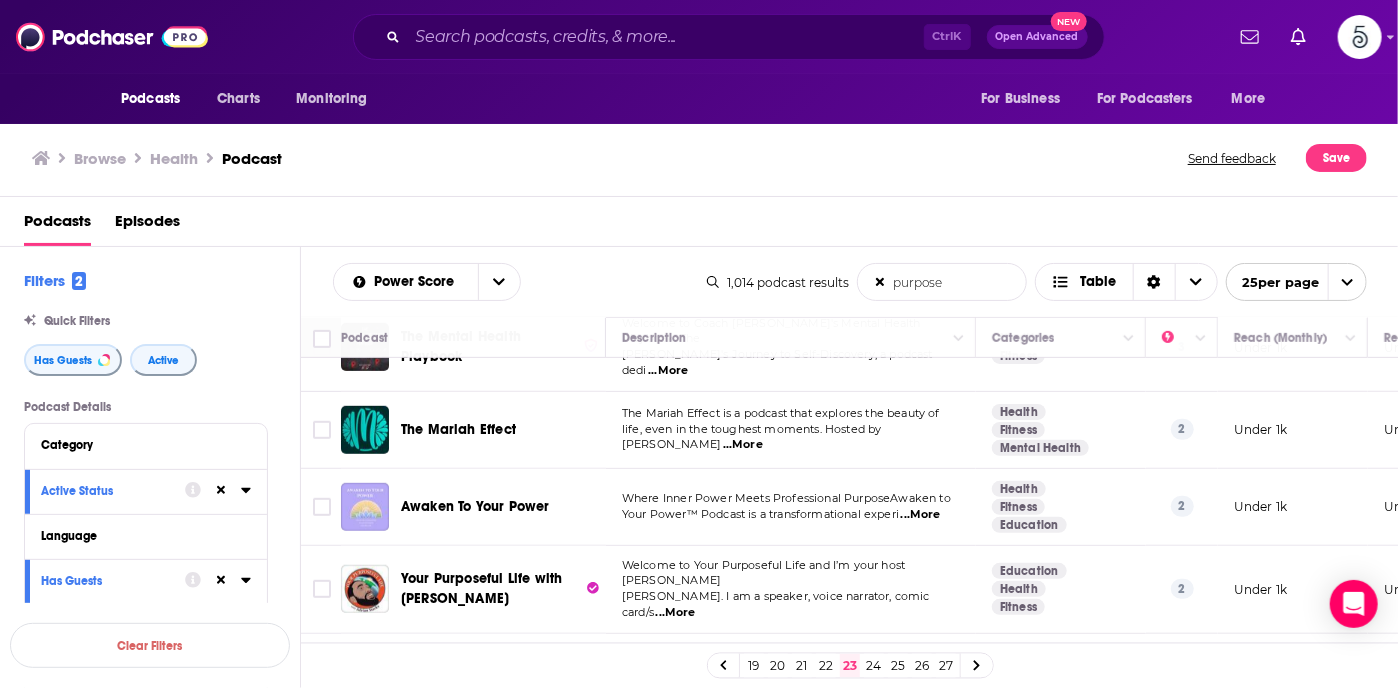 scroll, scrollTop: 640, scrollLeft: 0, axis: vertical 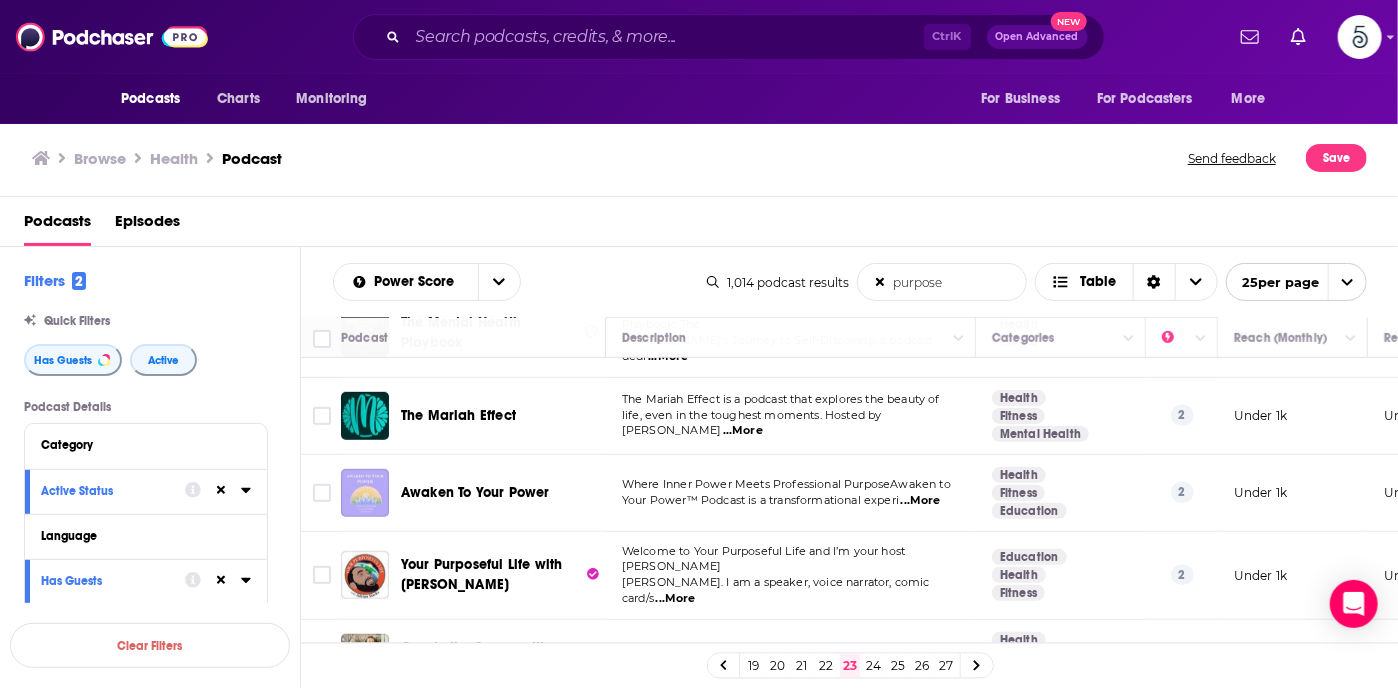 click on "...More" at bounding box center [676, 599] 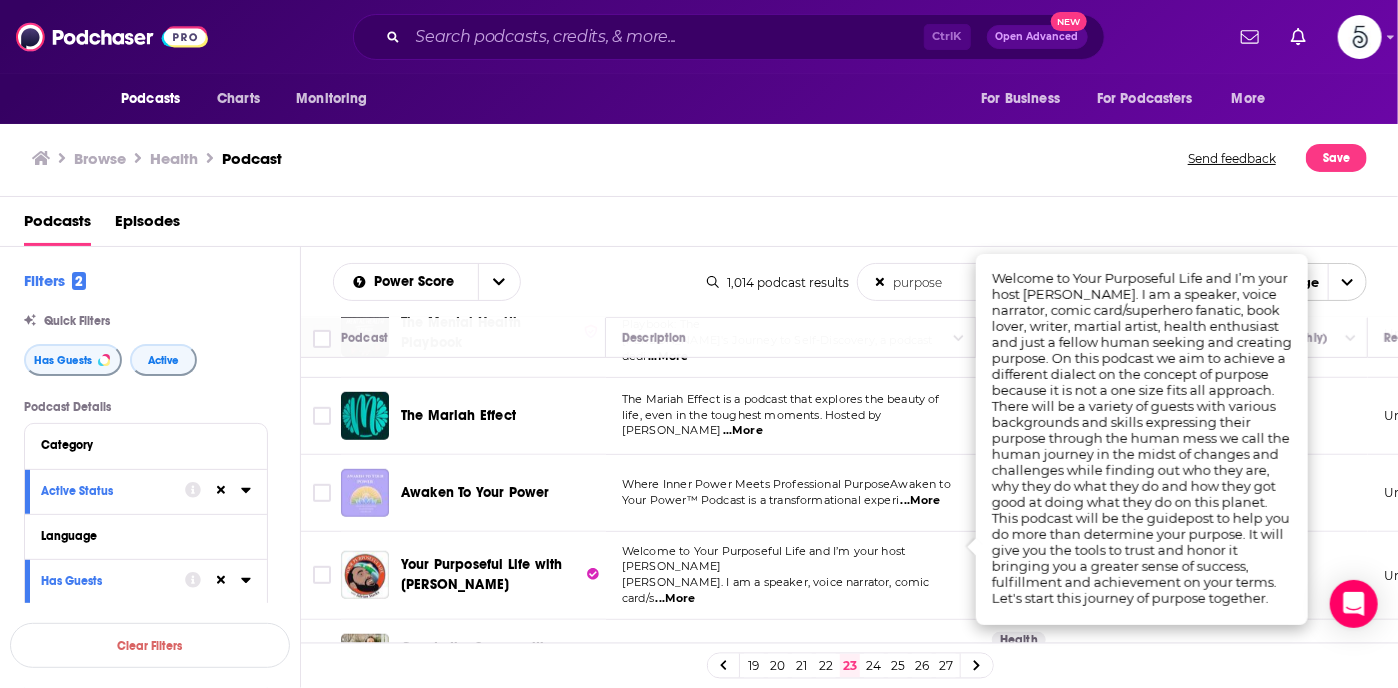 click on "...More" at bounding box center (676, 599) 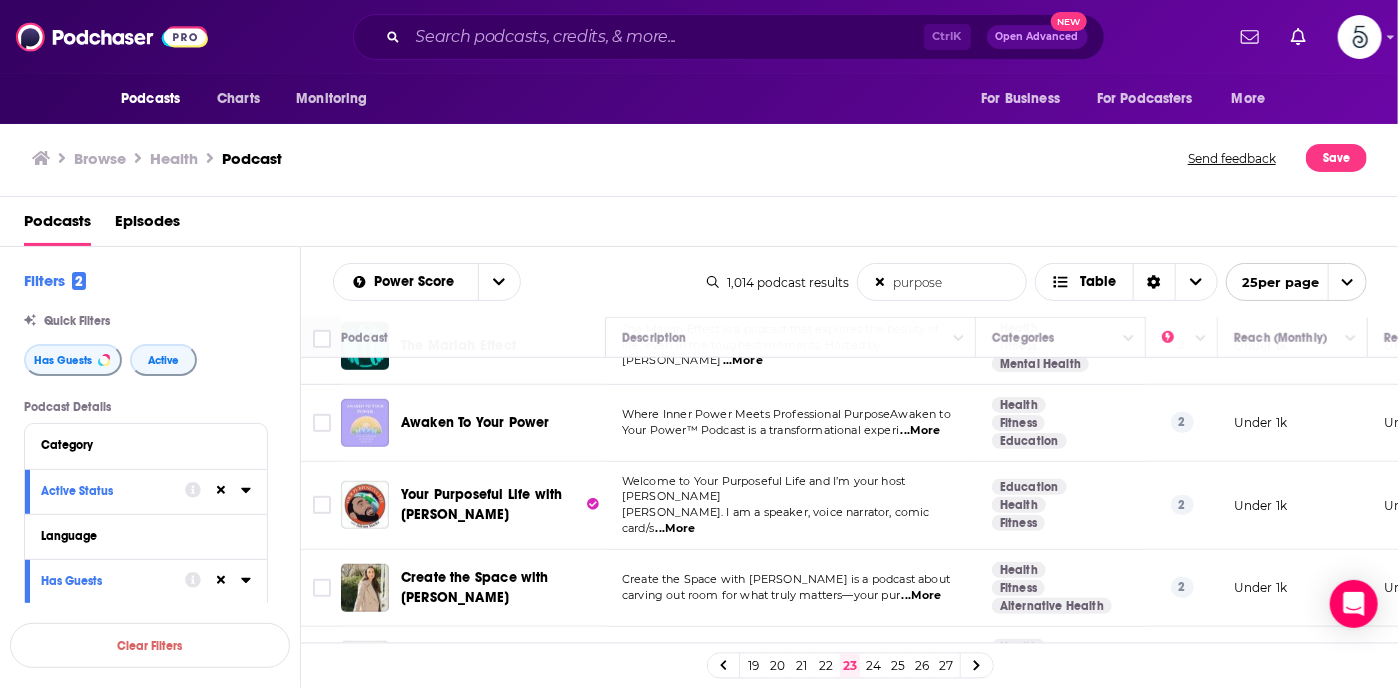 scroll, scrollTop: 720, scrollLeft: 0, axis: vertical 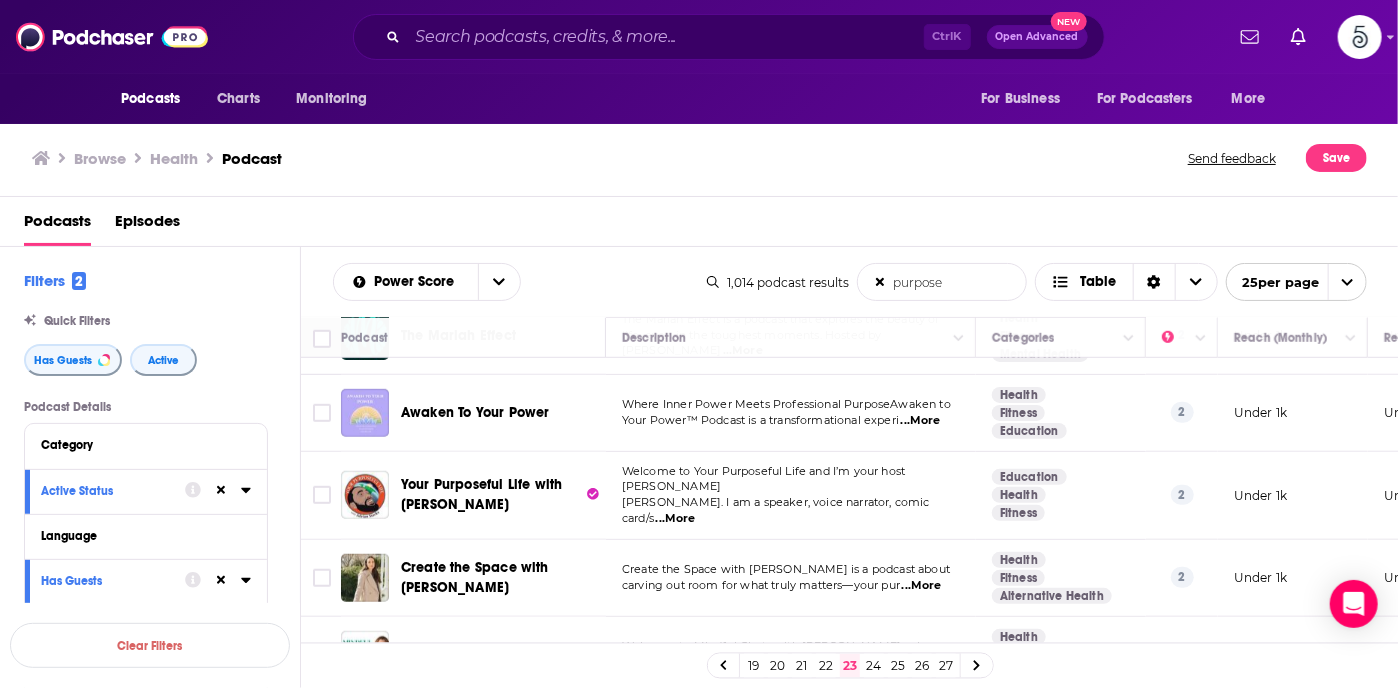 click on "...More" at bounding box center [922, 586] 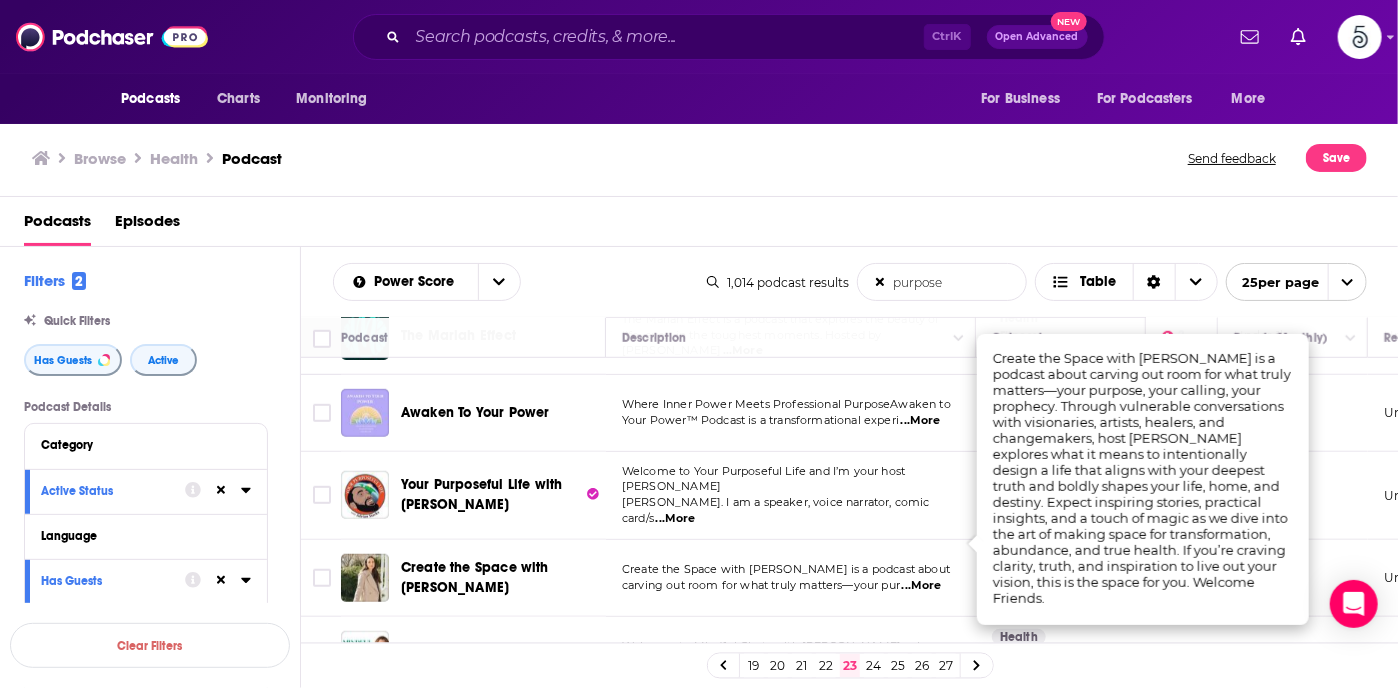 click on "...More" at bounding box center [922, 586] 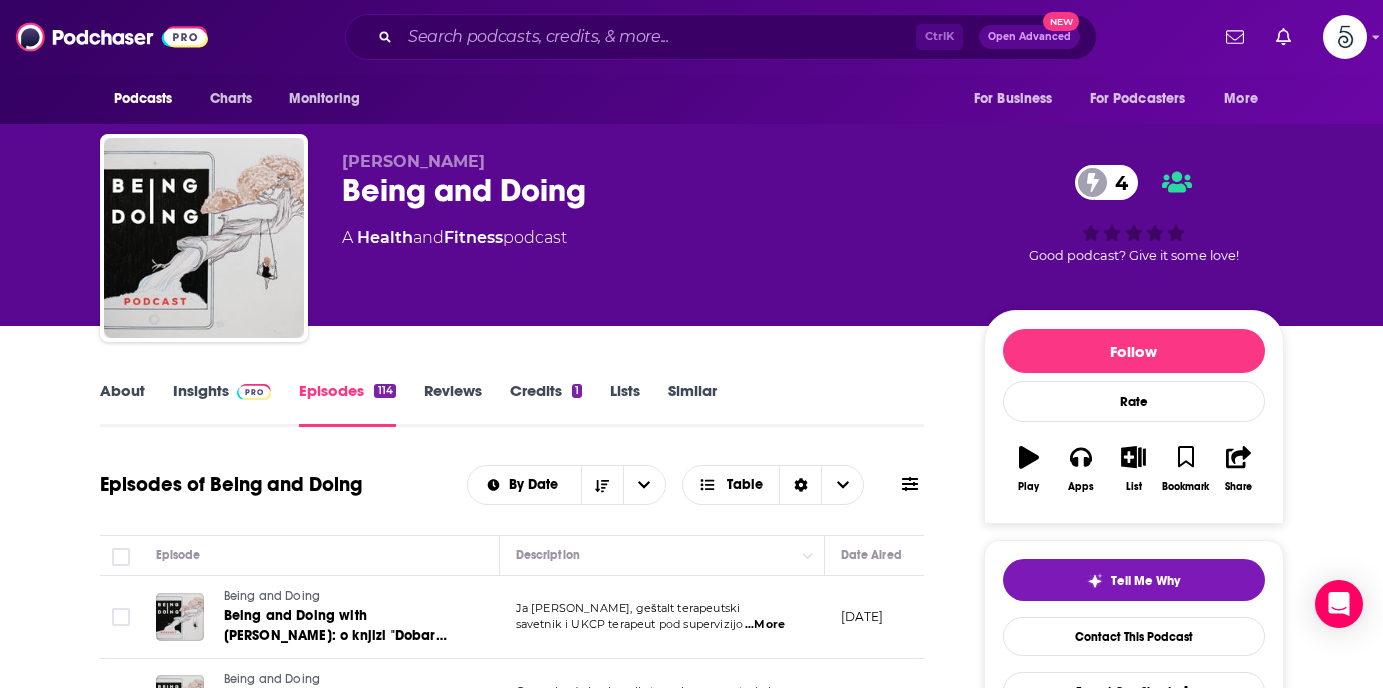 scroll, scrollTop: 0, scrollLeft: 0, axis: both 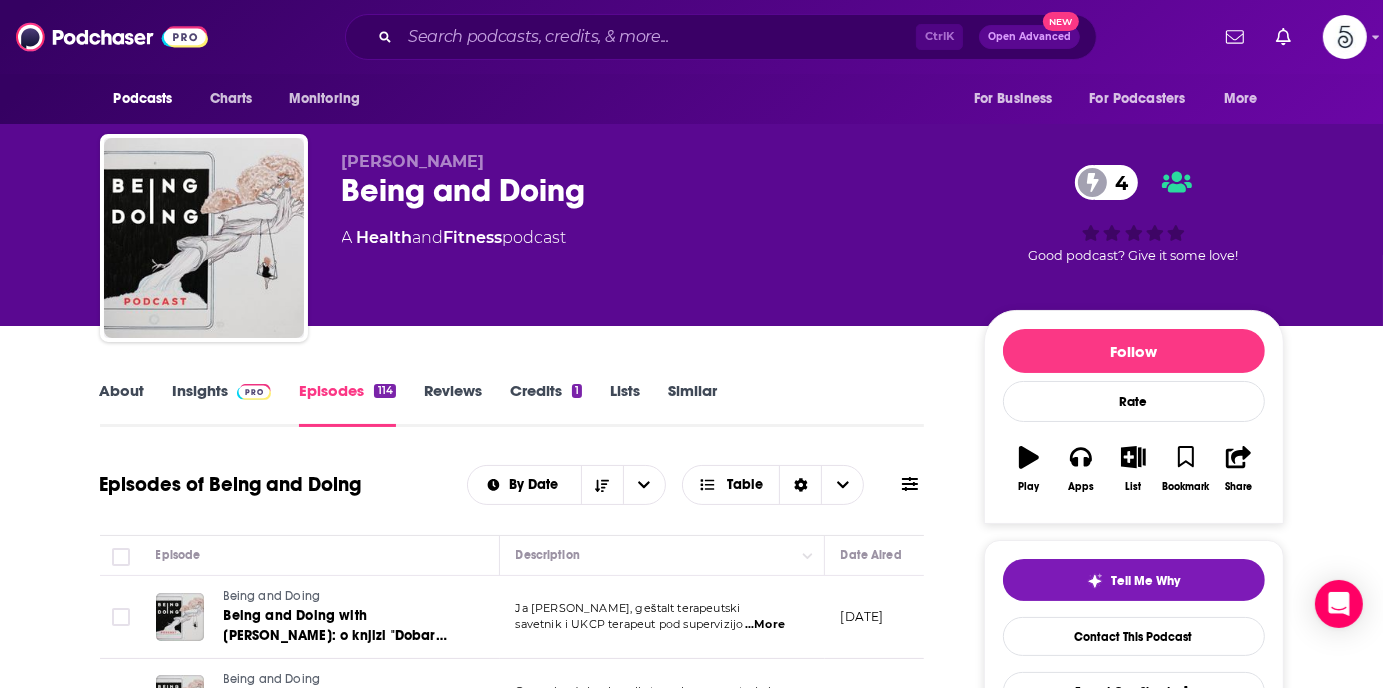click on "Insights" at bounding box center [222, 404] 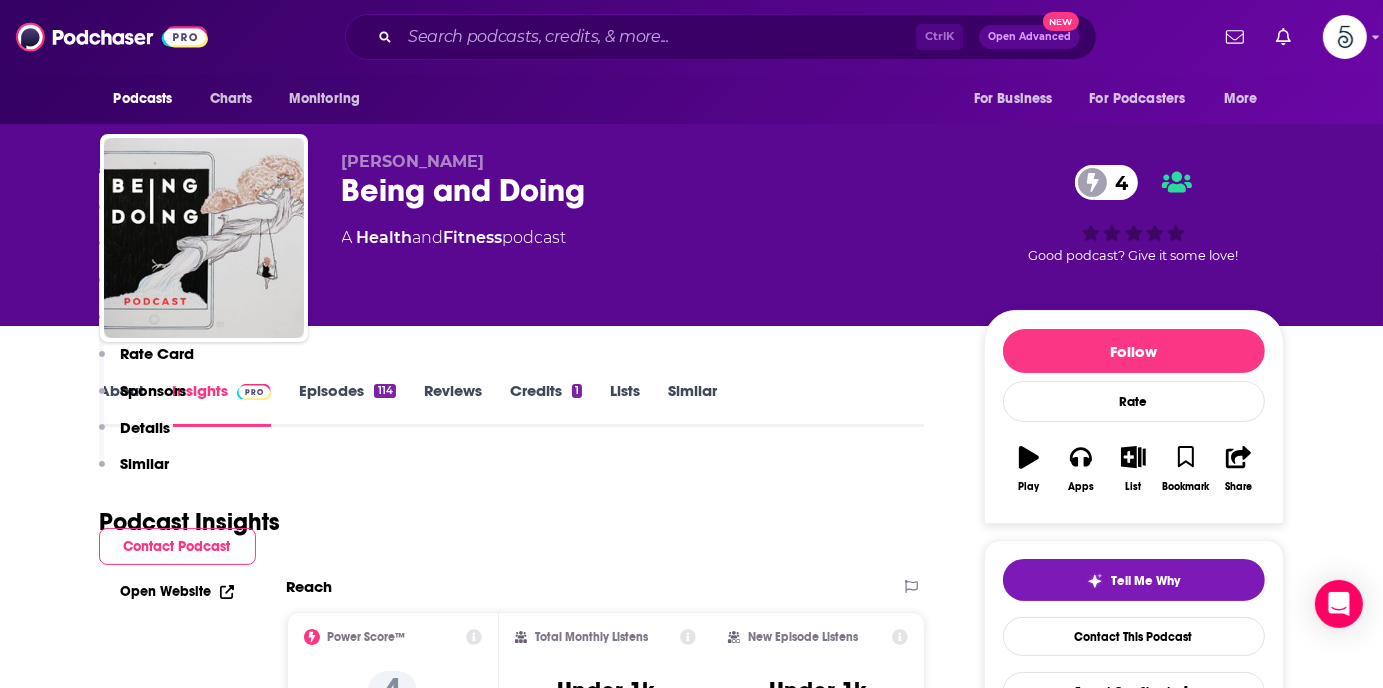 scroll, scrollTop: 394, scrollLeft: 0, axis: vertical 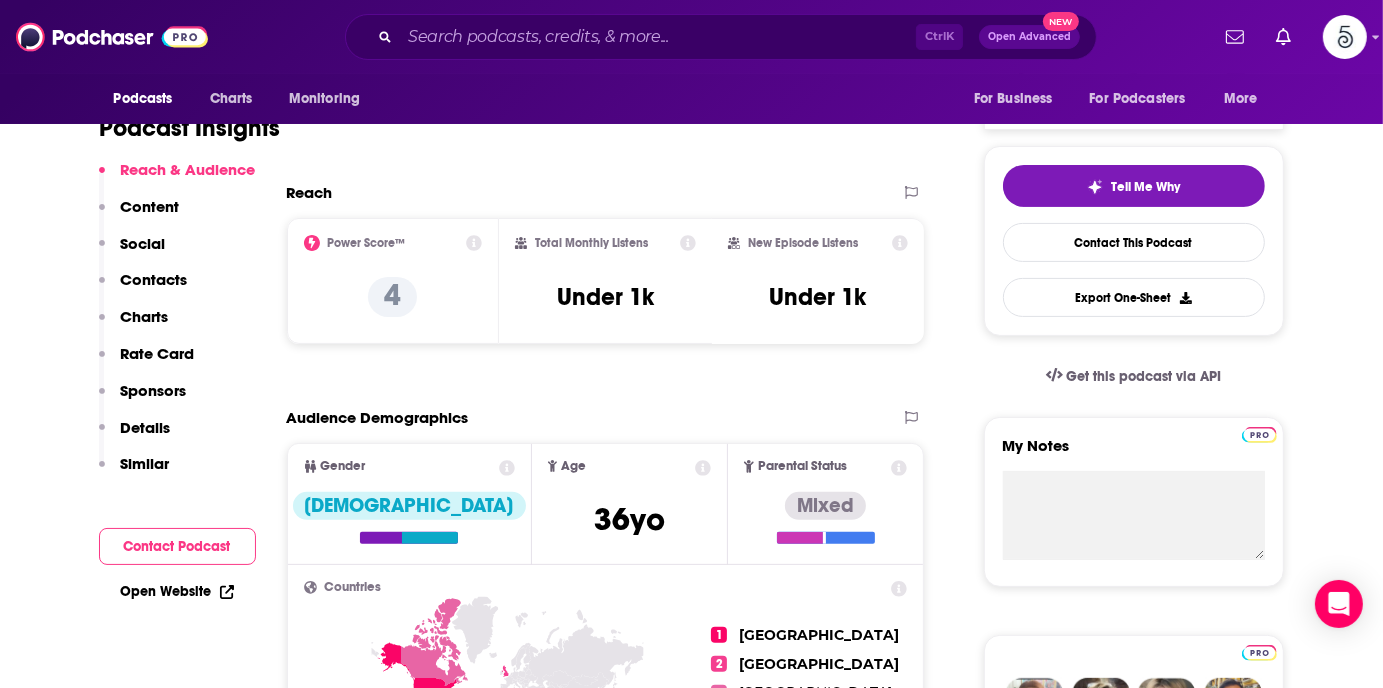 click on "Contacts" at bounding box center (154, 279) 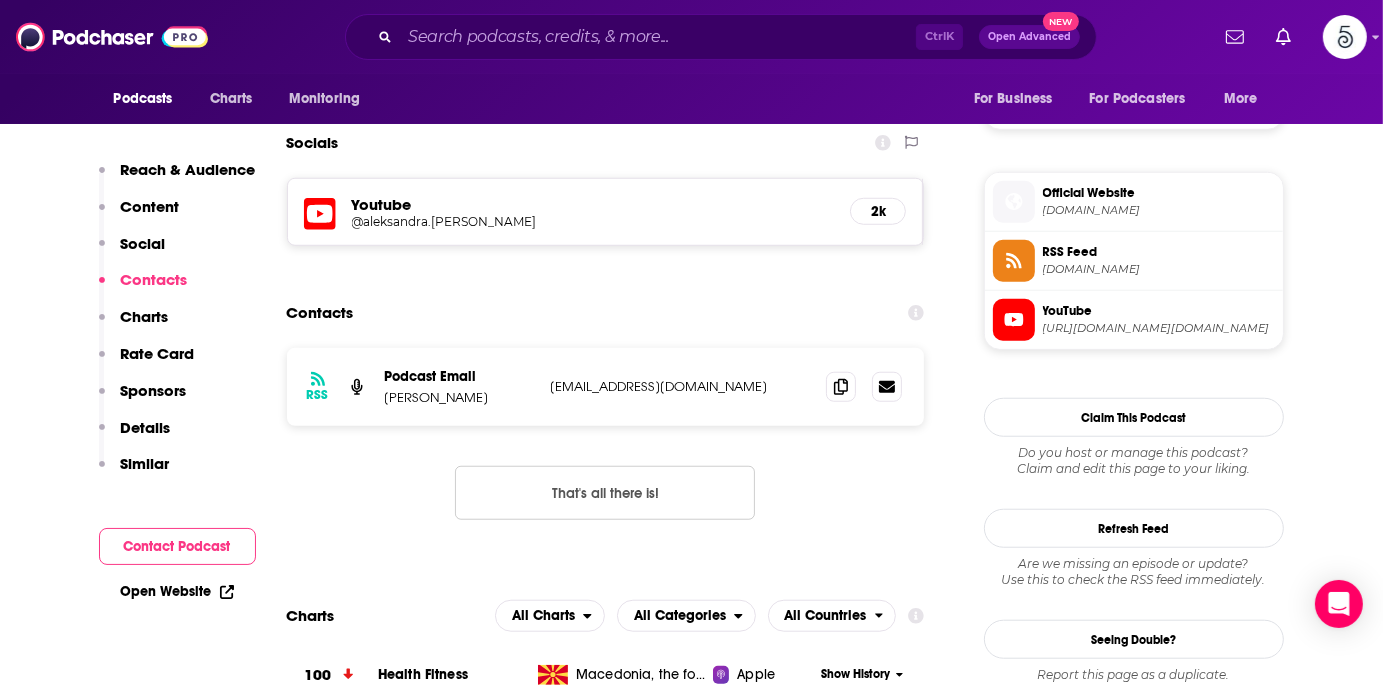 scroll, scrollTop: 1380, scrollLeft: 0, axis: vertical 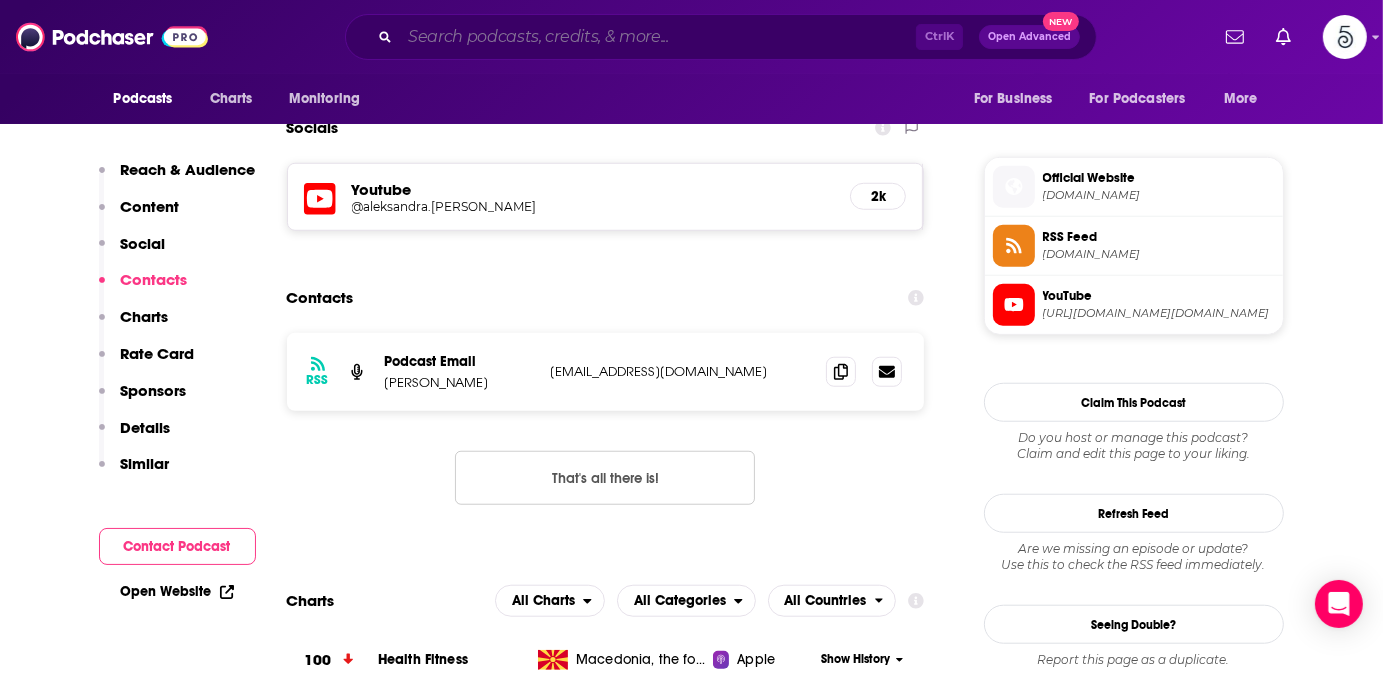 click at bounding box center (658, 37) 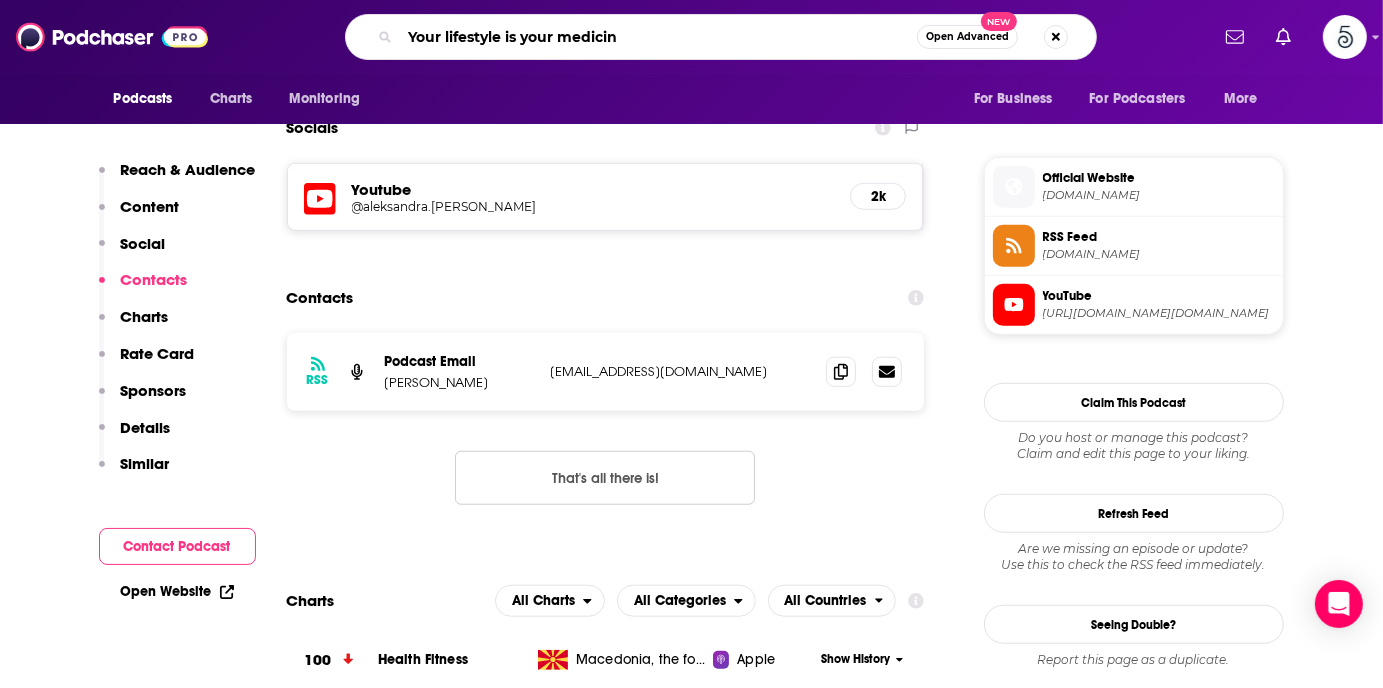 type on "Your lifestyle is your medicine" 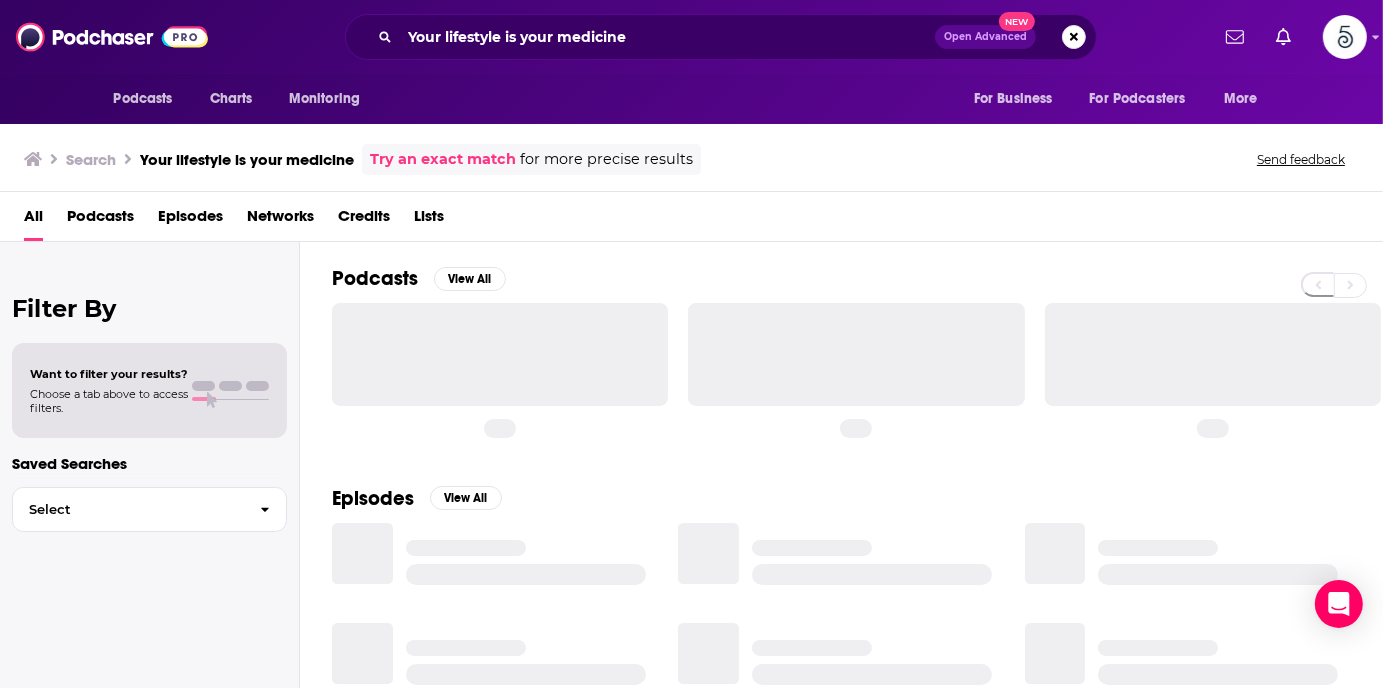 scroll, scrollTop: 0, scrollLeft: 0, axis: both 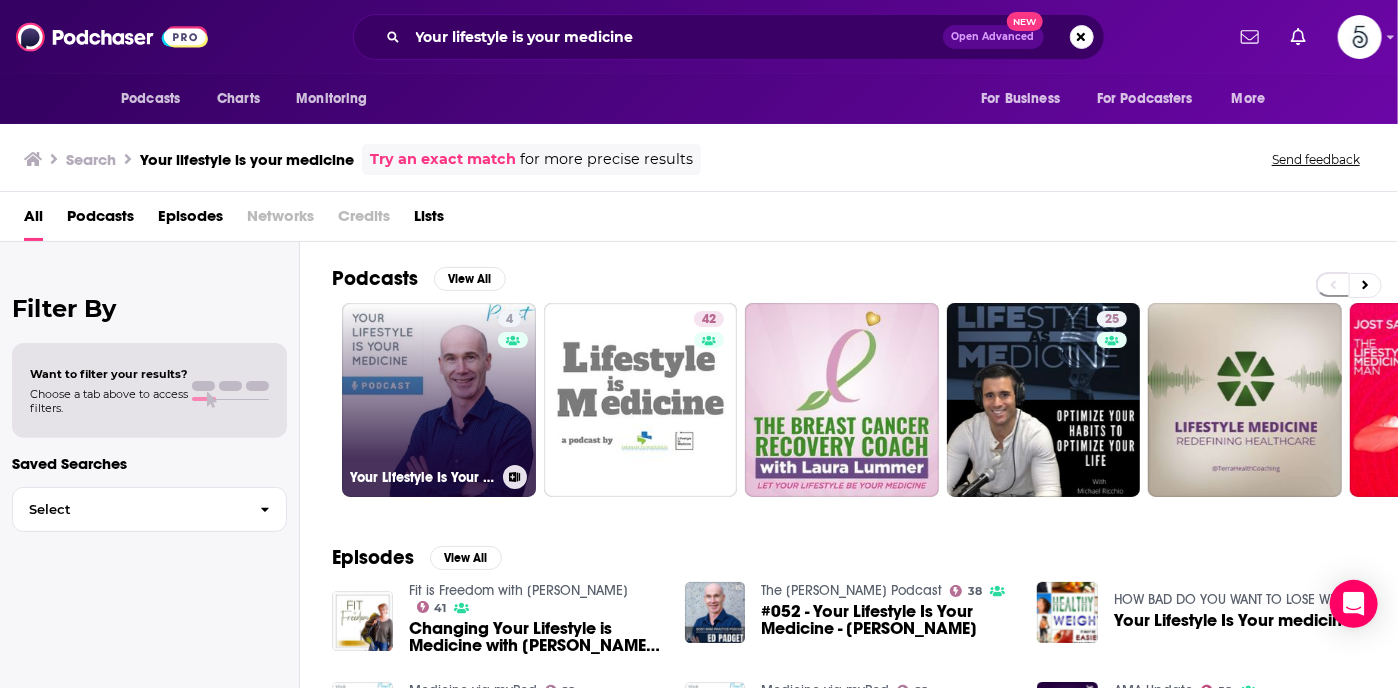 click on "4 Your Lifestyle Is Your Medicine" at bounding box center [439, 400] 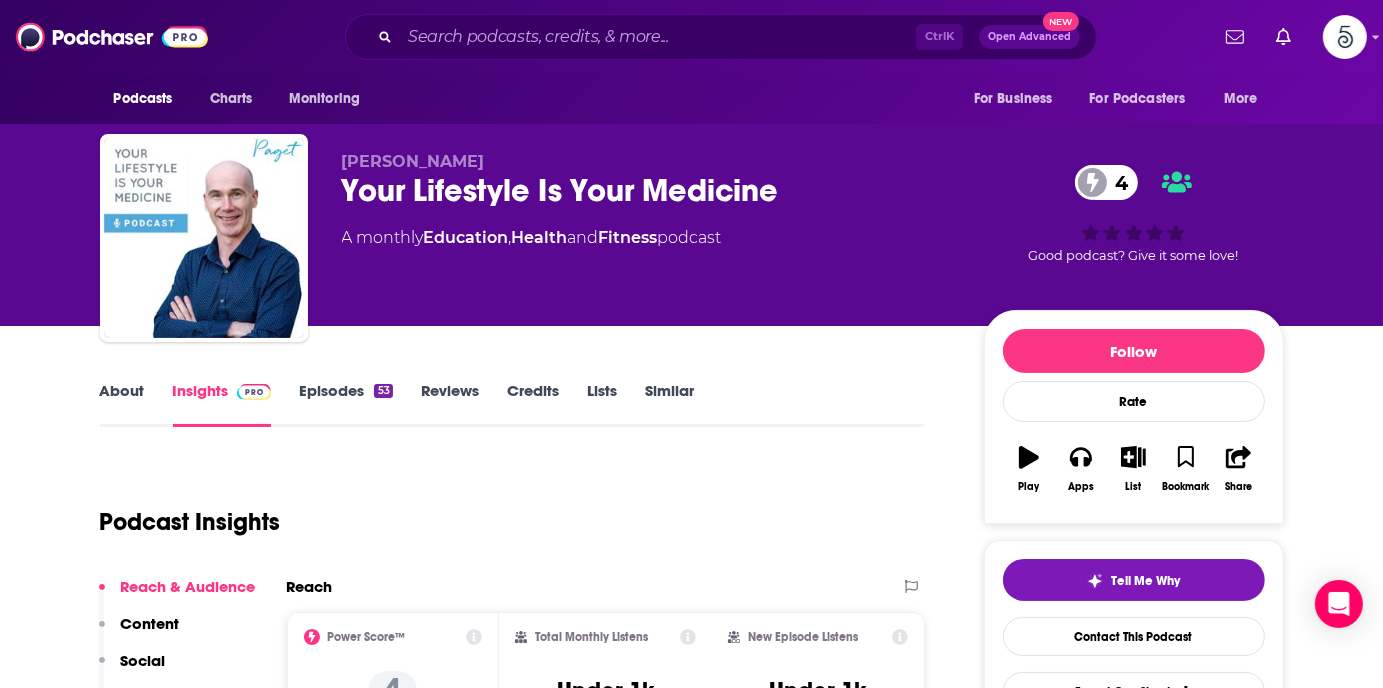 click on "Episodes 53" at bounding box center (345, 404) 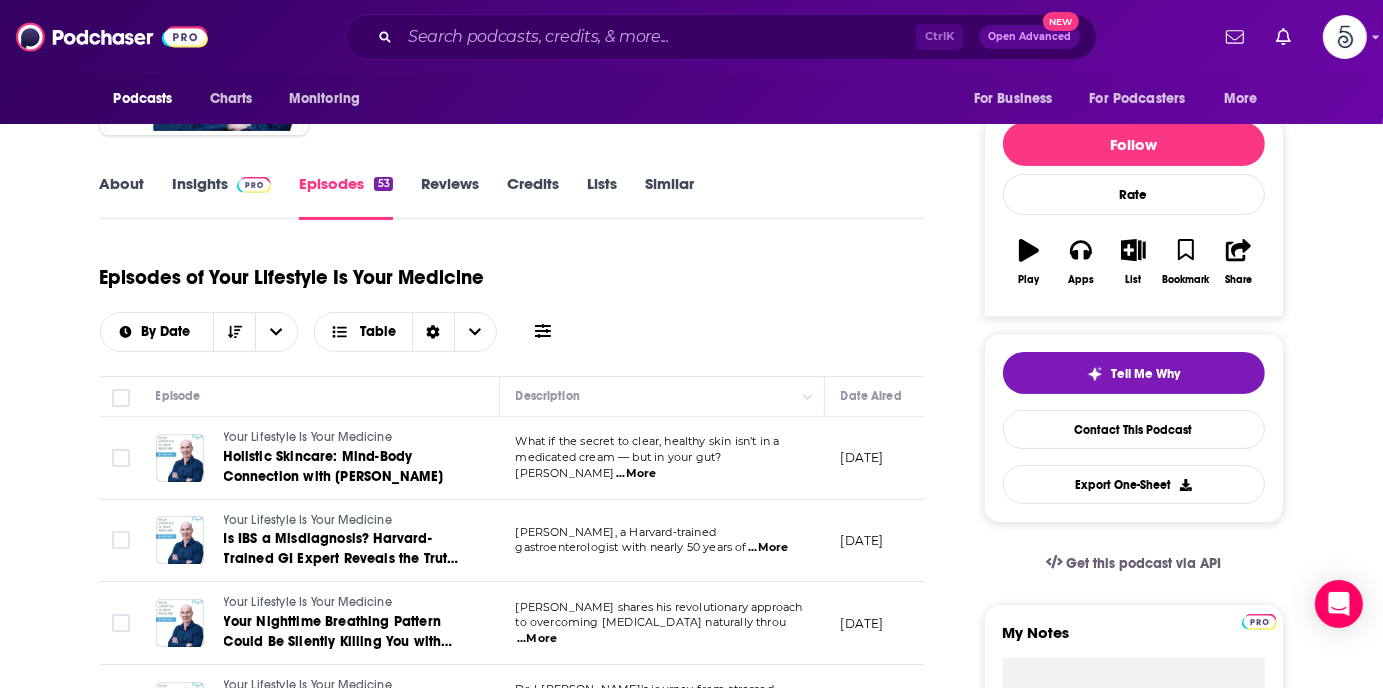 scroll, scrollTop: 0, scrollLeft: 0, axis: both 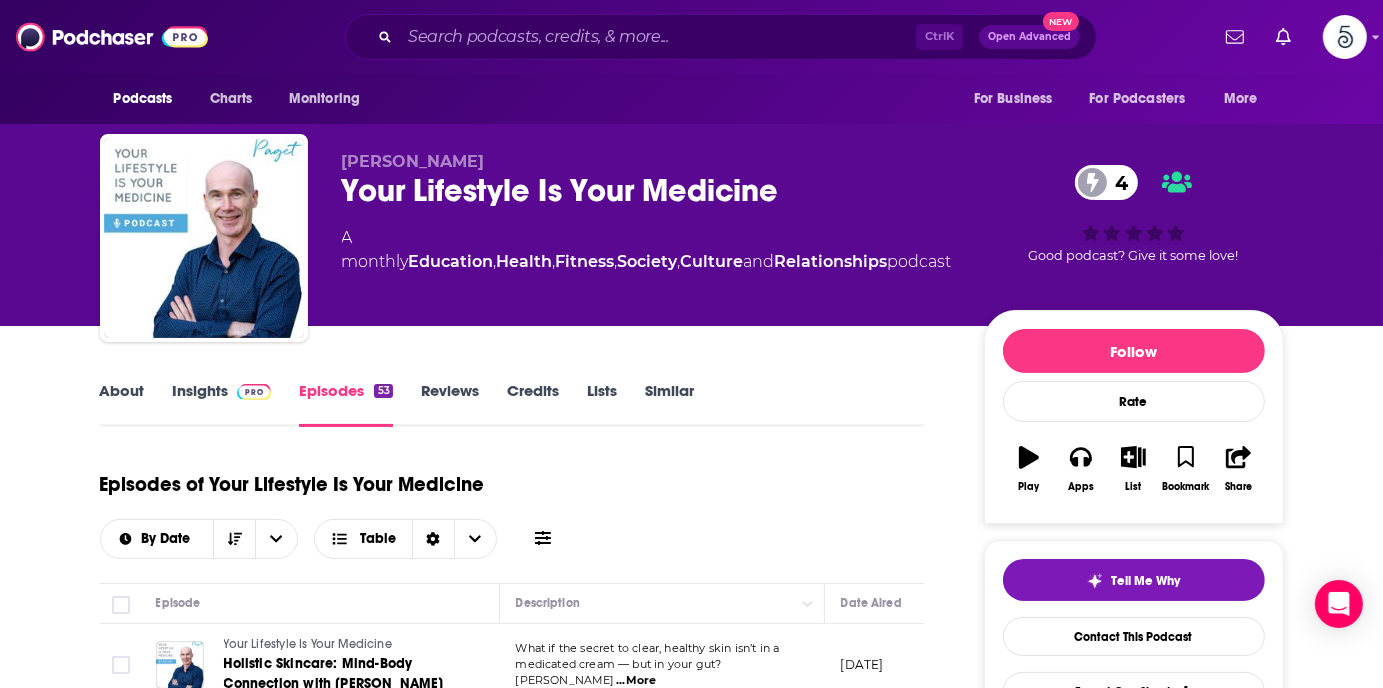 click on "Insights" at bounding box center (222, 404) 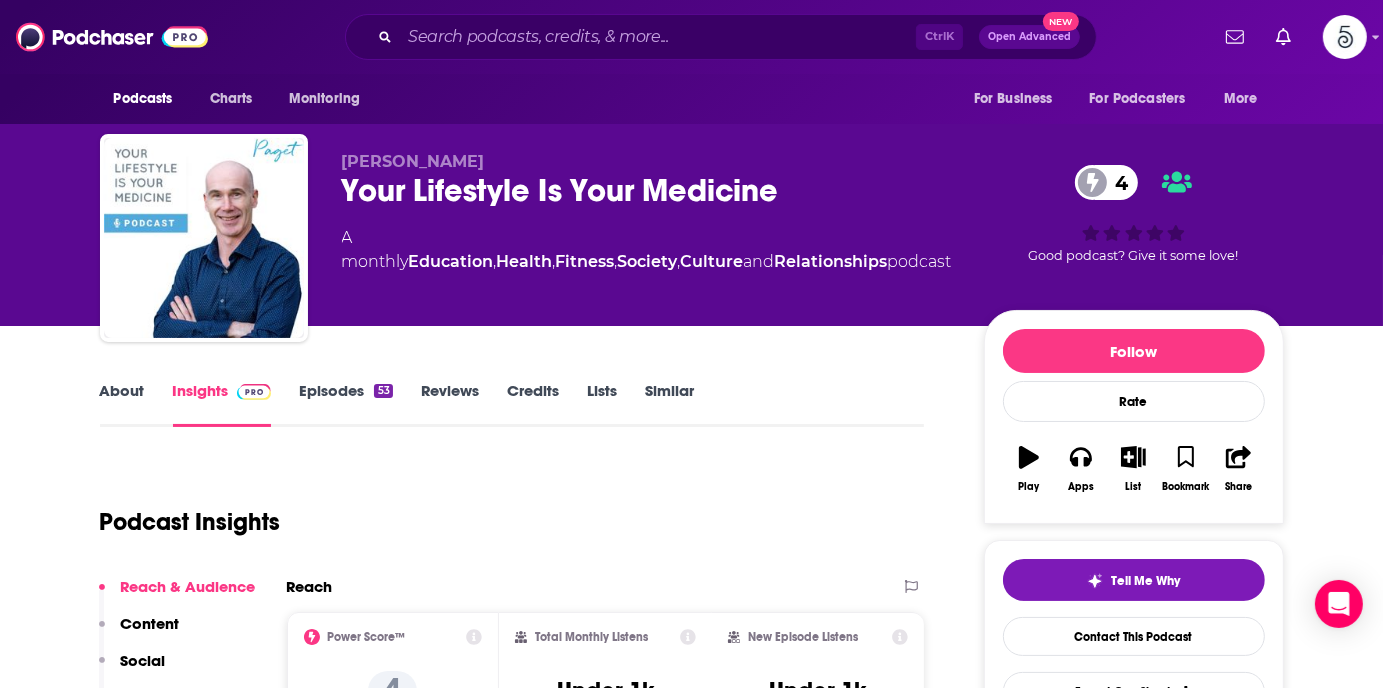 scroll, scrollTop: 218, scrollLeft: 0, axis: vertical 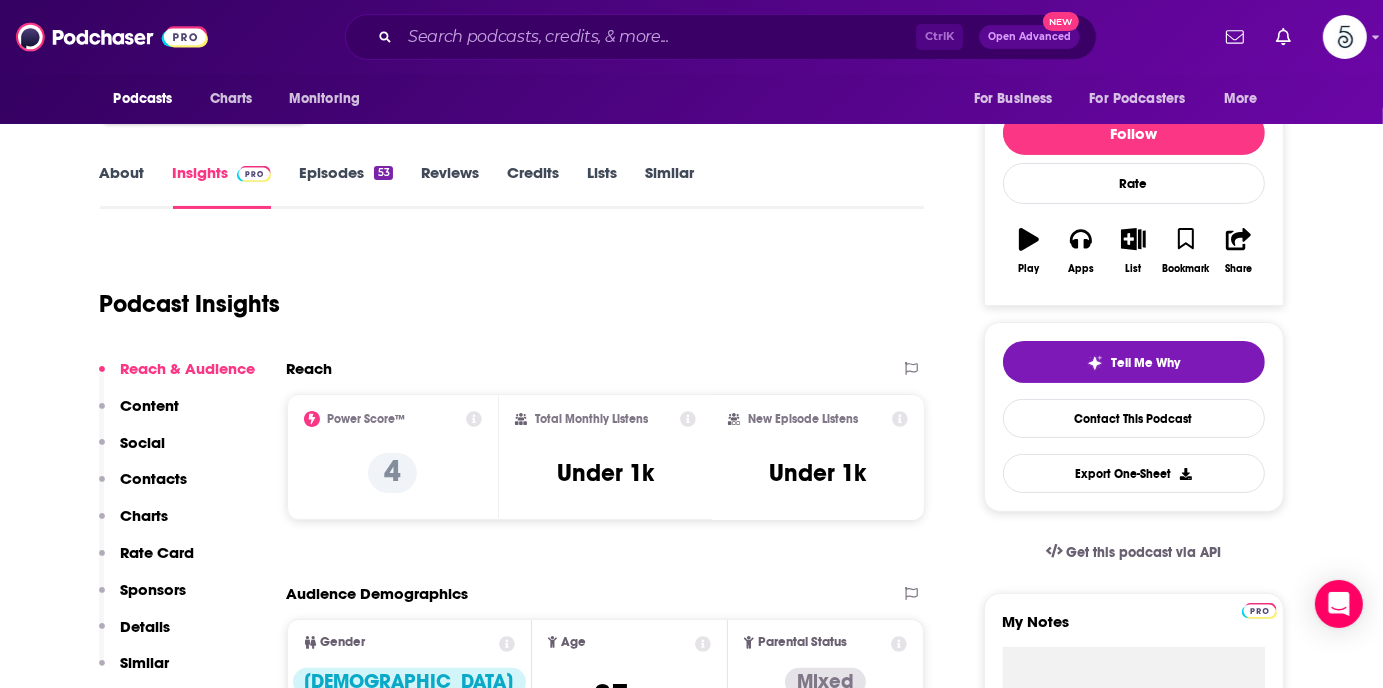click on "Contacts" at bounding box center [154, 478] 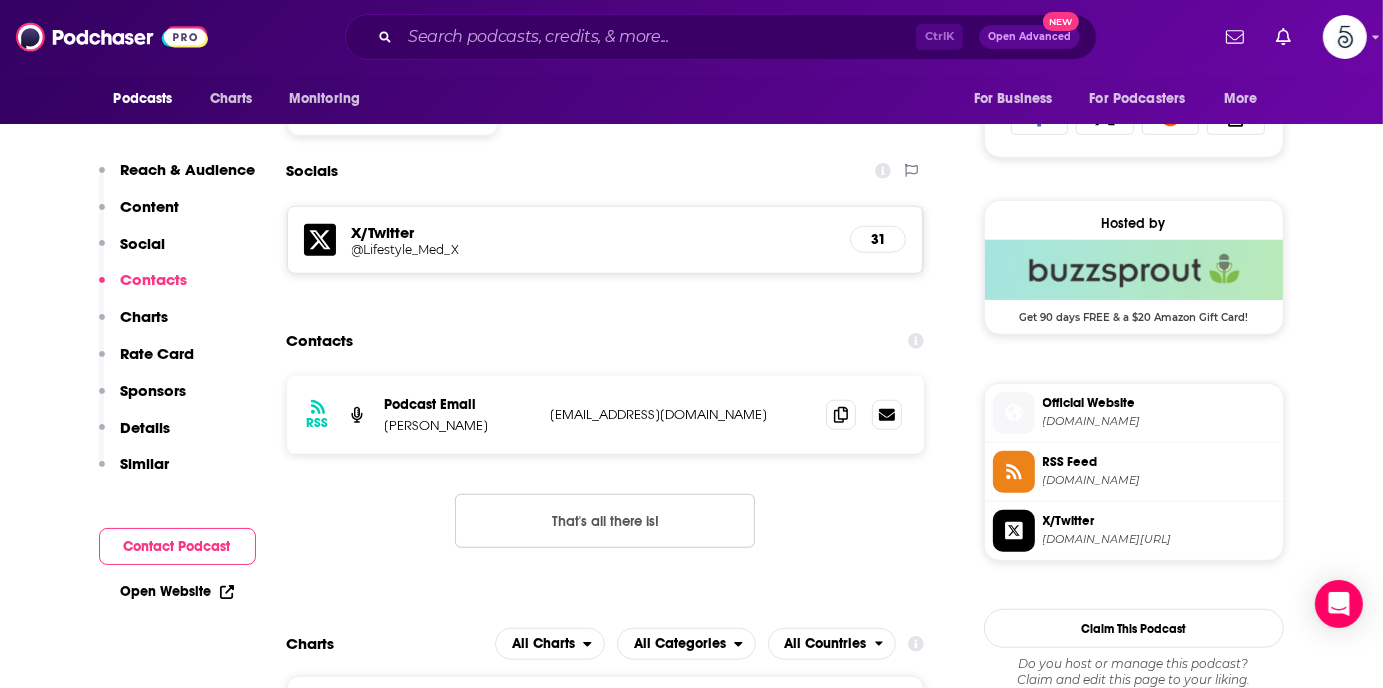 scroll, scrollTop: 1380, scrollLeft: 0, axis: vertical 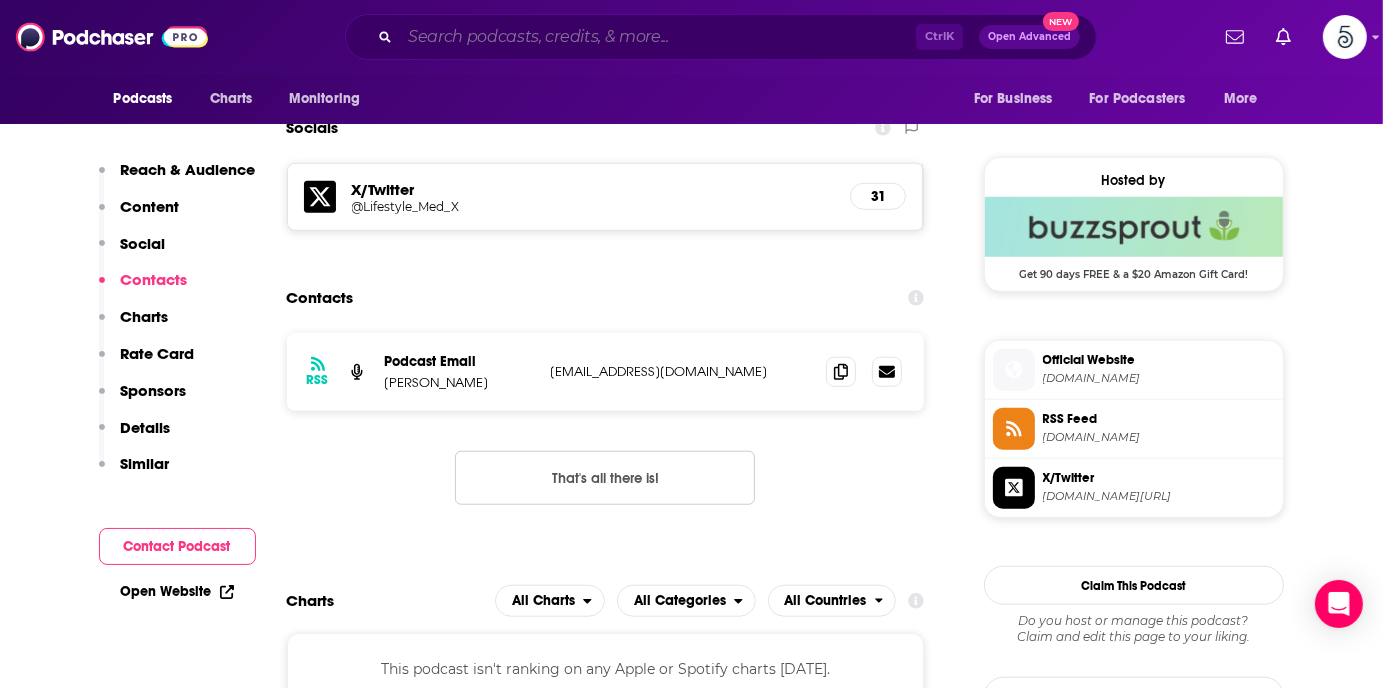 click at bounding box center (658, 37) 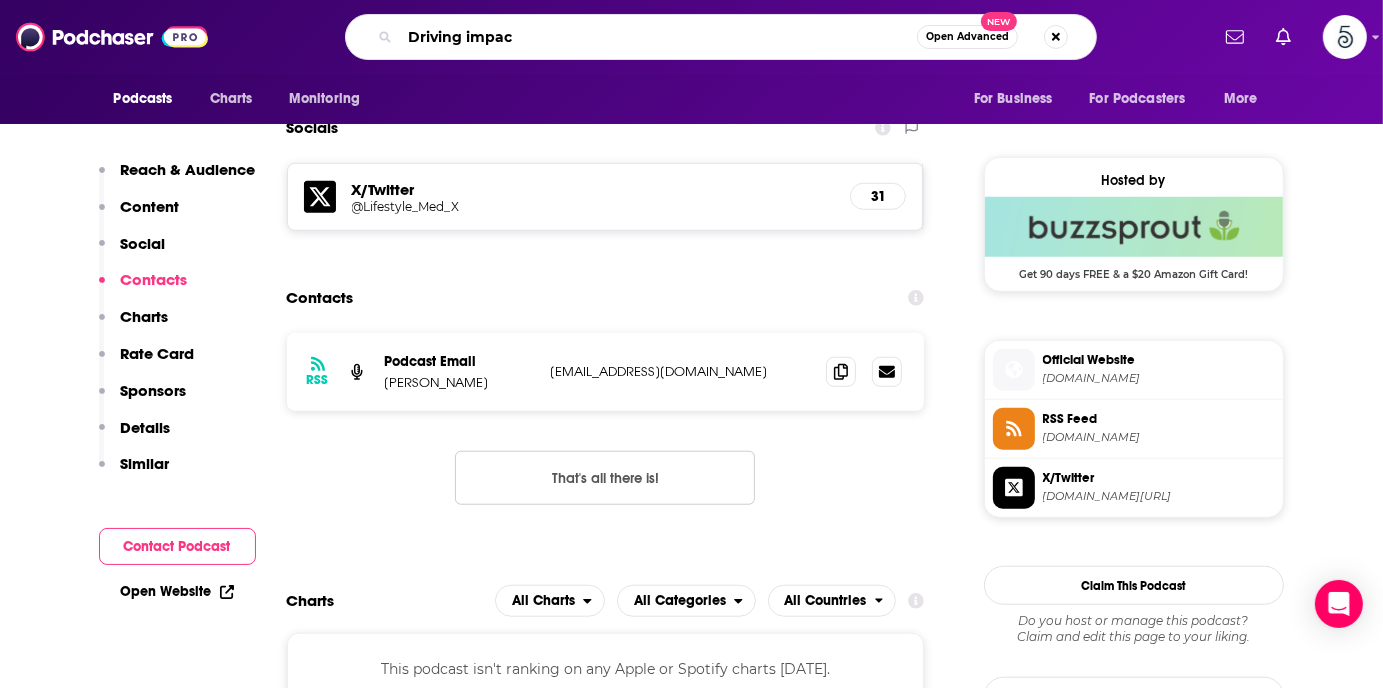 type on "Driving impact" 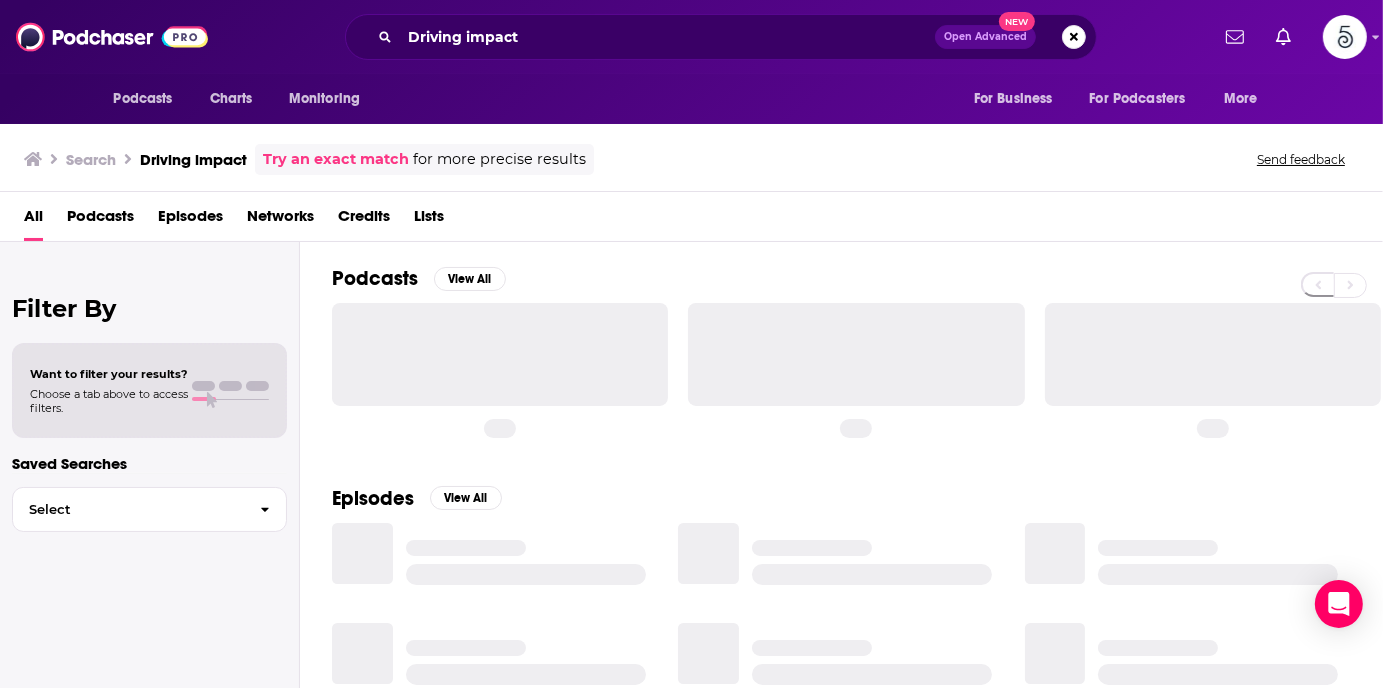 scroll, scrollTop: 0, scrollLeft: 0, axis: both 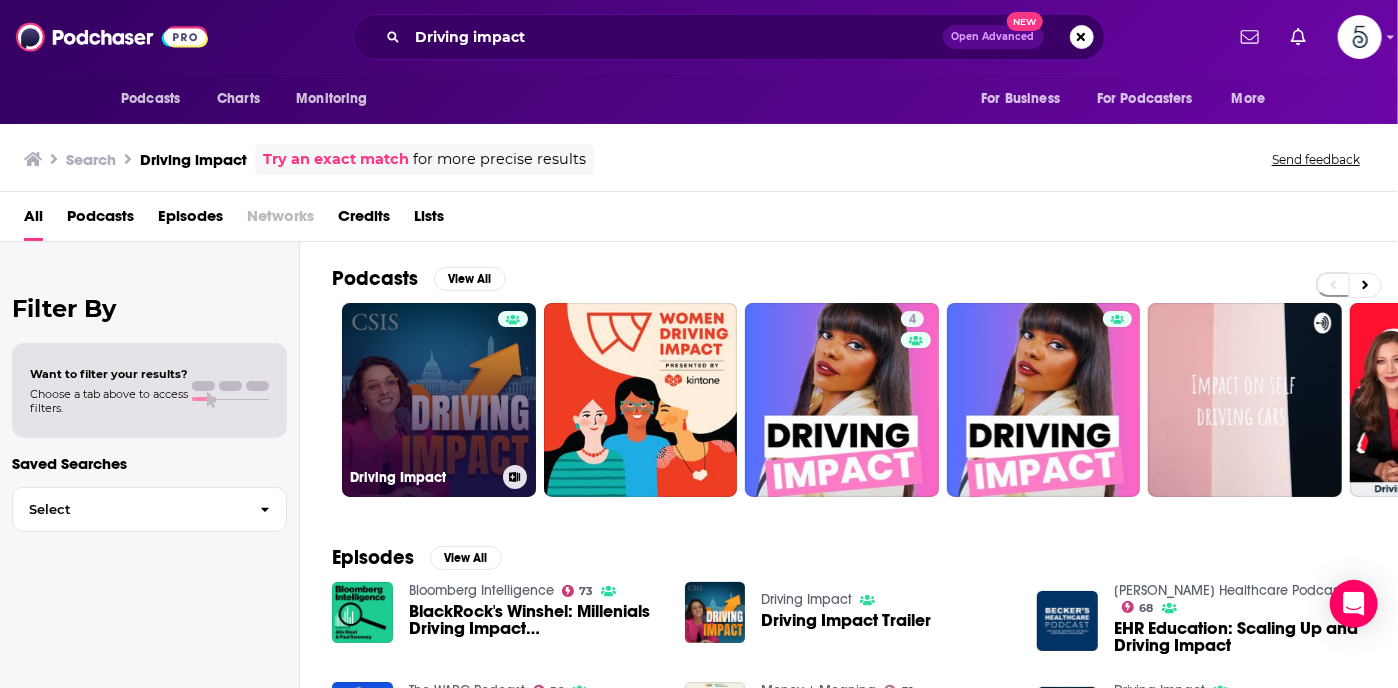 click on "Driving Impact" at bounding box center (439, 400) 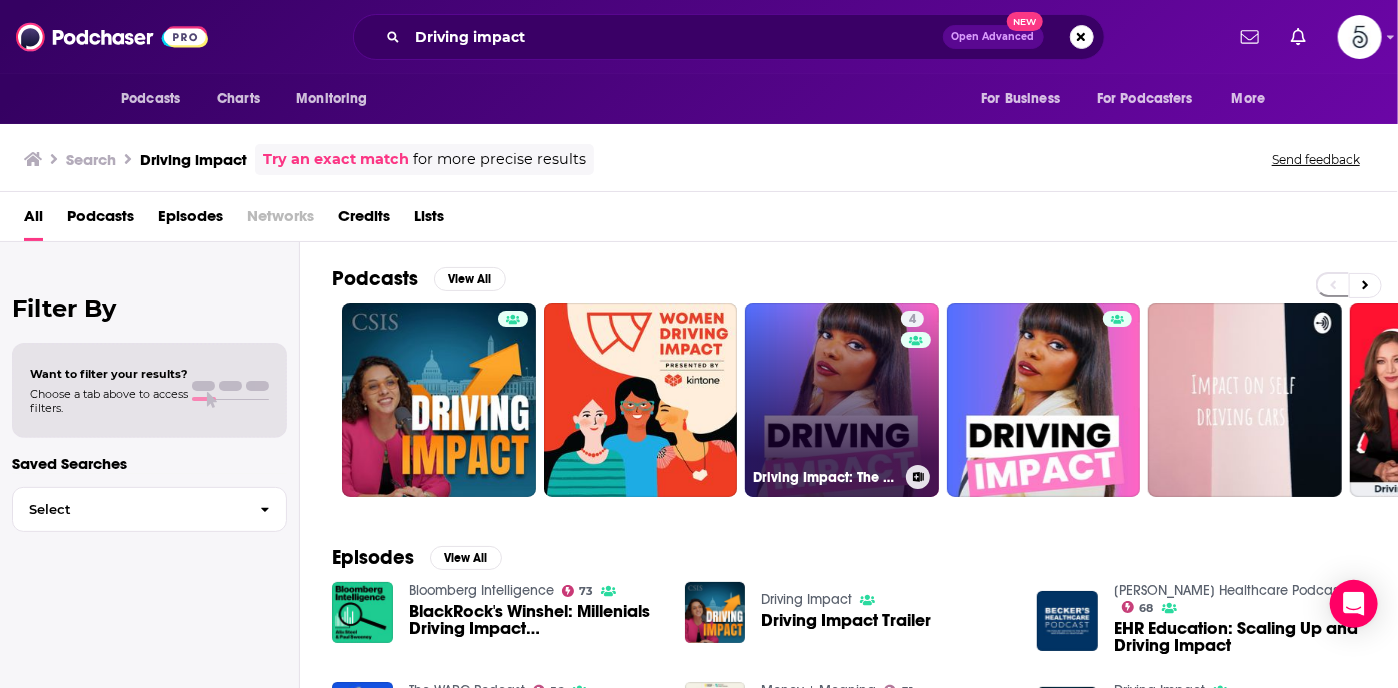 click on "4 Driving Impact: The Top 5% Method" at bounding box center (842, 400) 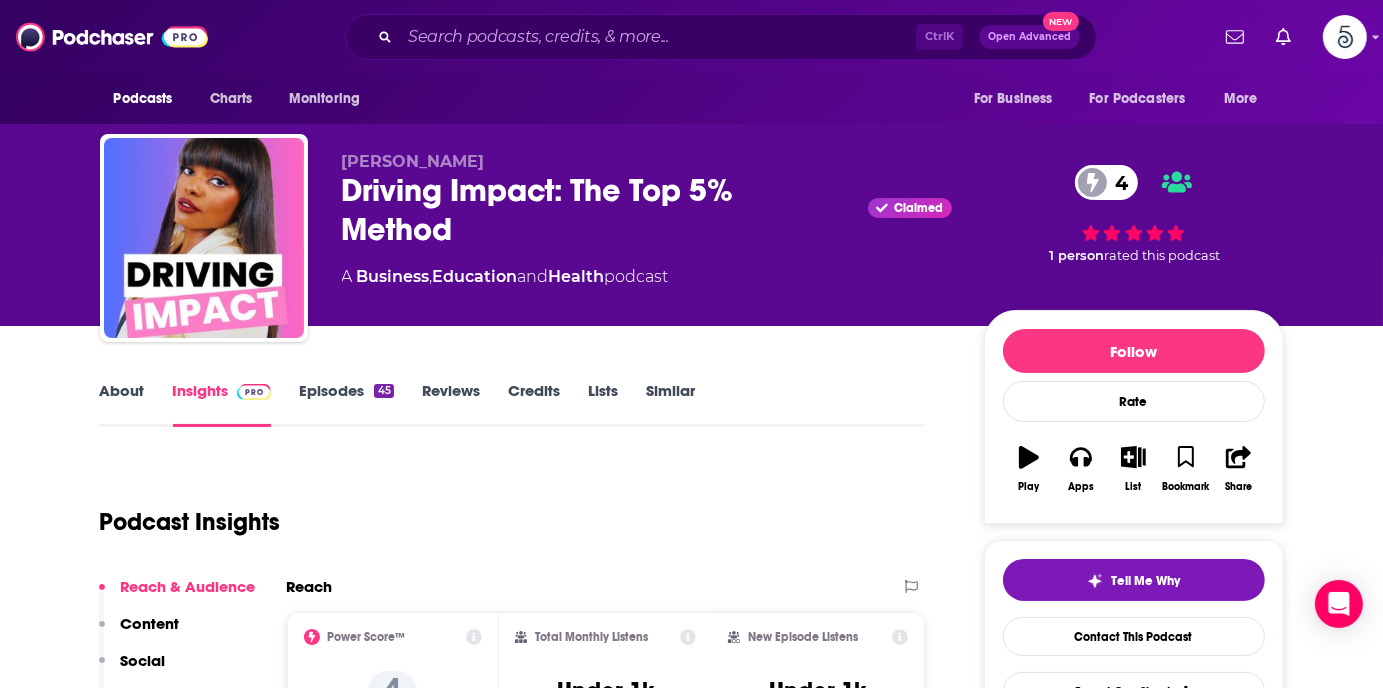 click on "Episodes 45" at bounding box center (346, 404) 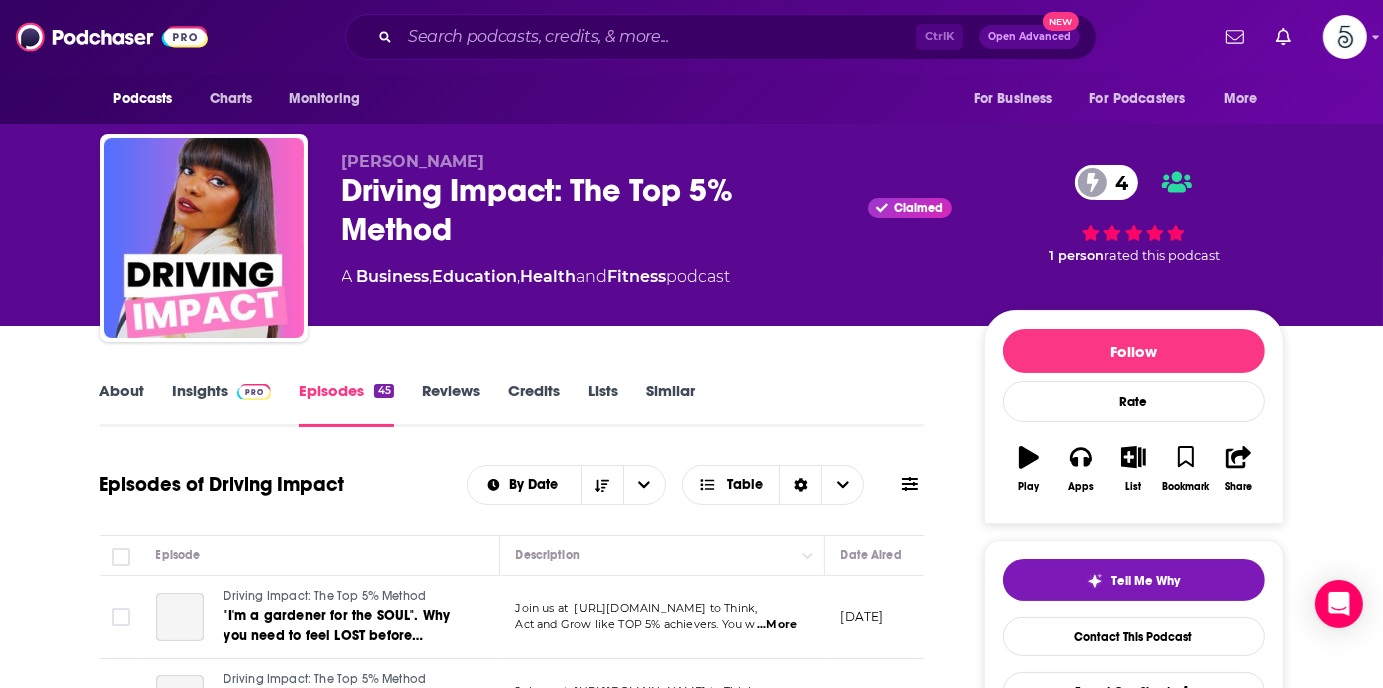 scroll, scrollTop: 240, scrollLeft: 0, axis: vertical 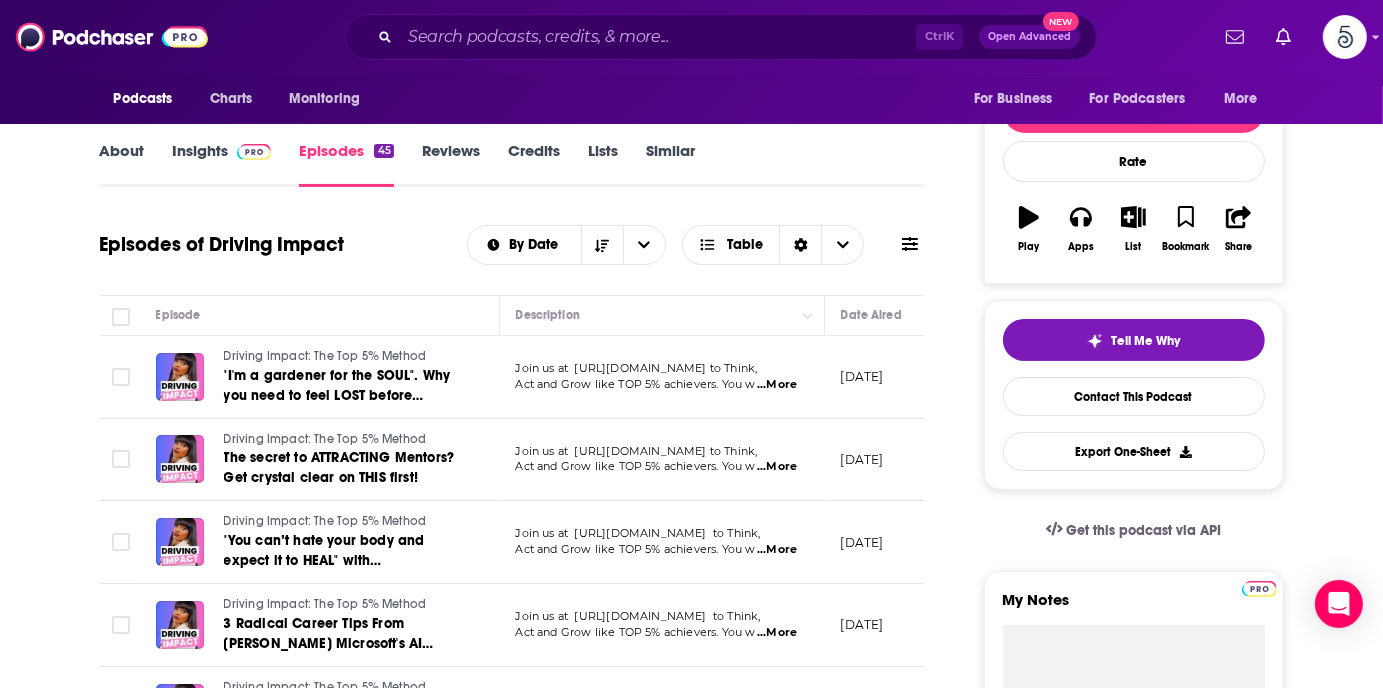 click on "...More" at bounding box center [777, 385] 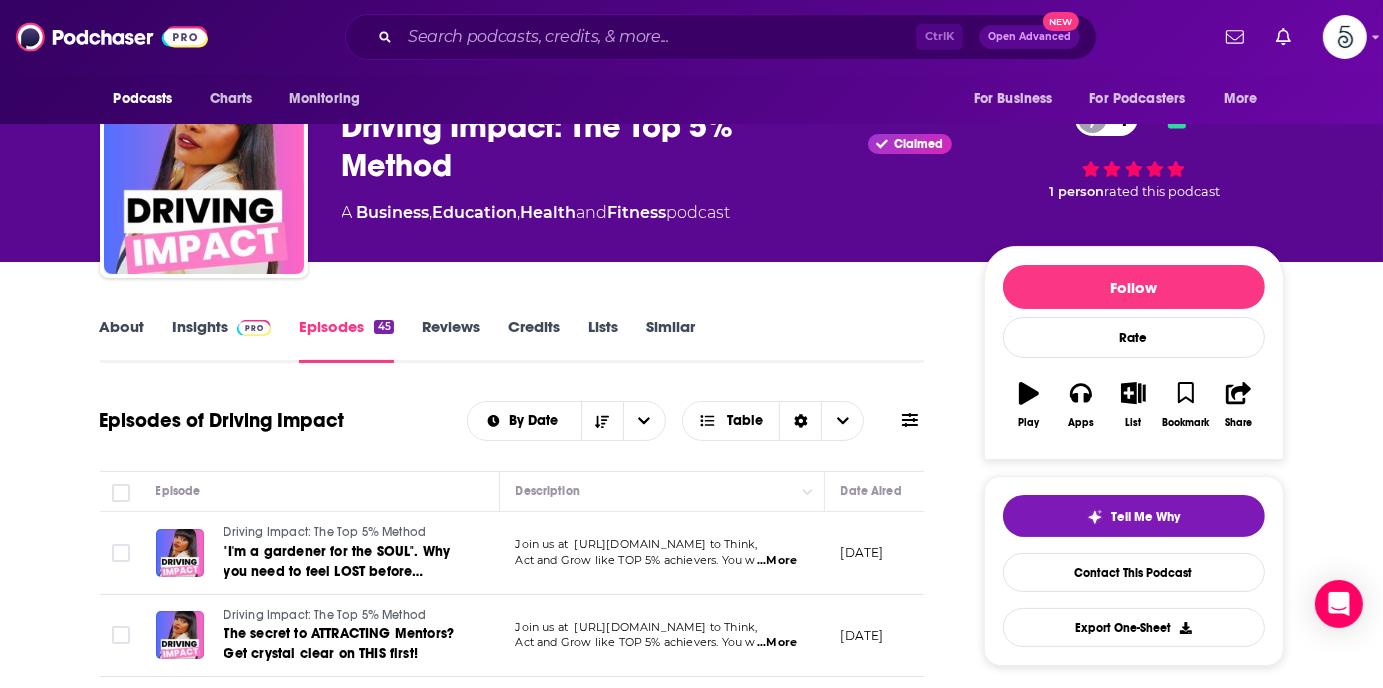 scroll, scrollTop: 0, scrollLeft: 0, axis: both 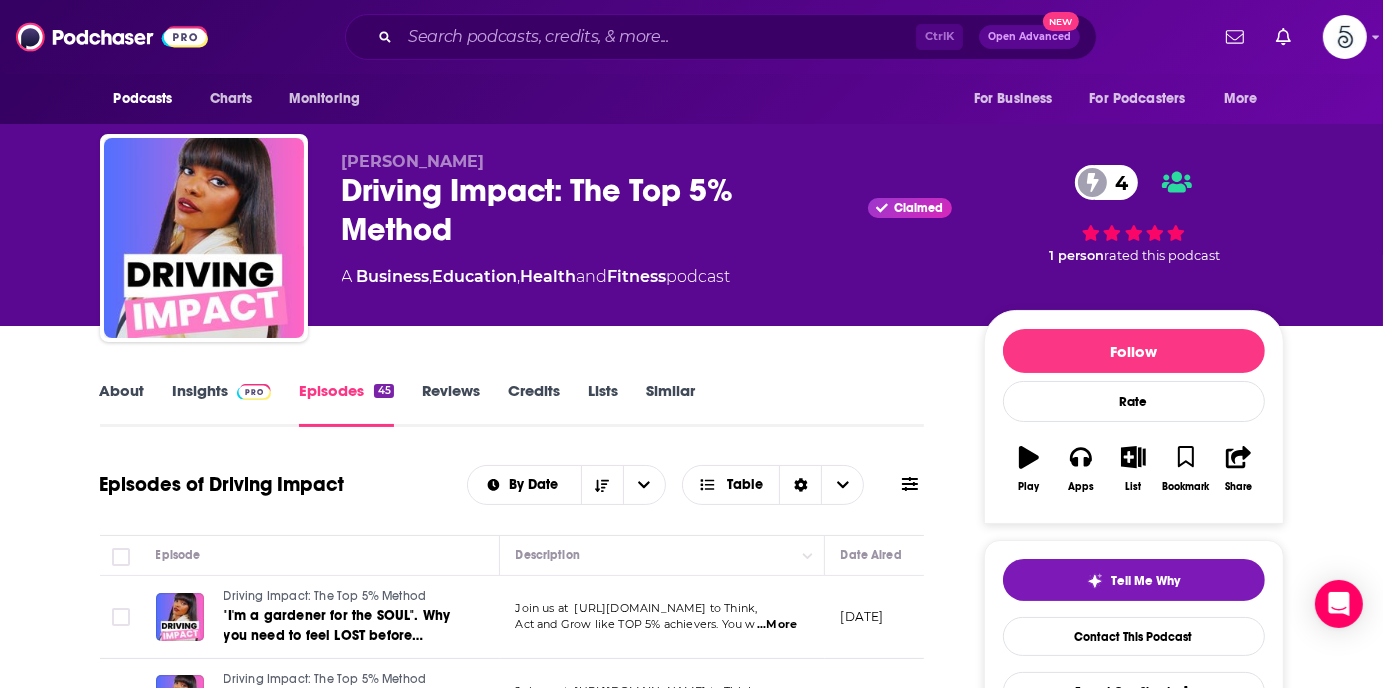 click on "Insights" at bounding box center [222, 404] 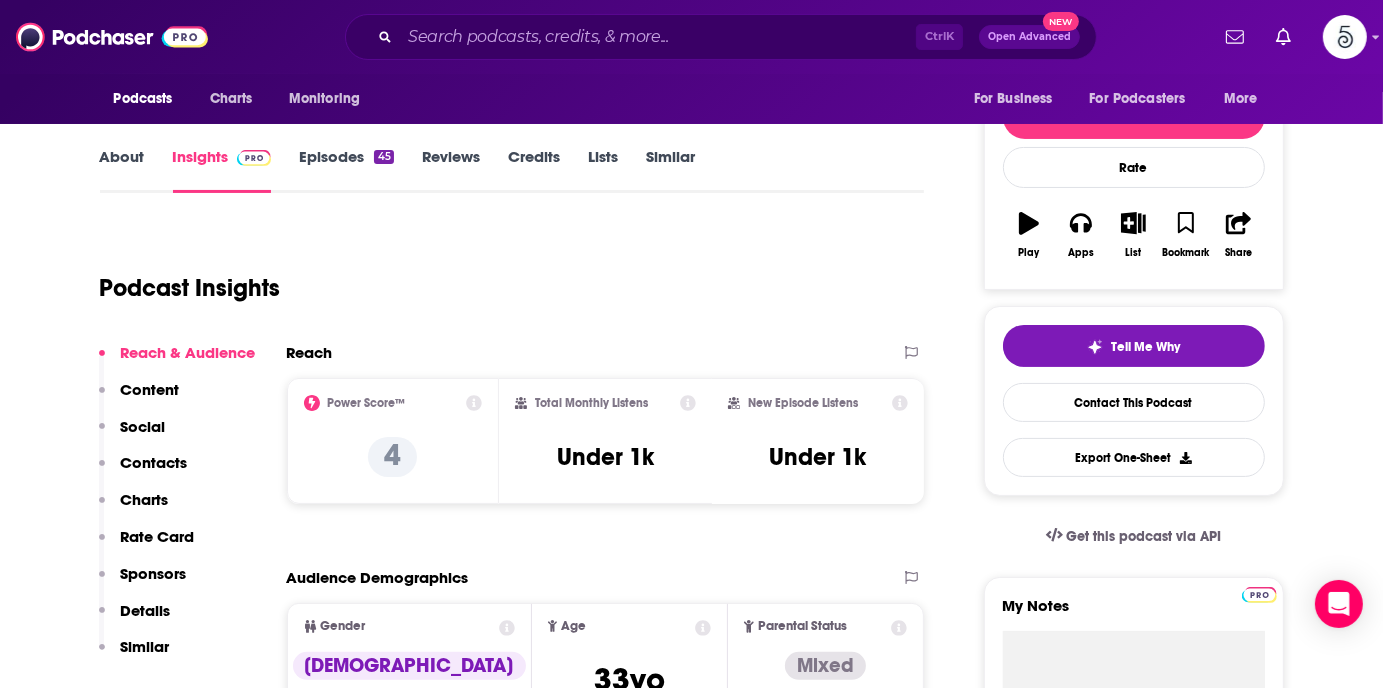 scroll, scrollTop: 337, scrollLeft: 0, axis: vertical 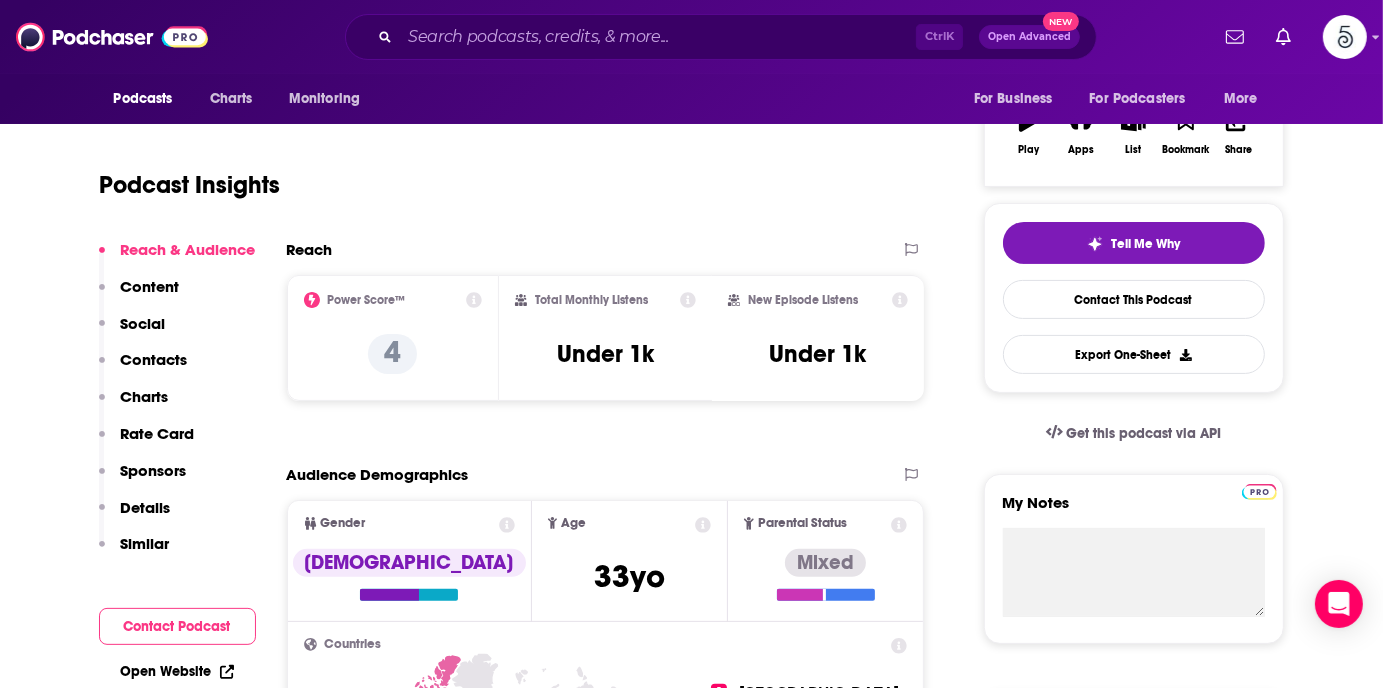 click on "Contacts" at bounding box center (154, 359) 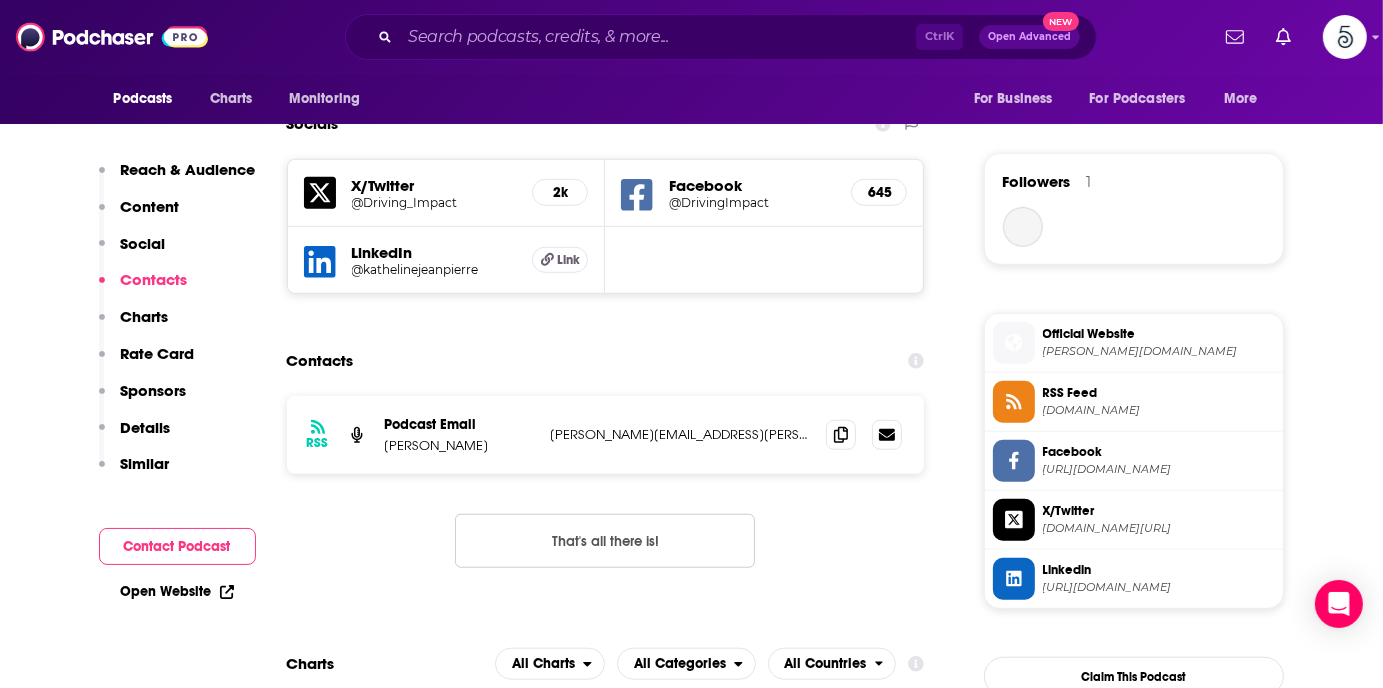 scroll, scrollTop: 1448, scrollLeft: 0, axis: vertical 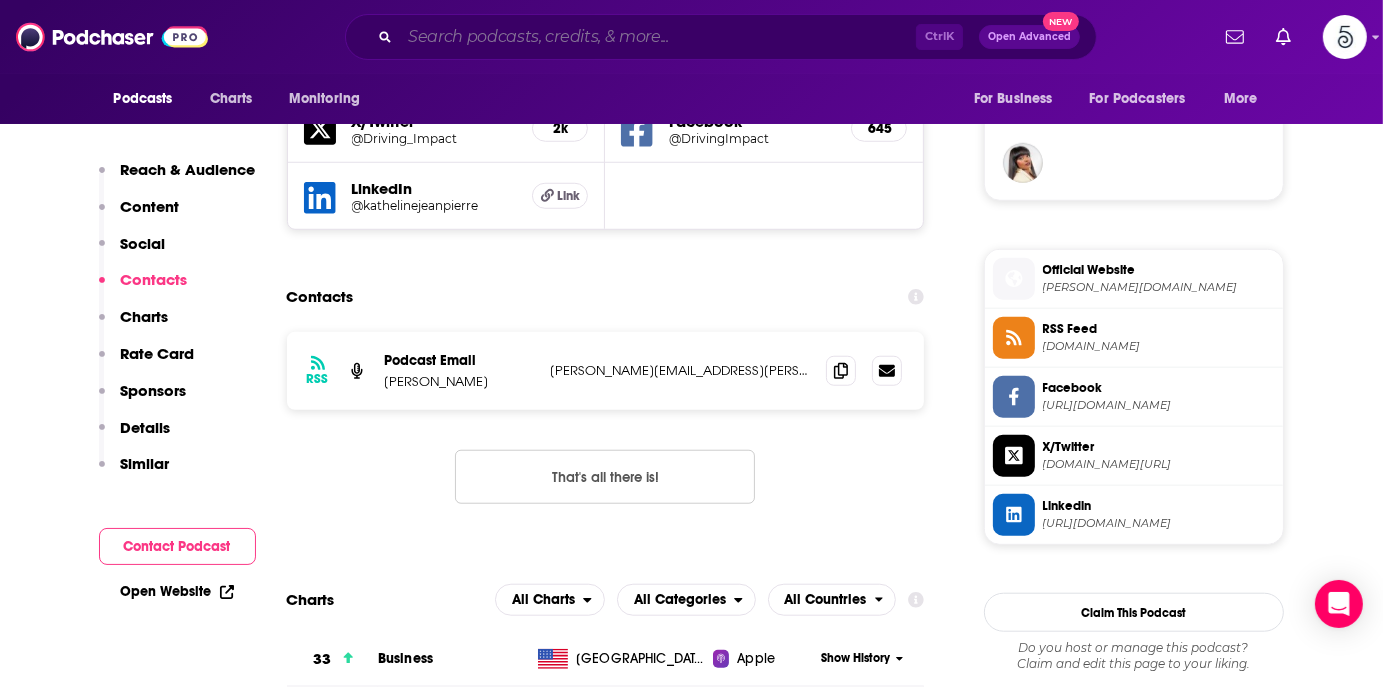 click at bounding box center [658, 37] 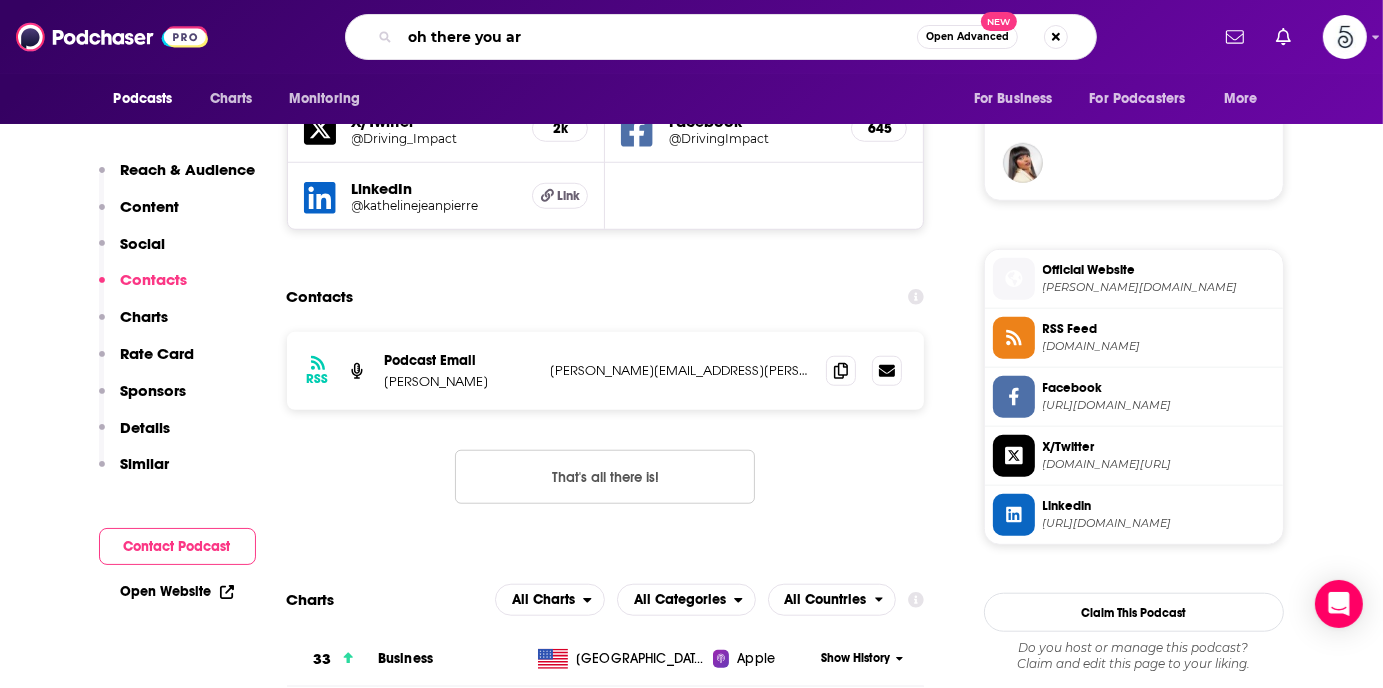 type on "oh there you are" 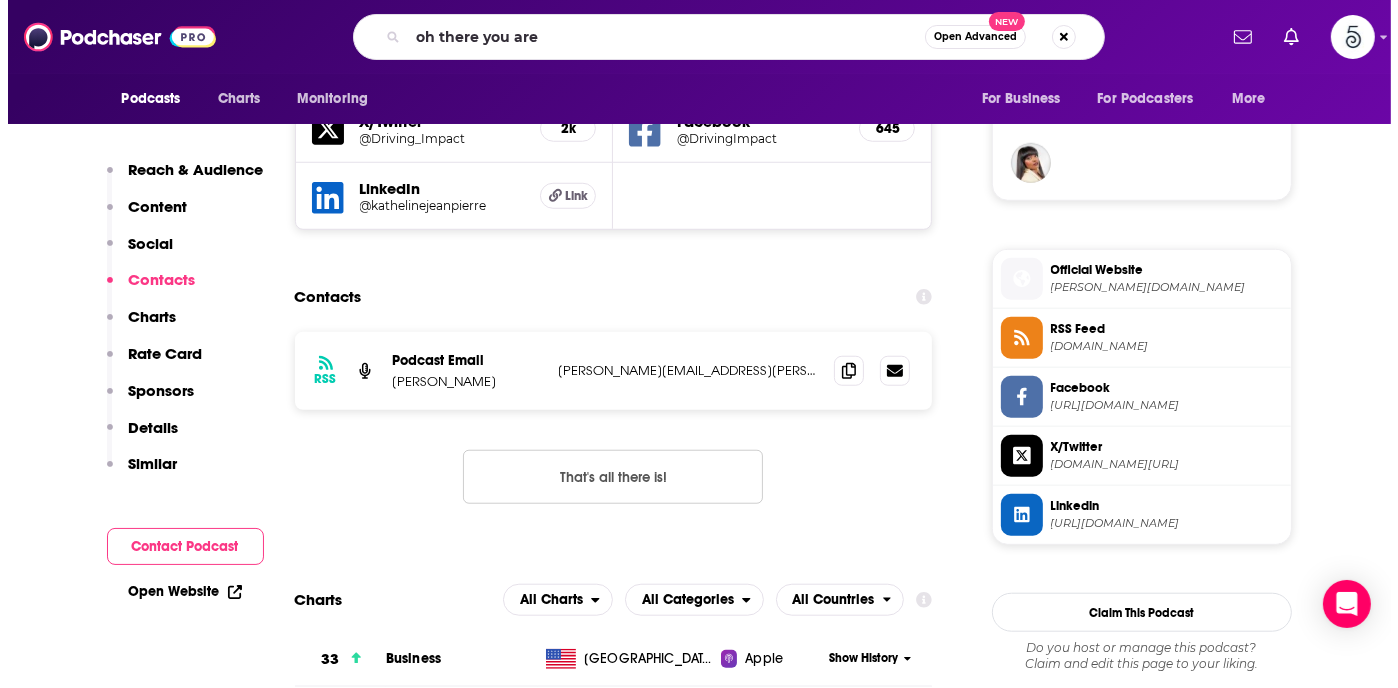 scroll, scrollTop: 0, scrollLeft: 0, axis: both 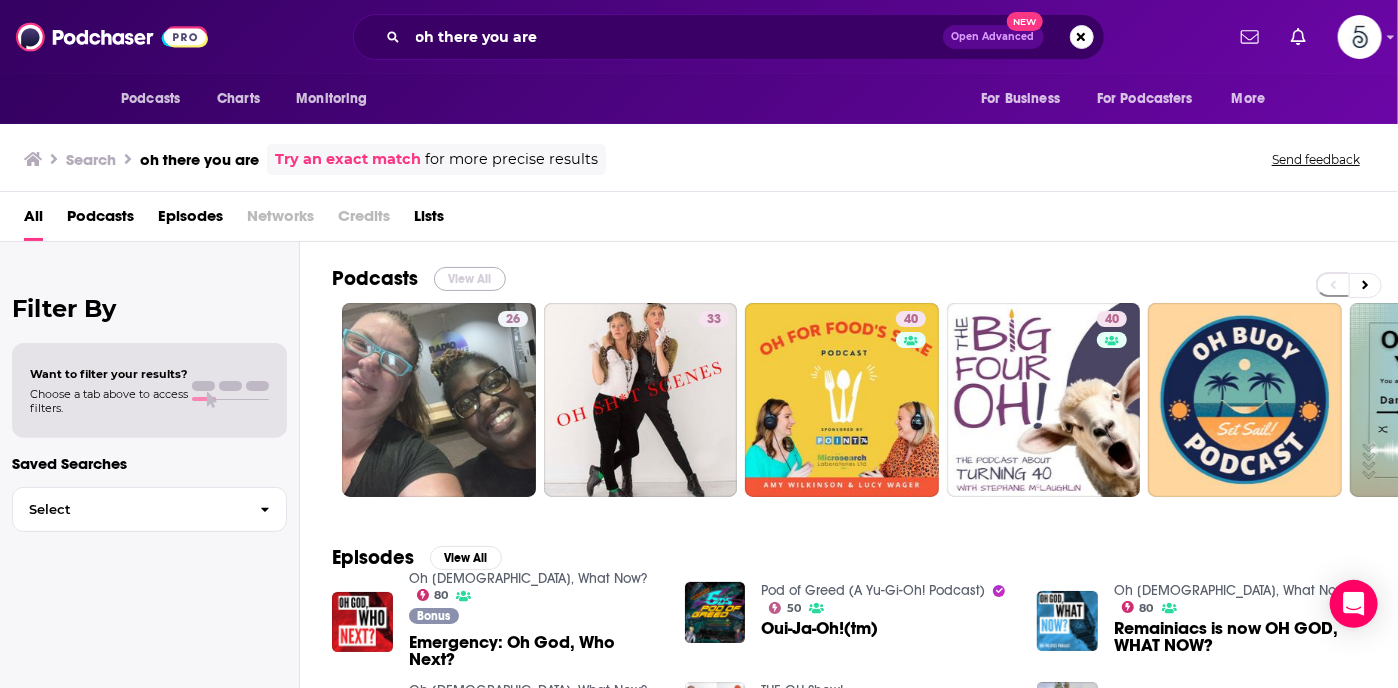 click on "View All" at bounding box center (470, 279) 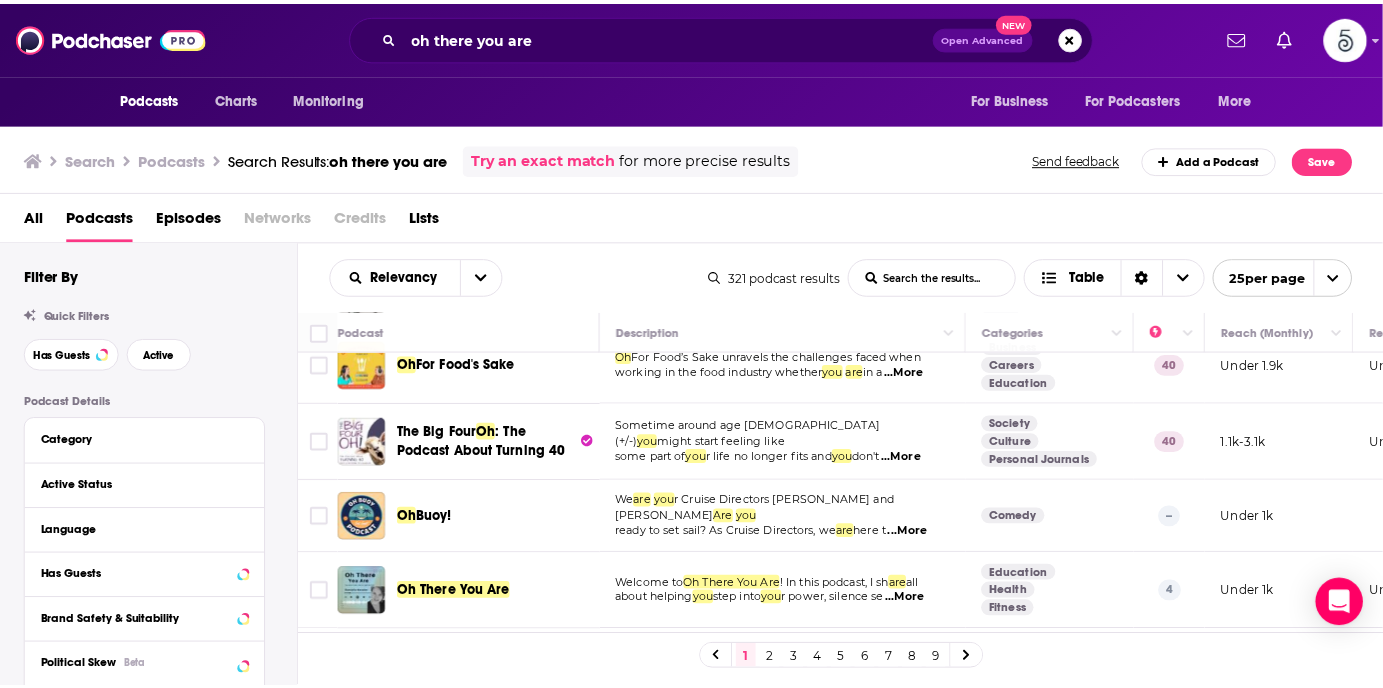 scroll, scrollTop: 200, scrollLeft: 0, axis: vertical 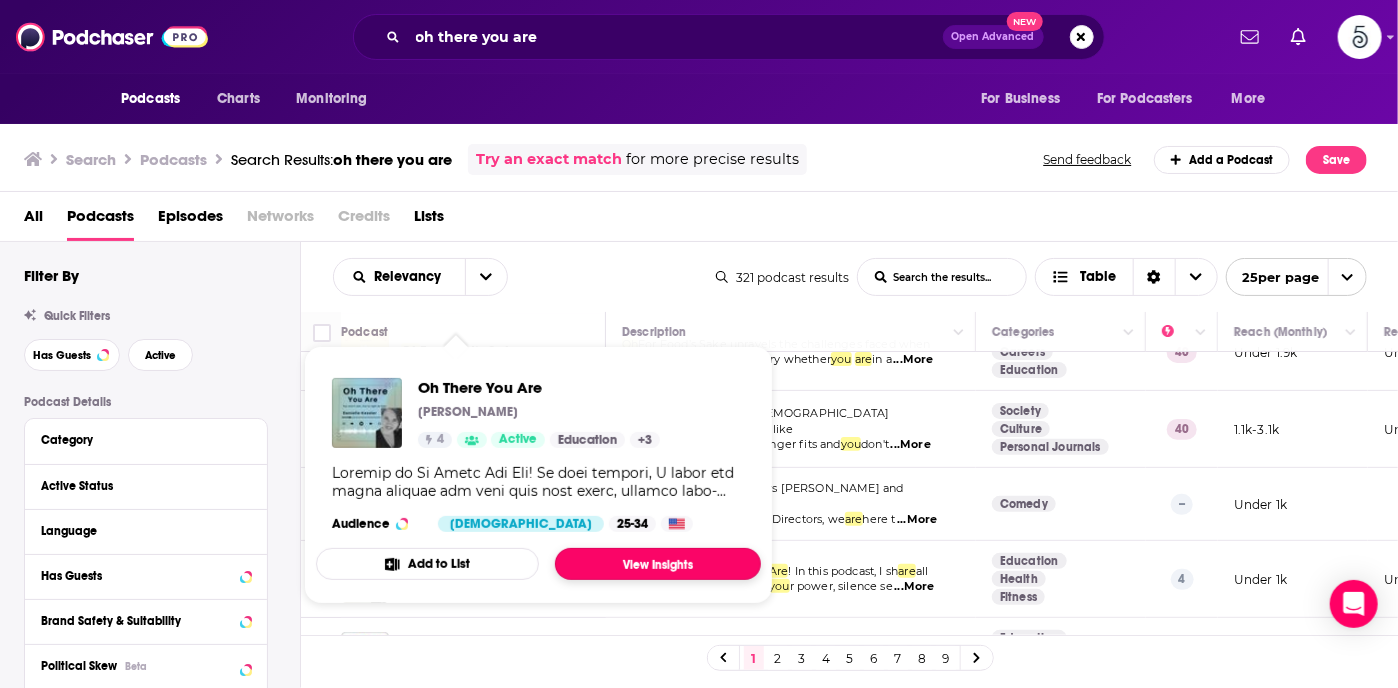 click on "View Insights" at bounding box center [658, 564] 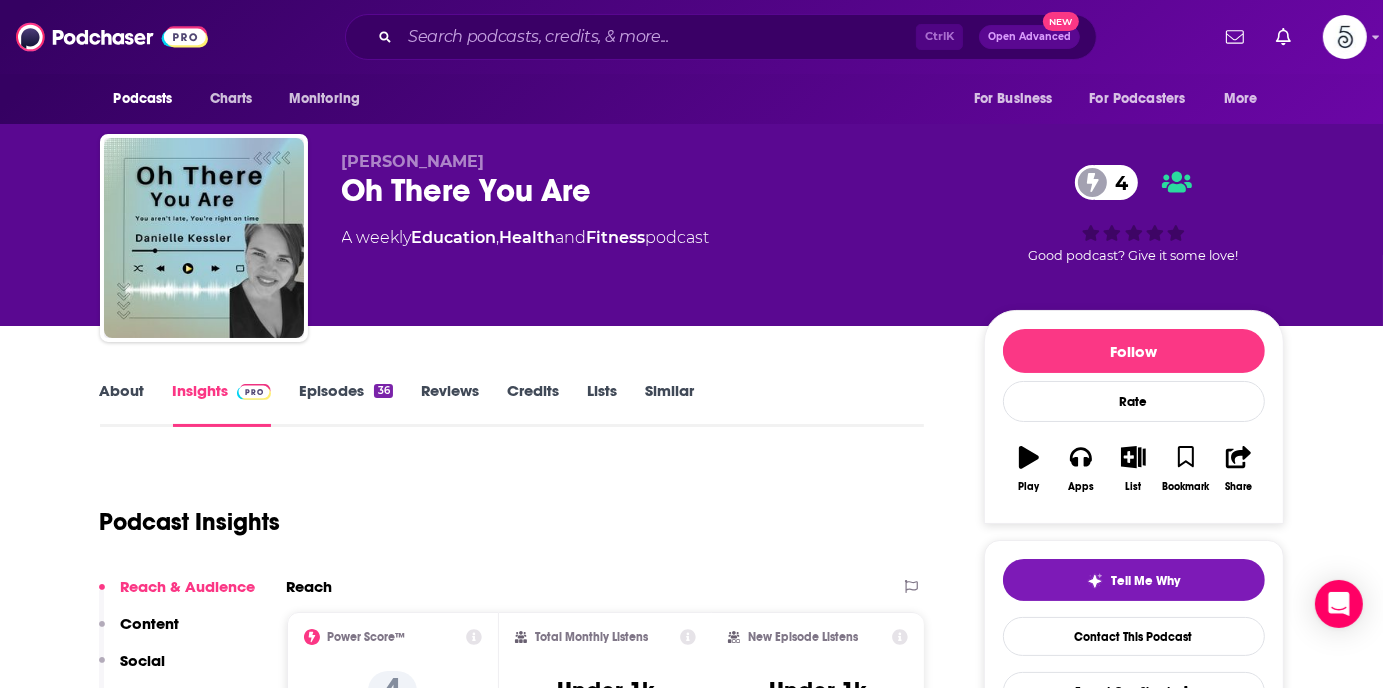 click on "Episodes 36" at bounding box center (345, 404) 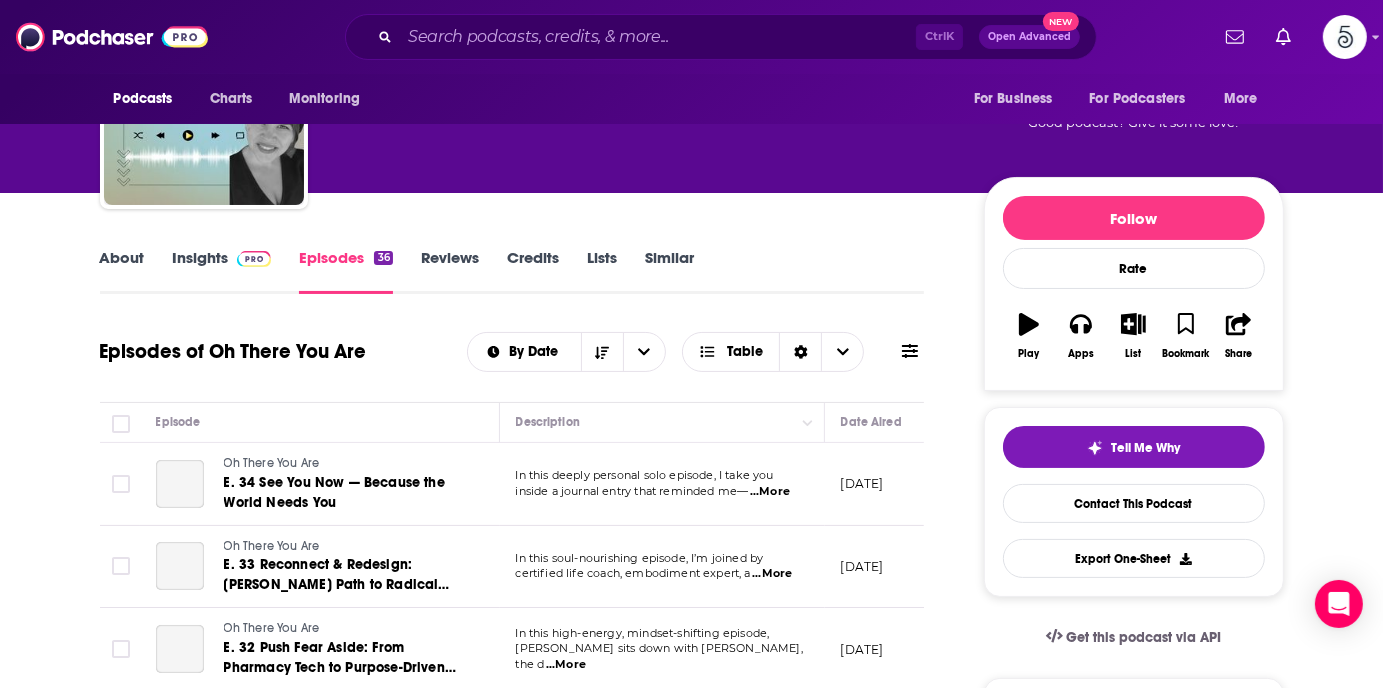 scroll, scrollTop: 156, scrollLeft: 0, axis: vertical 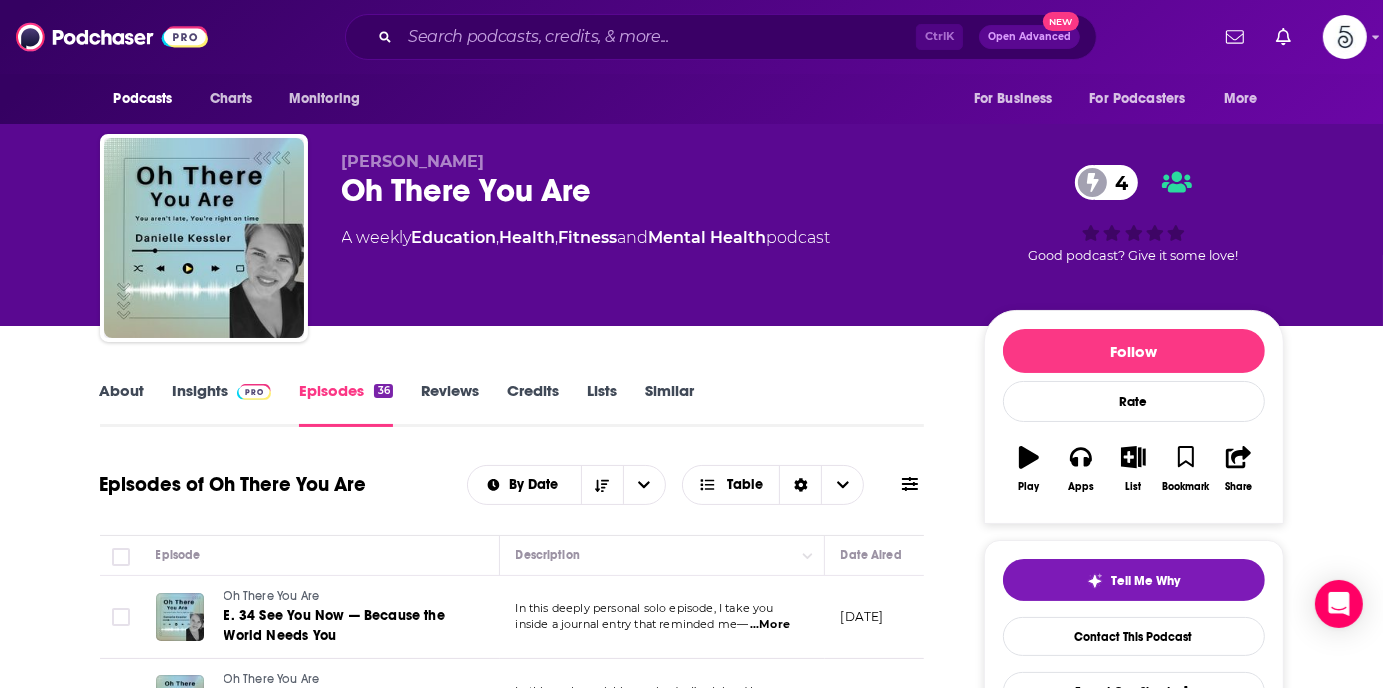 click on "Insights" at bounding box center [222, 404] 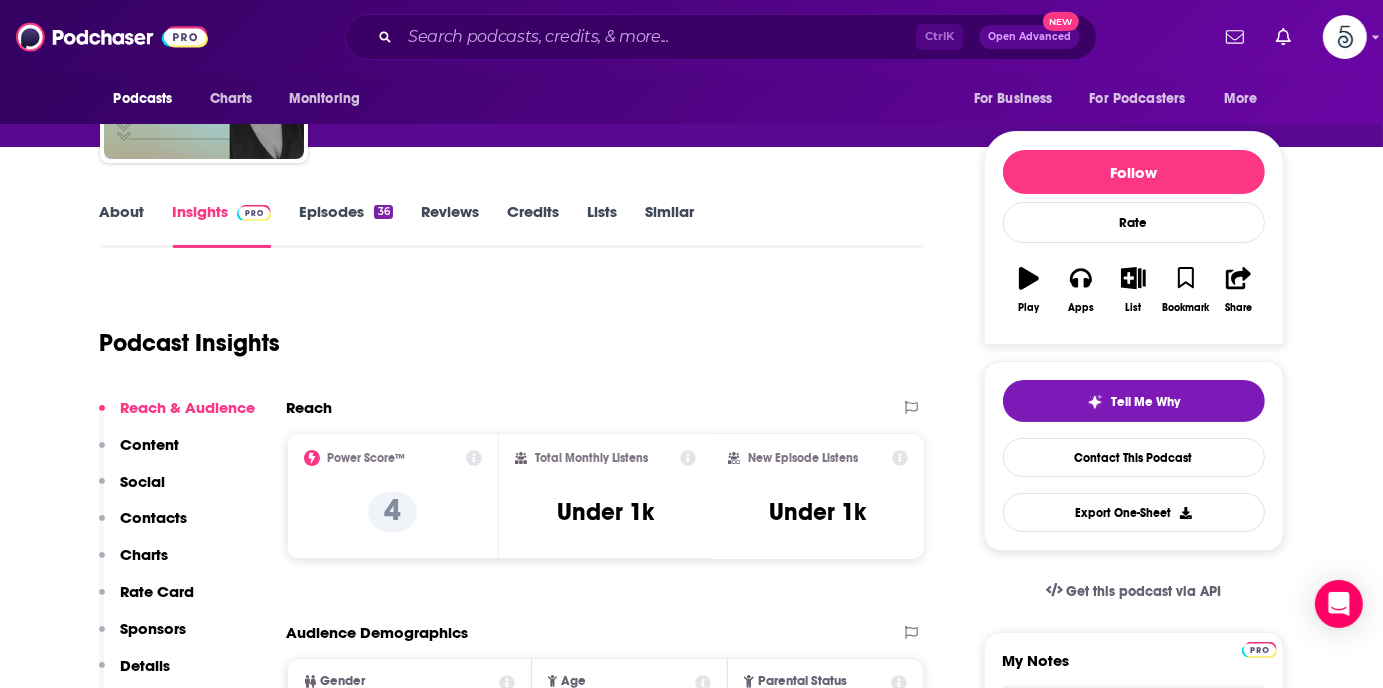scroll, scrollTop: 229, scrollLeft: 0, axis: vertical 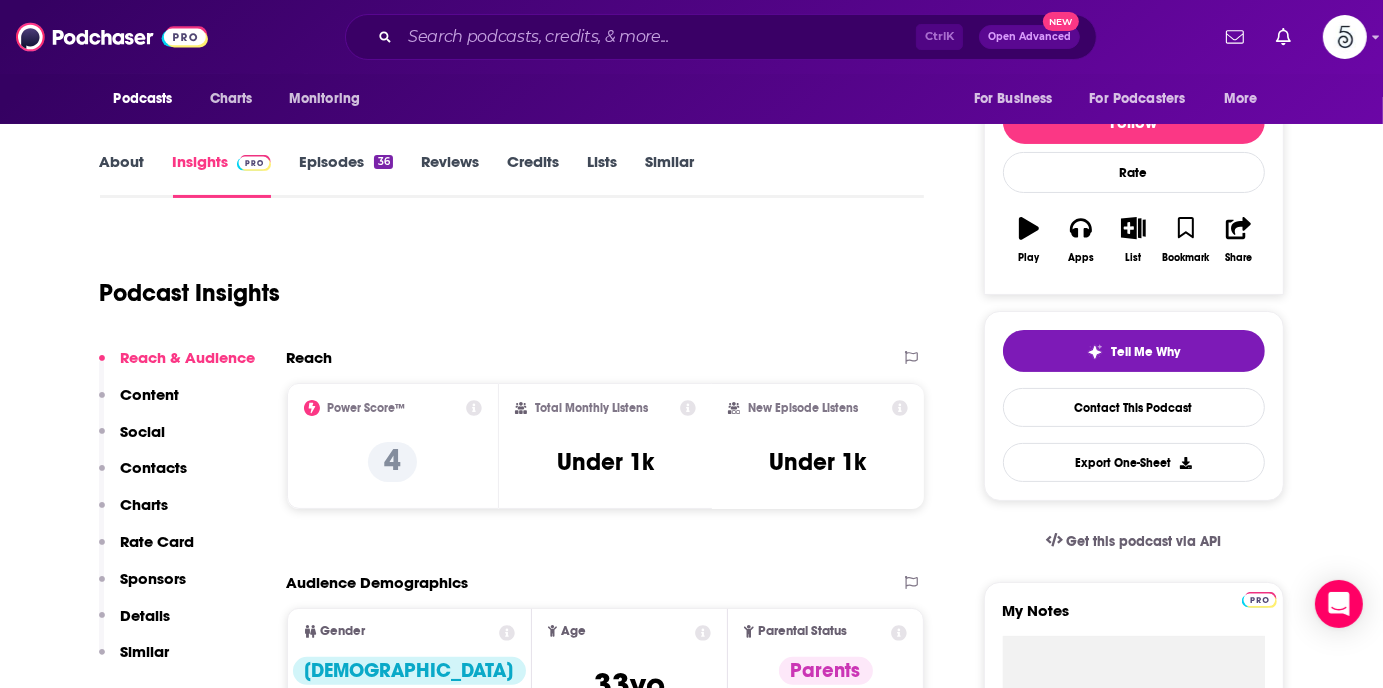 click on "Contacts" at bounding box center (154, 467) 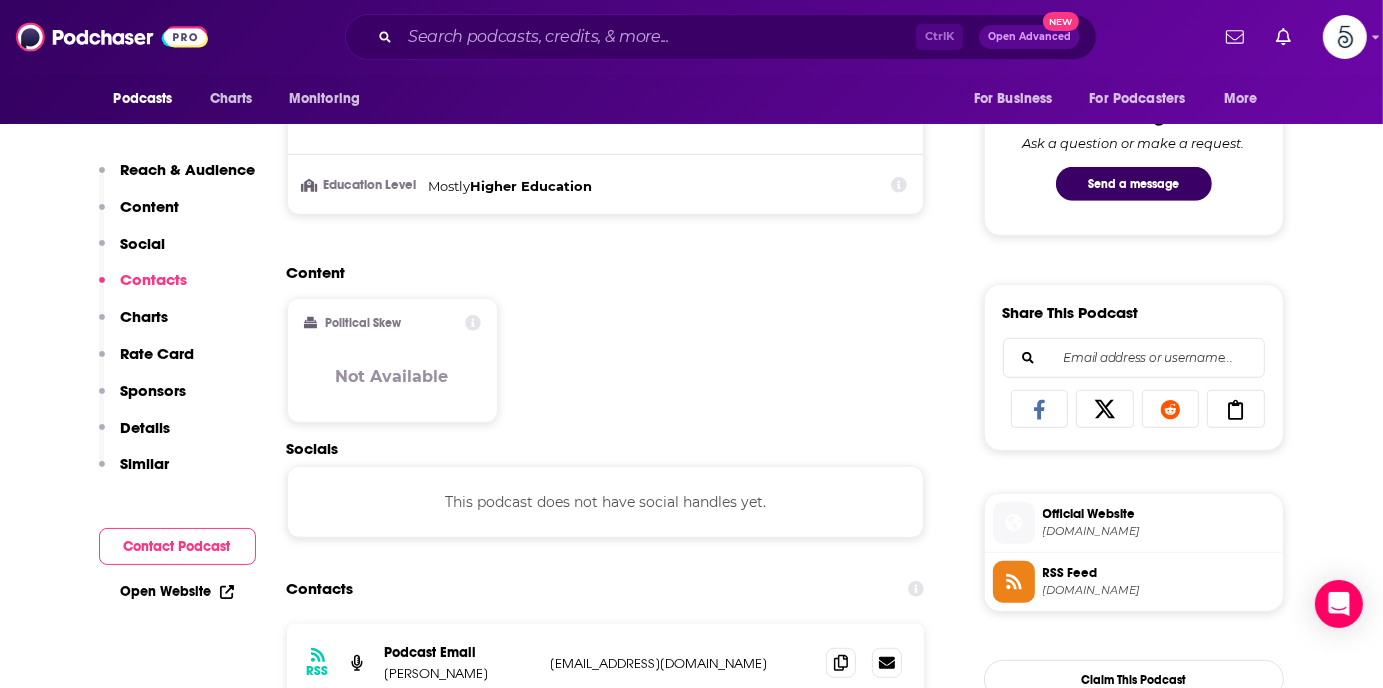 scroll, scrollTop: 1336, scrollLeft: 0, axis: vertical 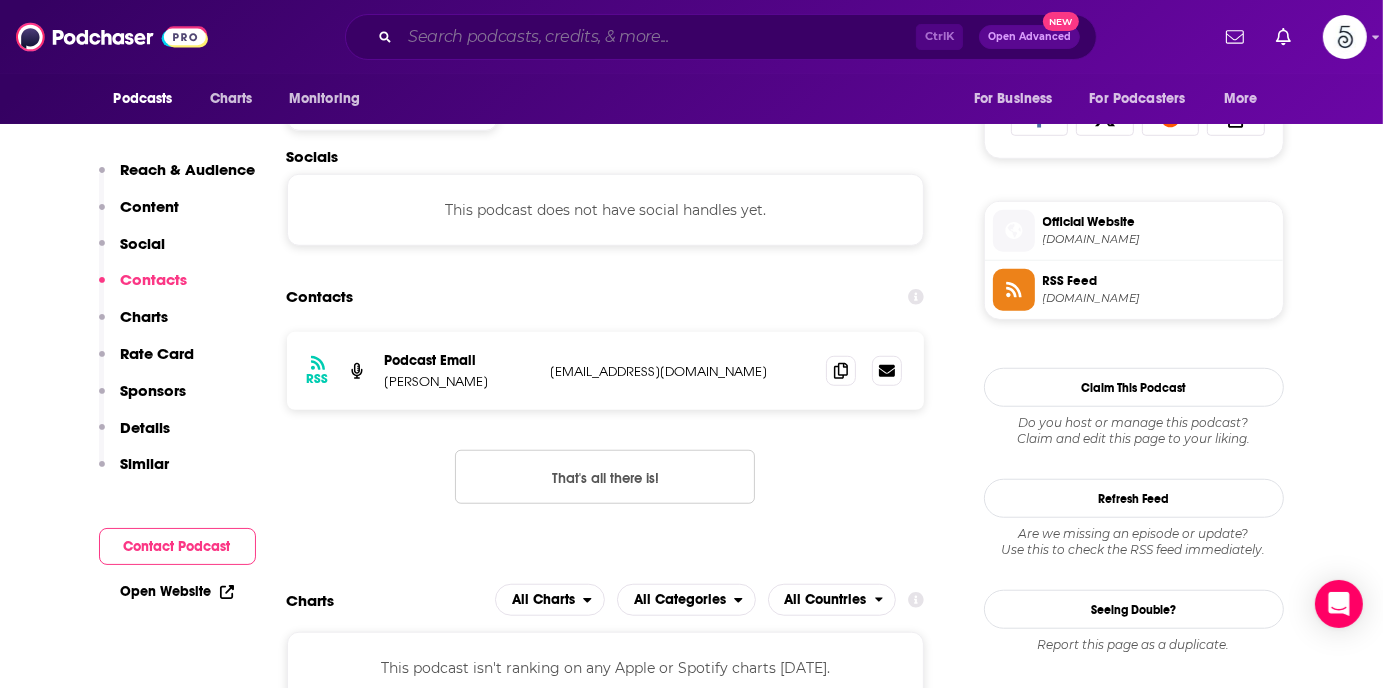 click at bounding box center [658, 37] 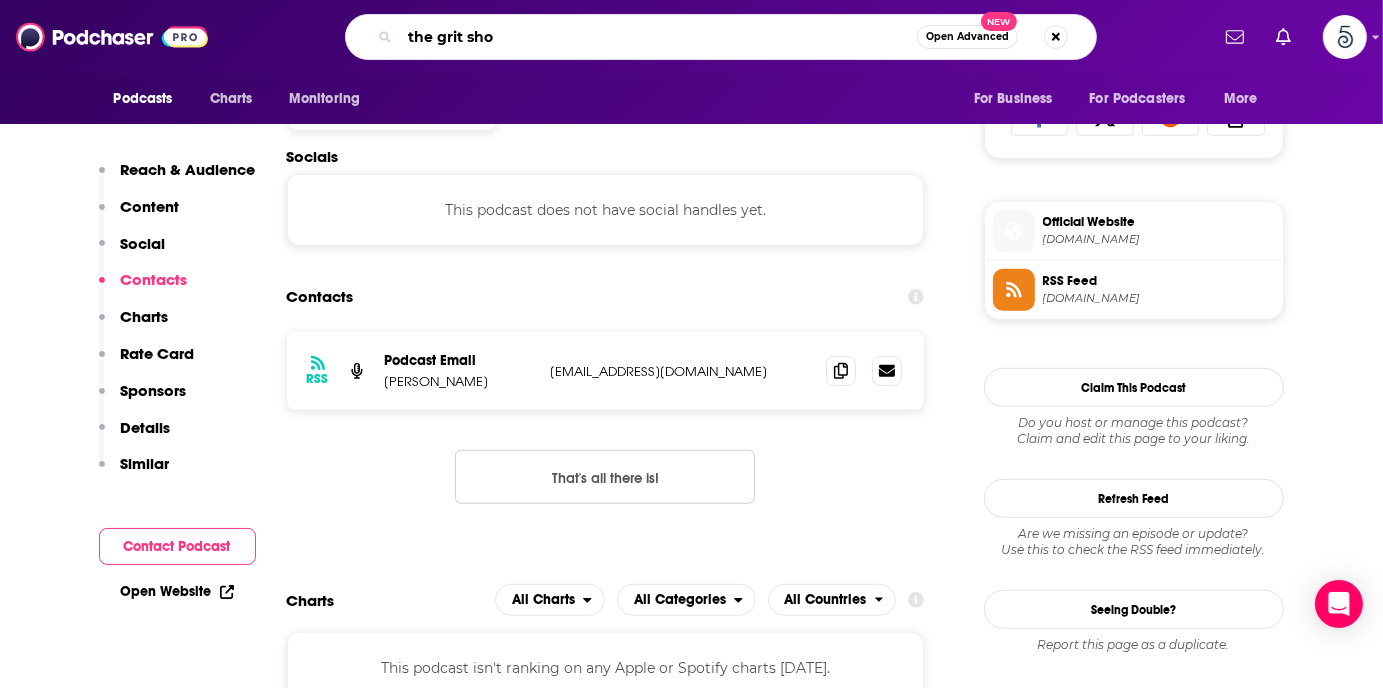 type on "the grit show" 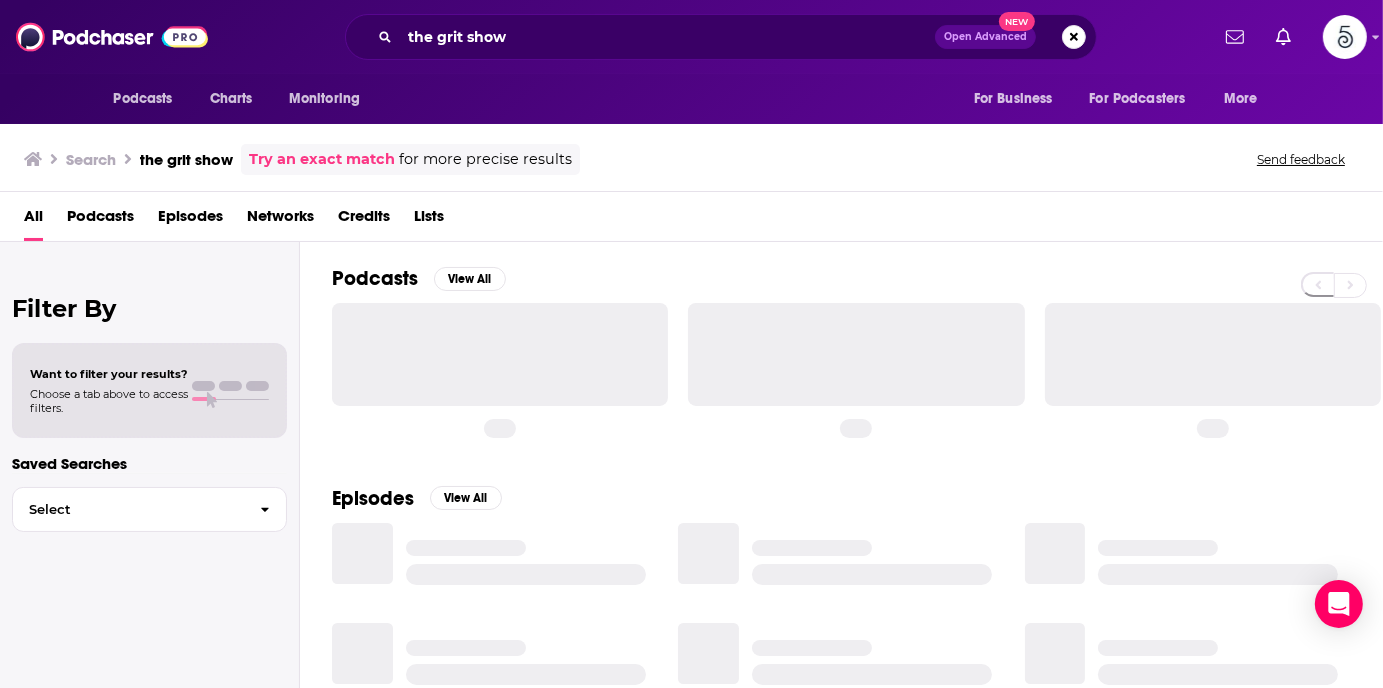scroll, scrollTop: 0, scrollLeft: 0, axis: both 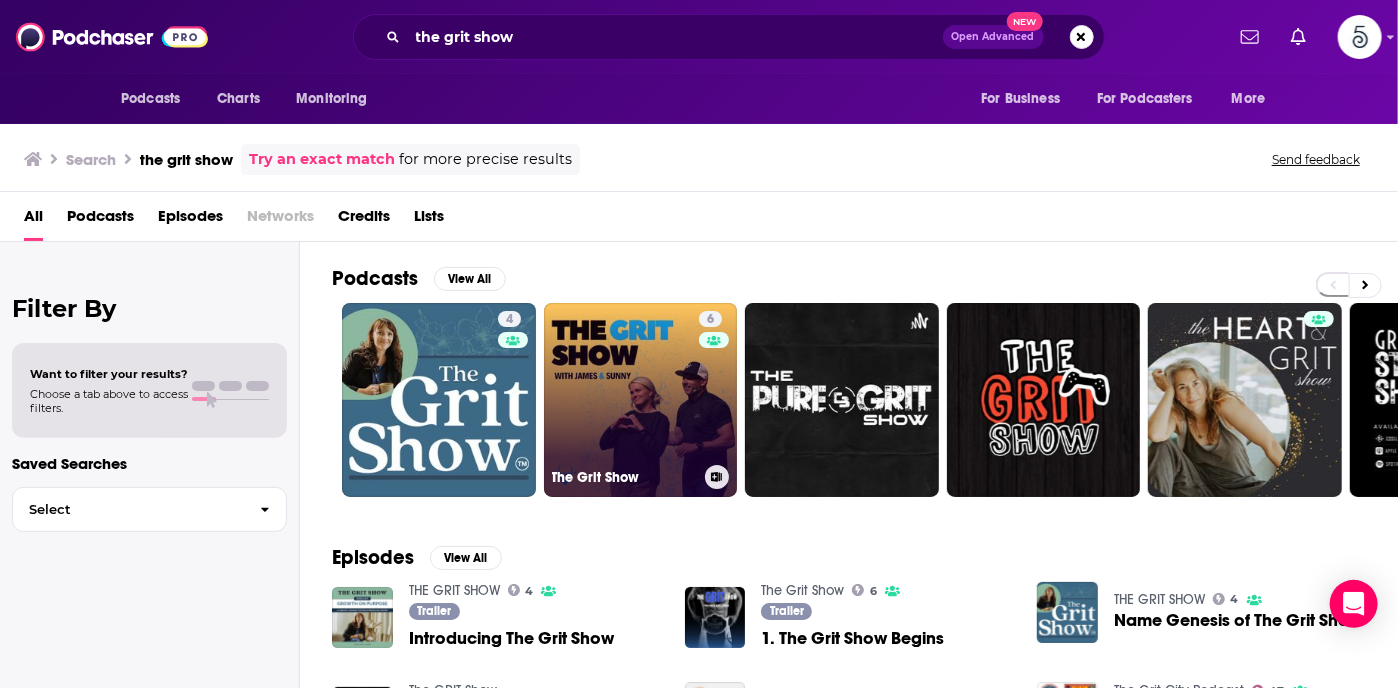 click on "6 The Grit Show" at bounding box center [641, 400] 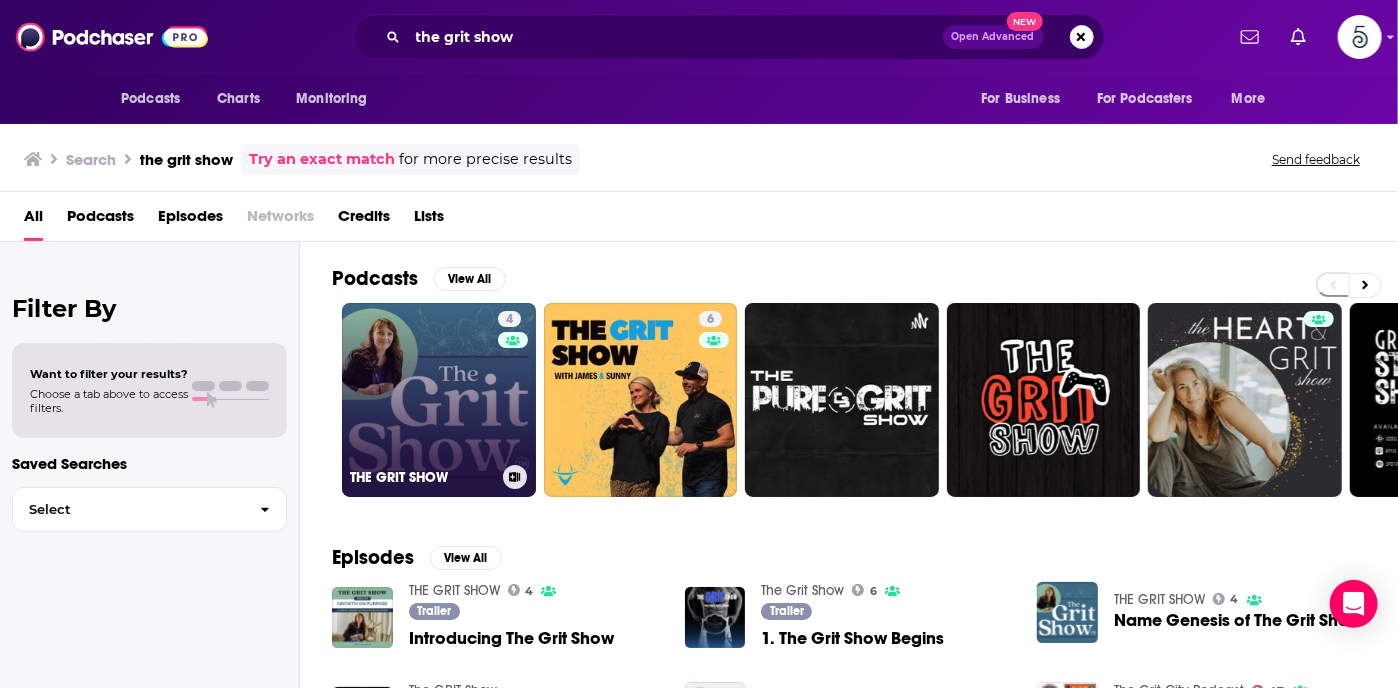 click on "4 THE GRIT SHOW" at bounding box center [439, 400] 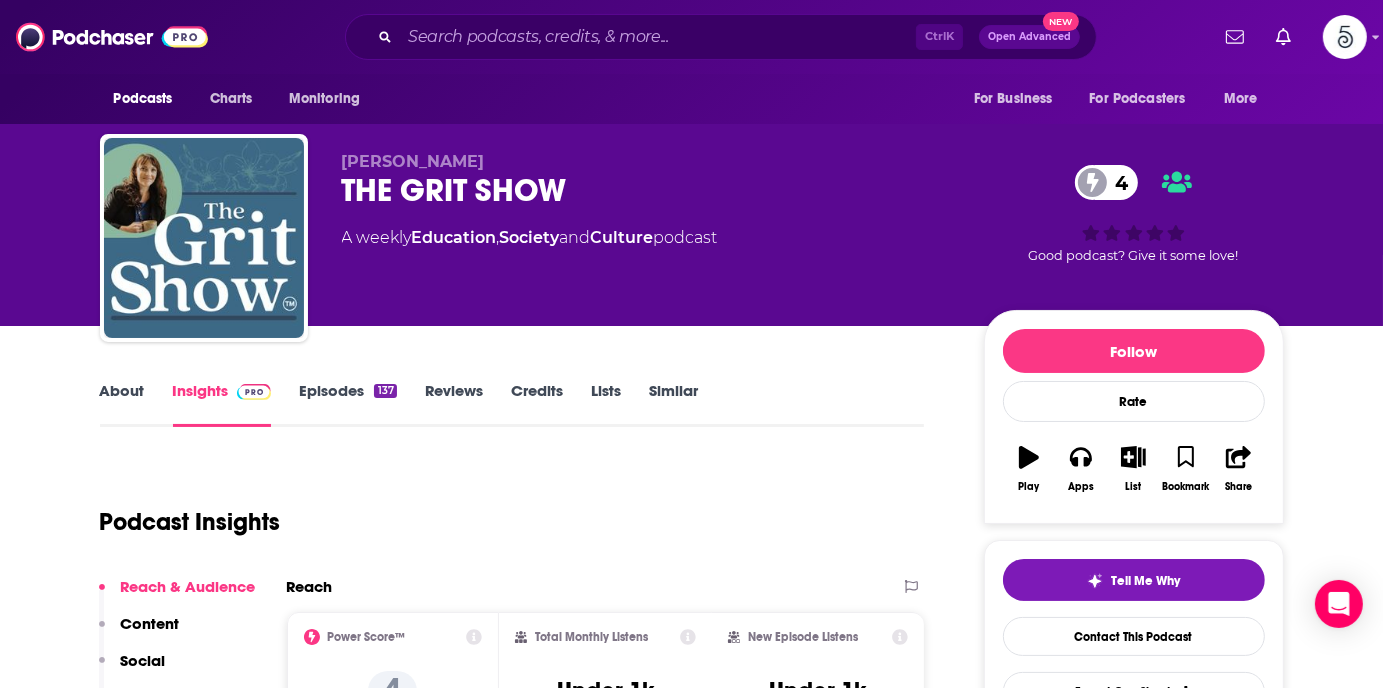 click on "Episodes 137" at bounding box center (347, 404) 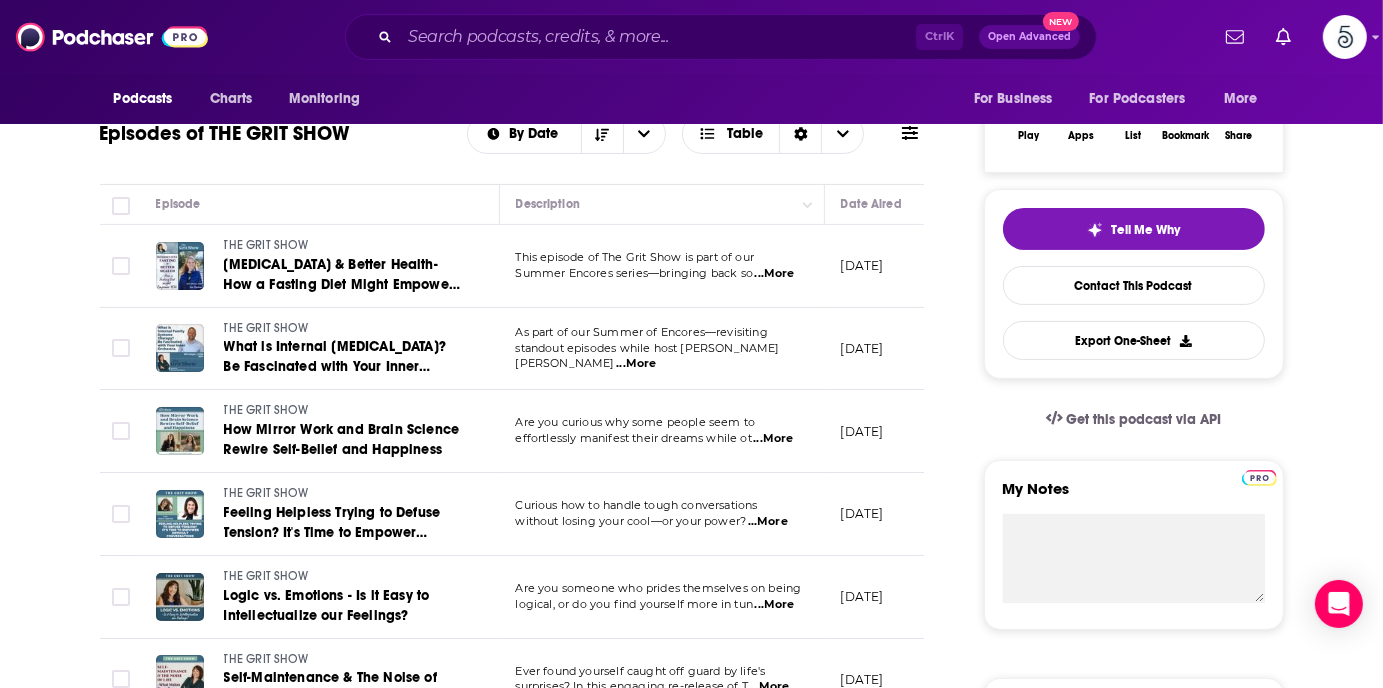 scroll, scrollTop: 395, scrollLeft: 0, axis: vertical 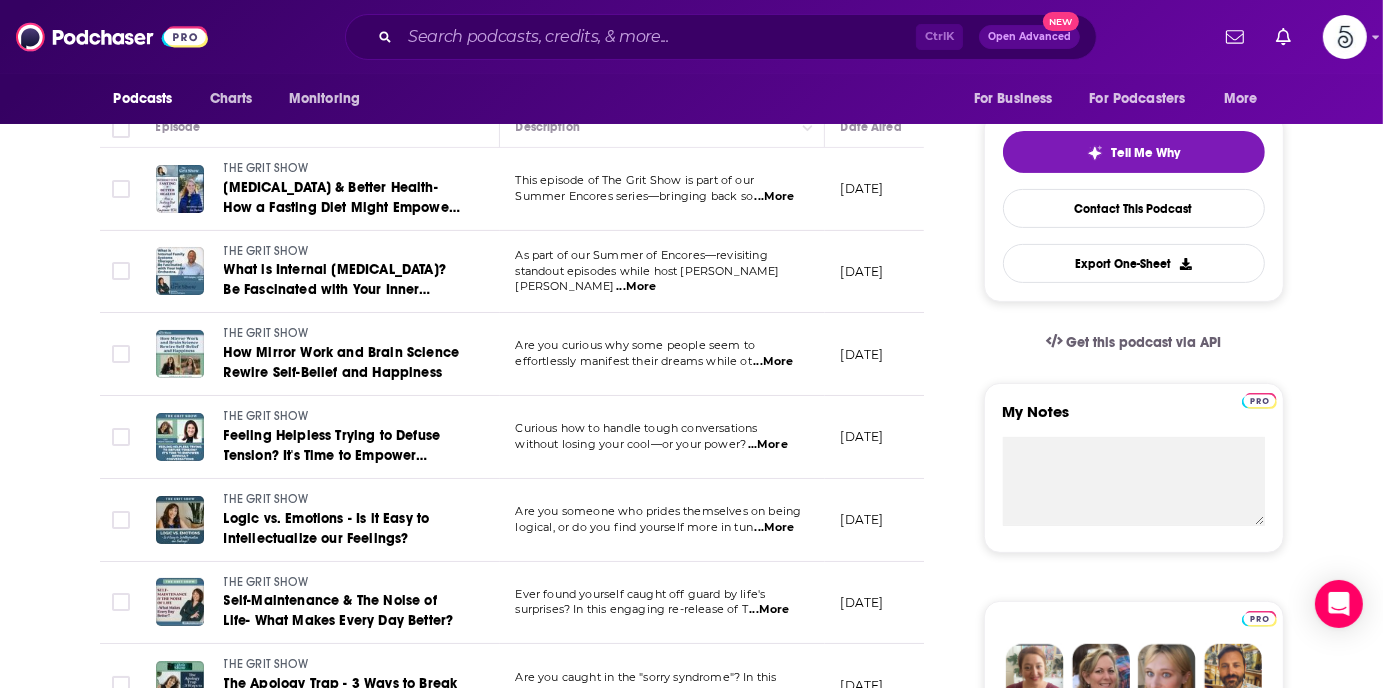 click on "...More" at bounding box center [768, 445] 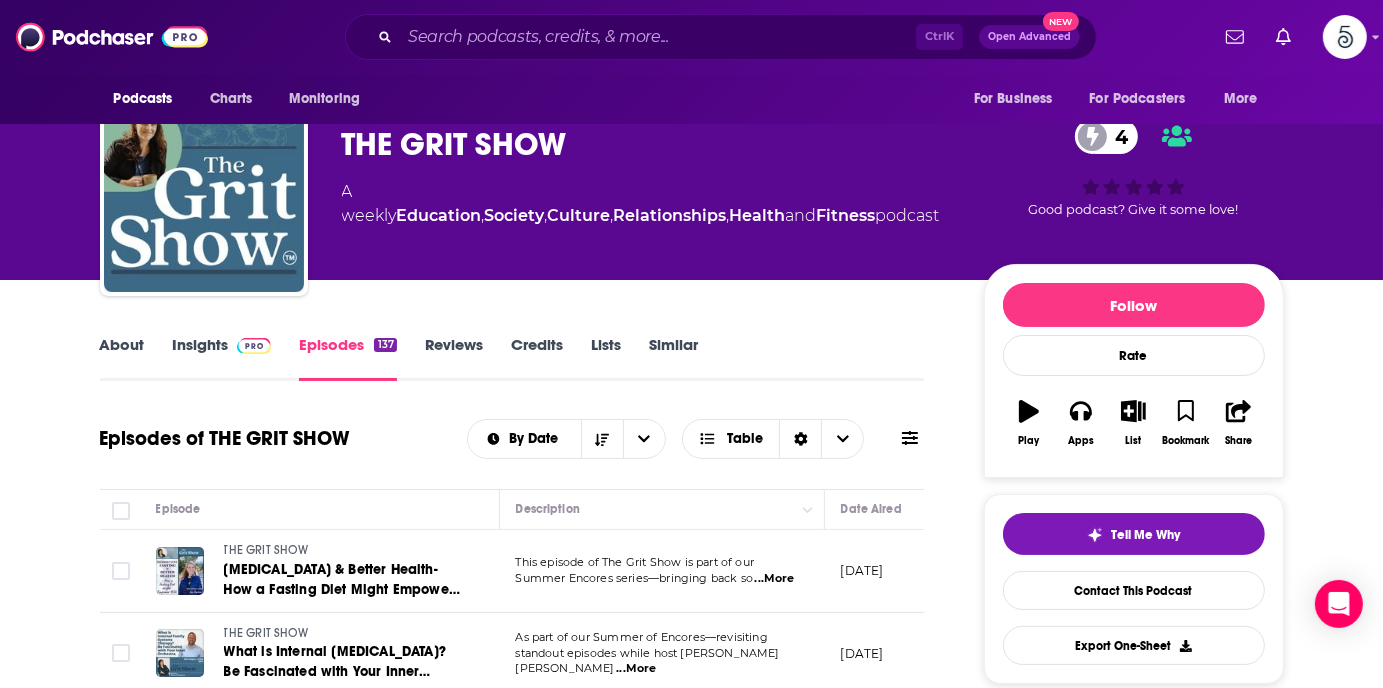 scroll, scrollTop: 0, scrollLeft: 0, axis: both 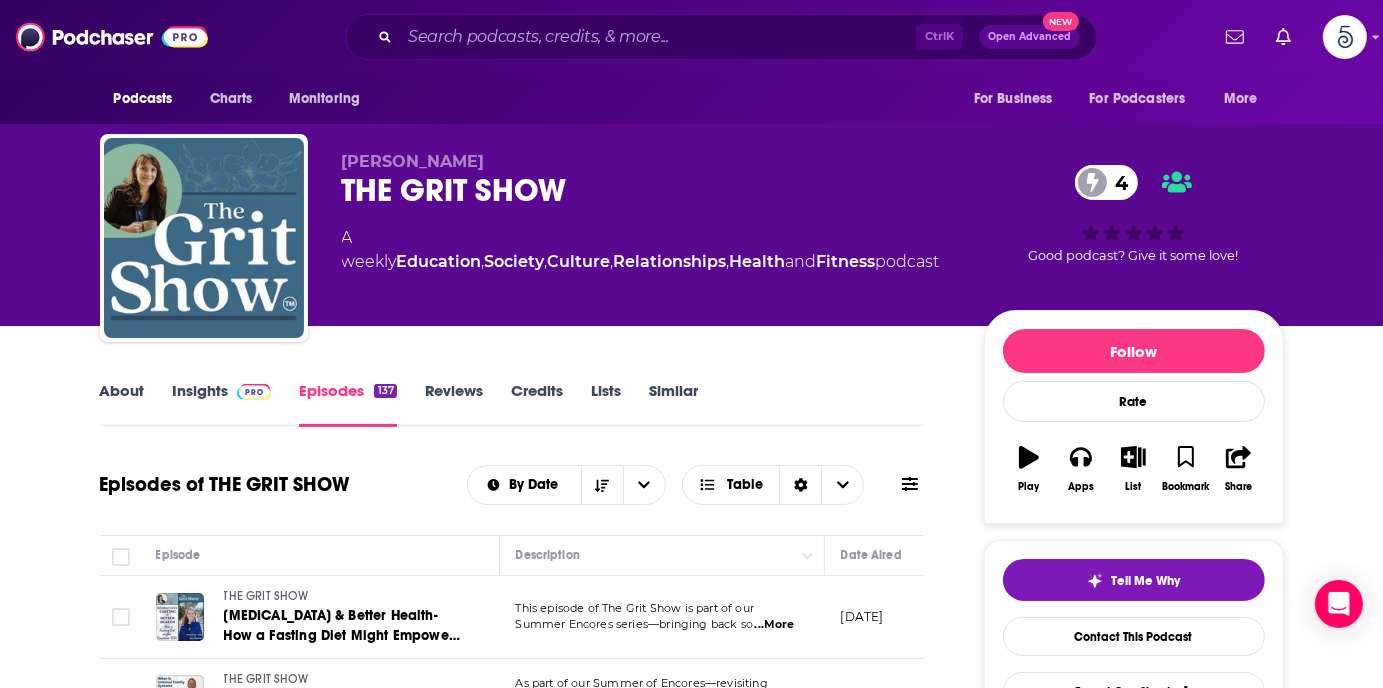 click on "Insights" at bounding box center (222, 404) 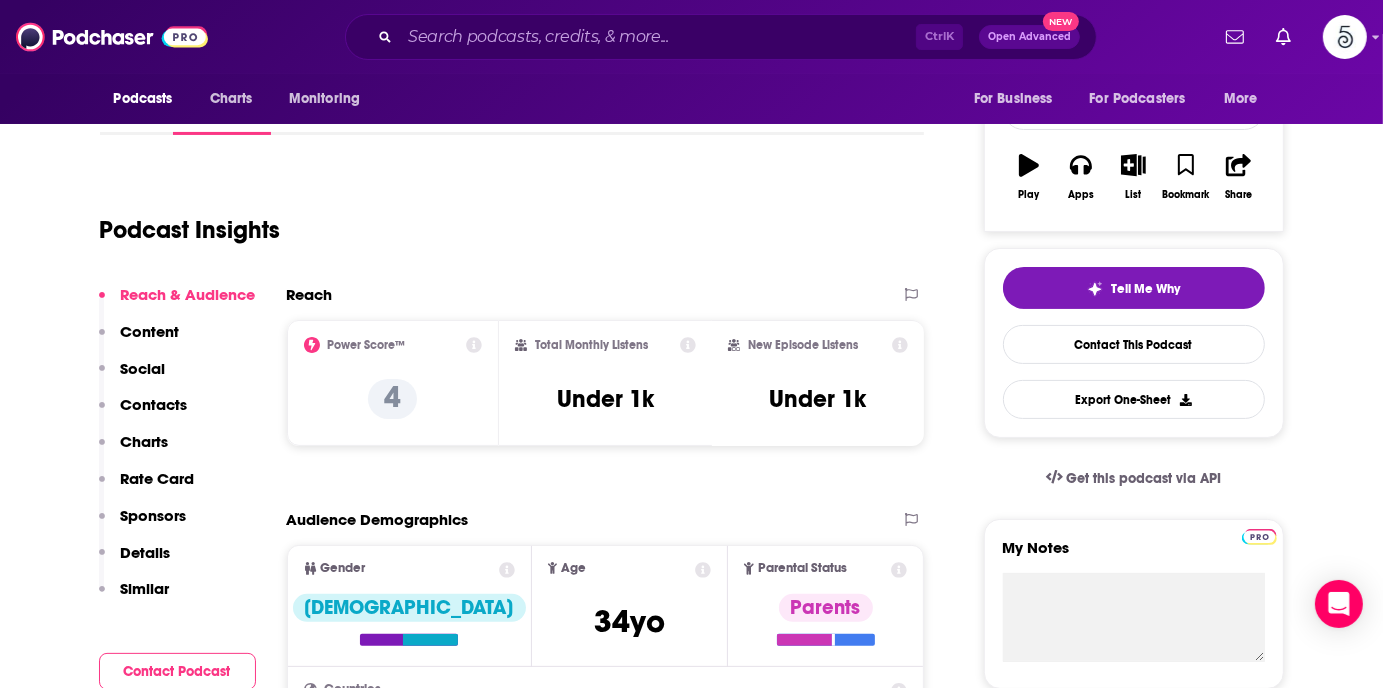scroll, scrollTop: 321, scrollLeft: 0, axis: vertical 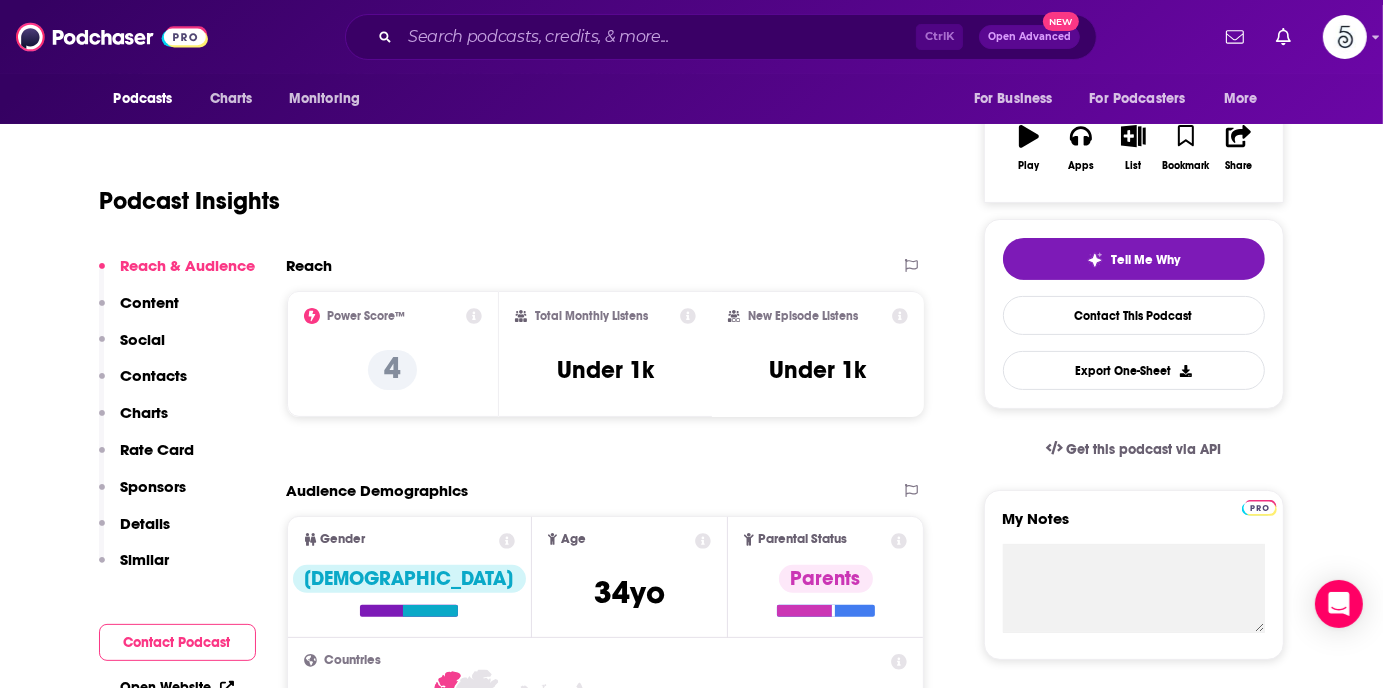 click on "Contacts" at bounding box center (154, 375) 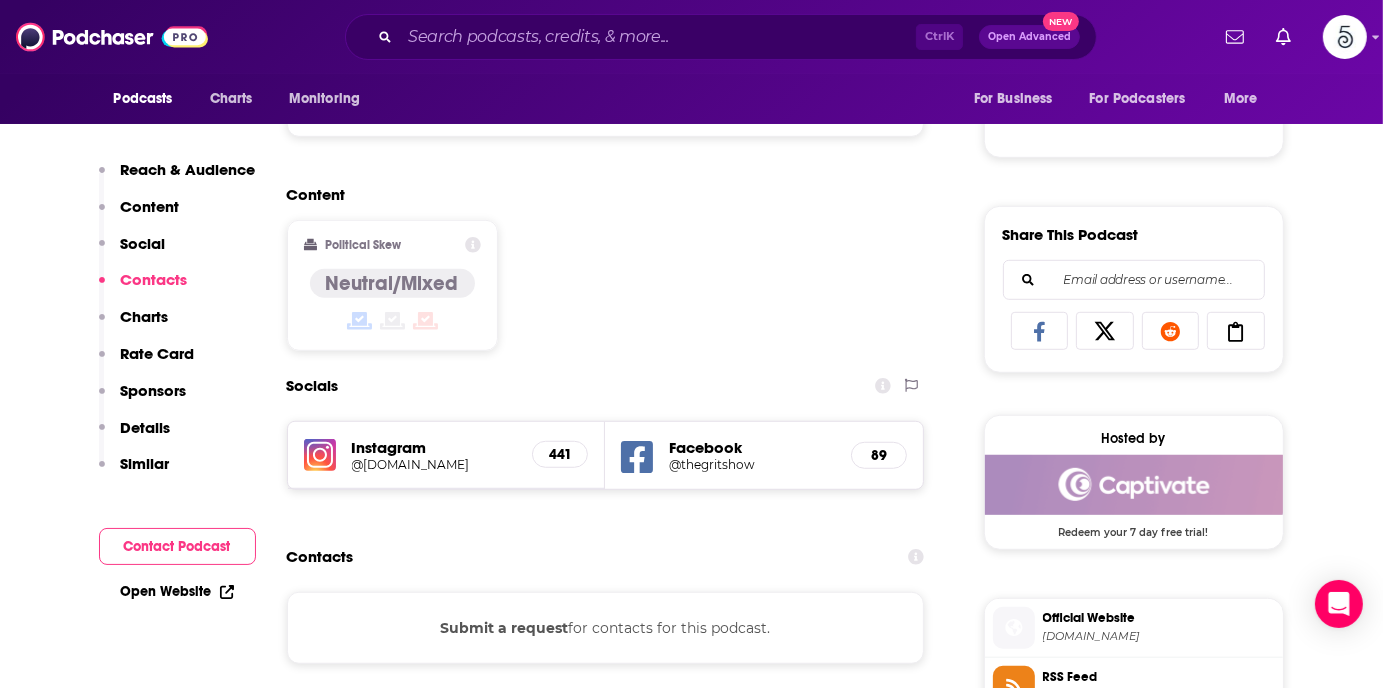scroll, scrollTop: 1382, scrollLeft: 0, axis: vertical 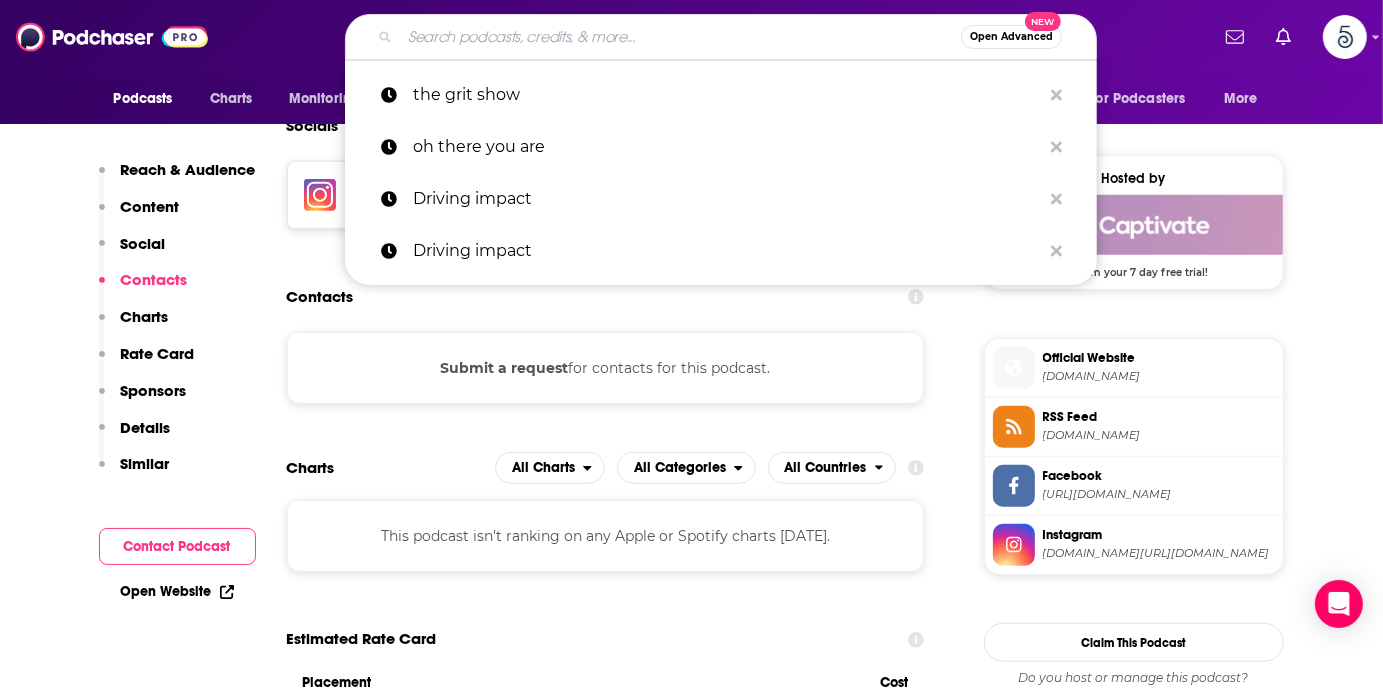 click at bounding box center (680, 37) 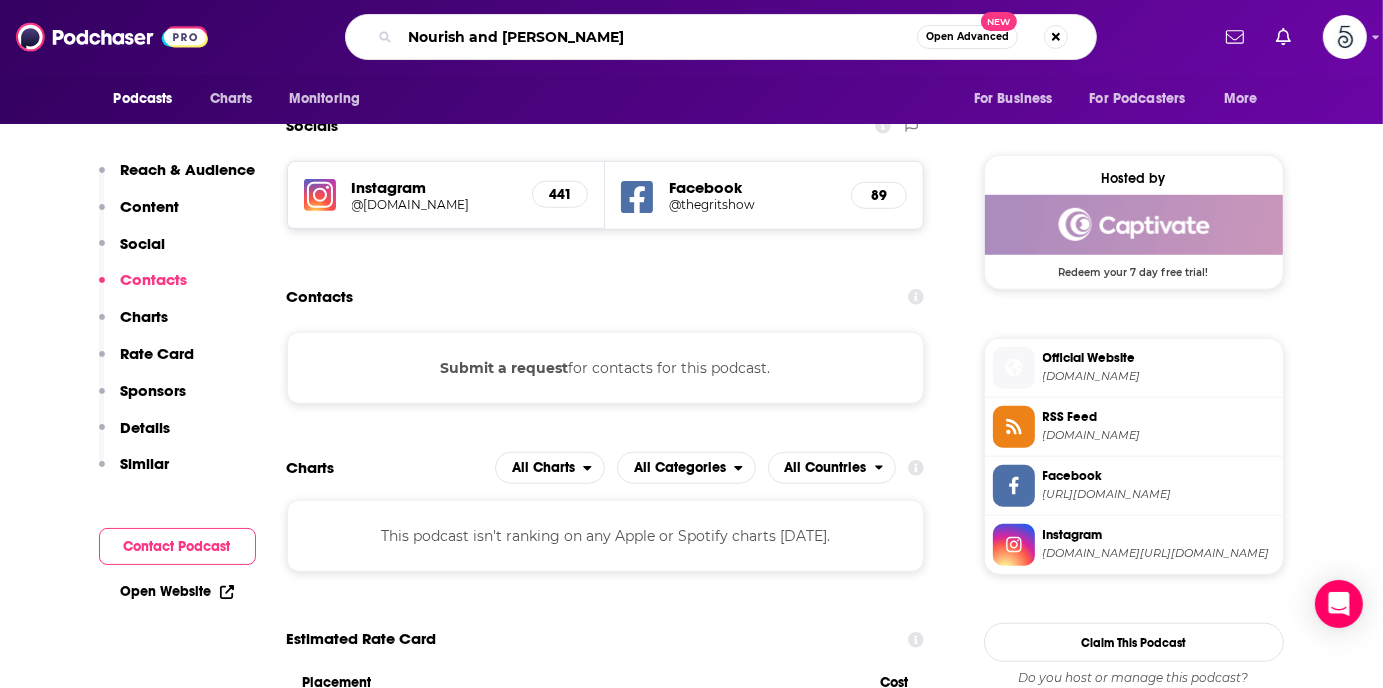 type on "Nourish and align" 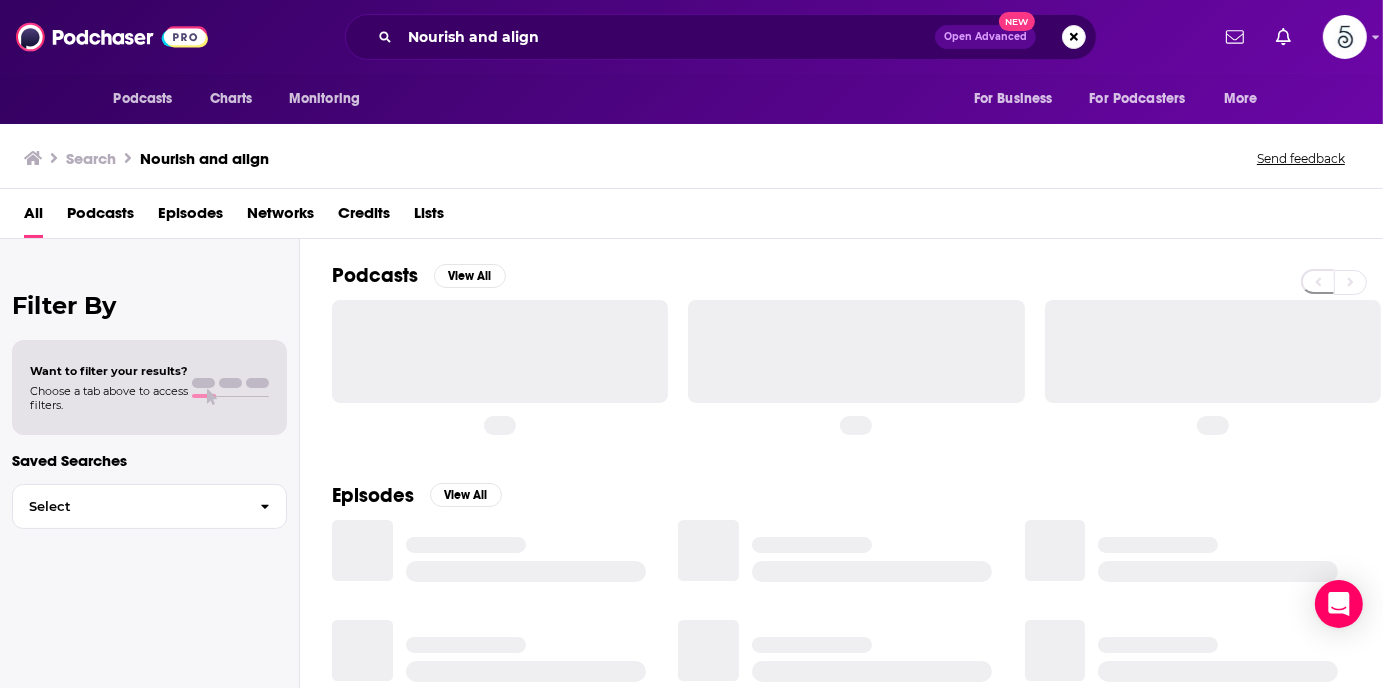scroll, scrollTop: 0, scrollLeft: 0, axis: both 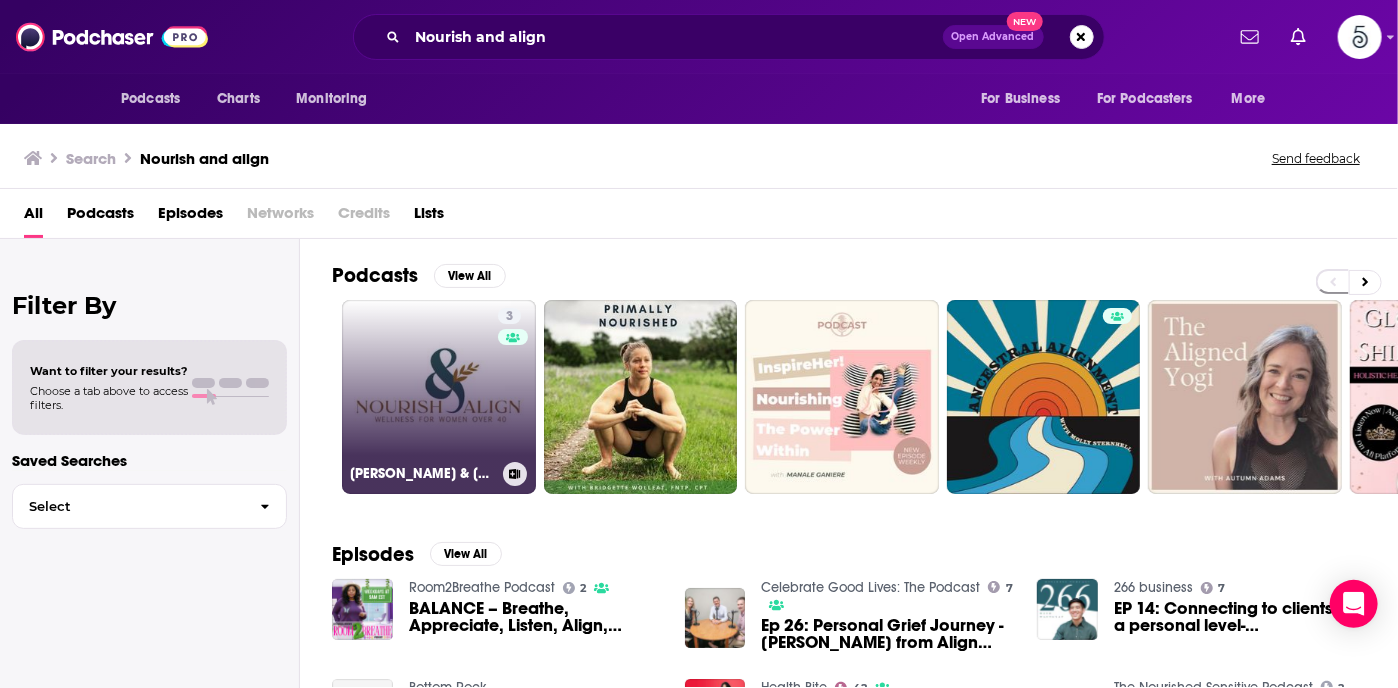 click on "3 [PERSON_NAME] & [PERSON_NAME] with [PERSON_NAME]" at bounding box center [439, 397] 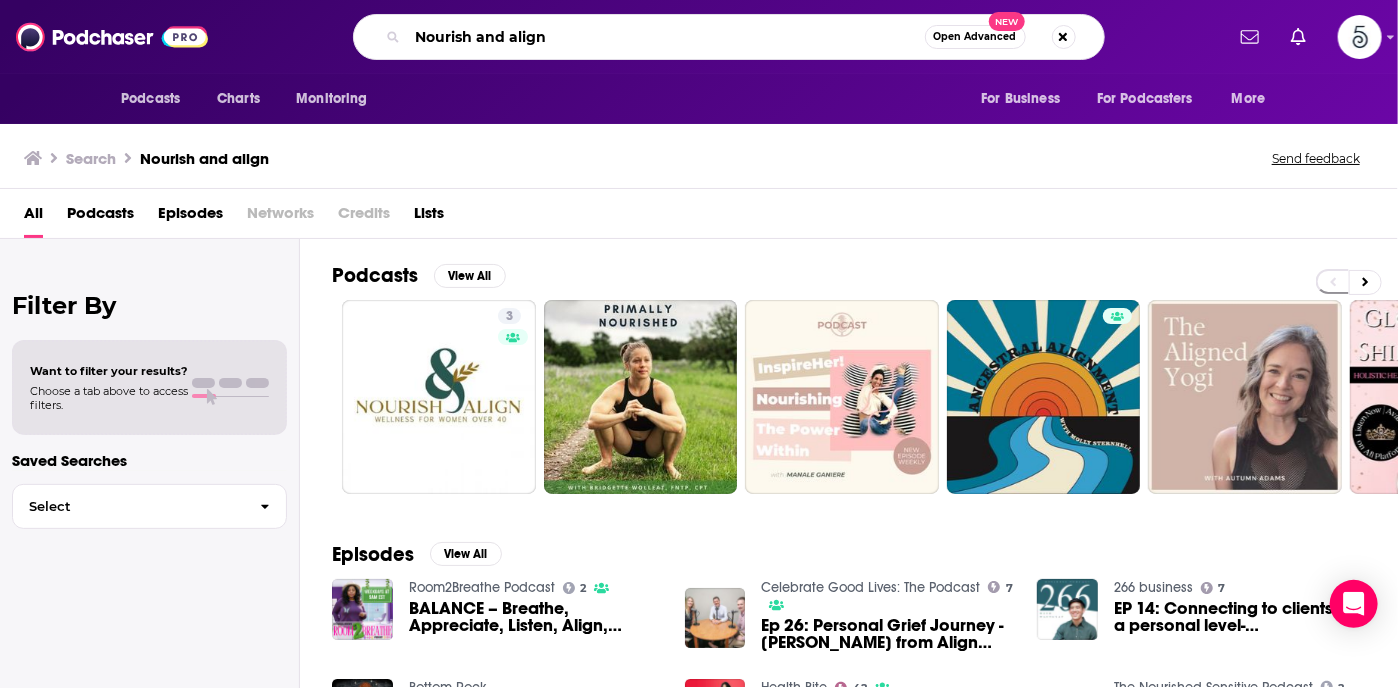 click on "Nourish and align" at bounding box center [666, 37] 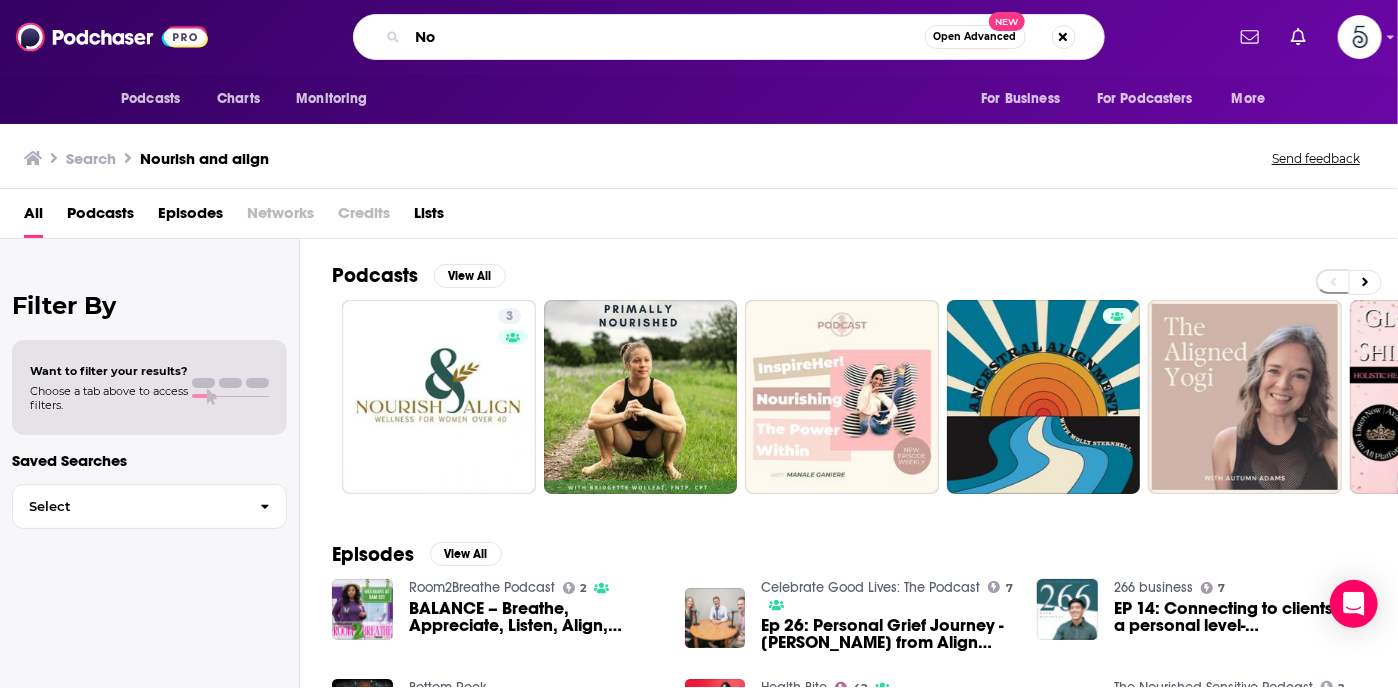 type on "N" 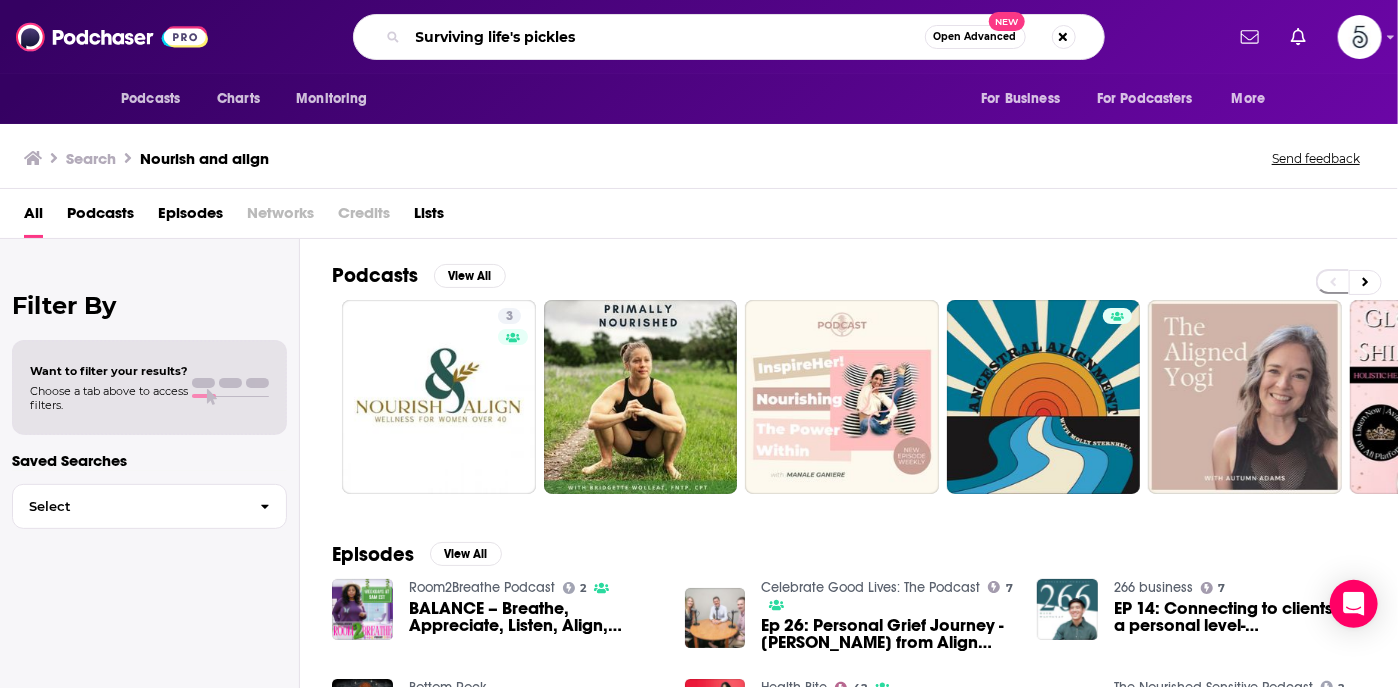 type on "Surviving life's pickles" 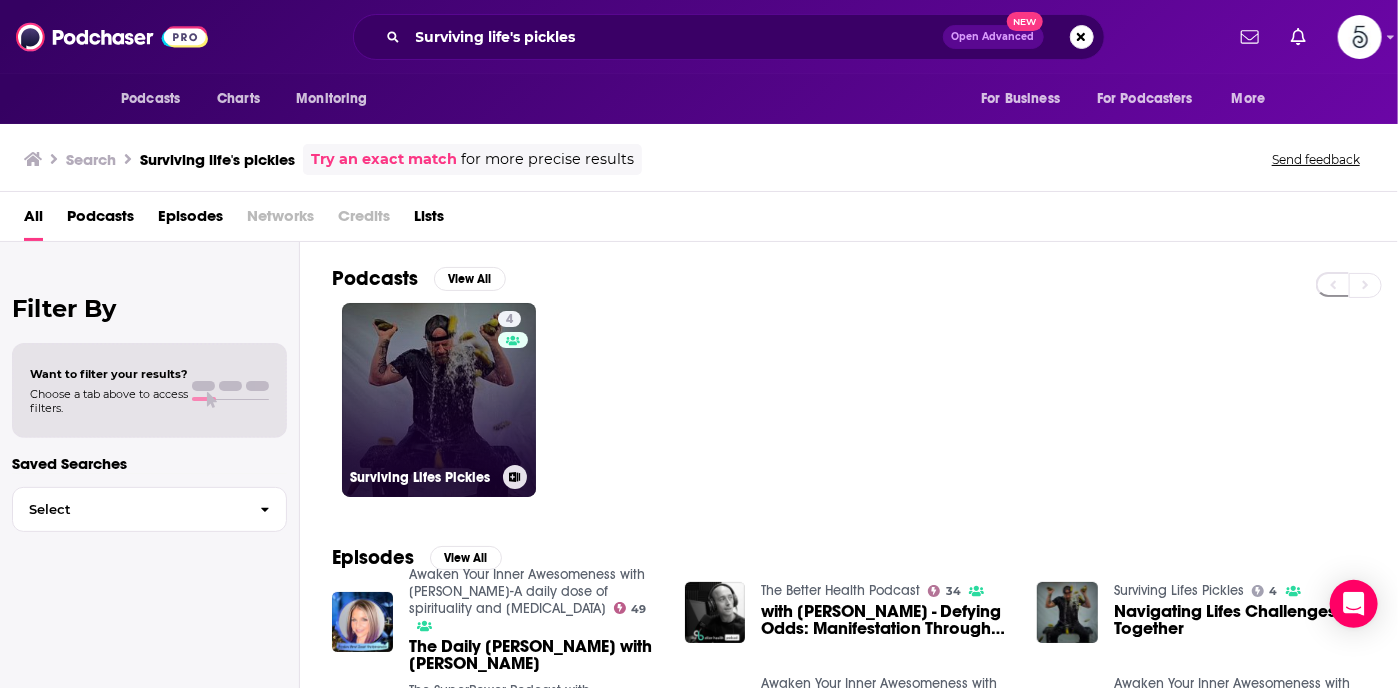 click on "4 Surviving Lifes Pickles" at bounding box center [439, 400] 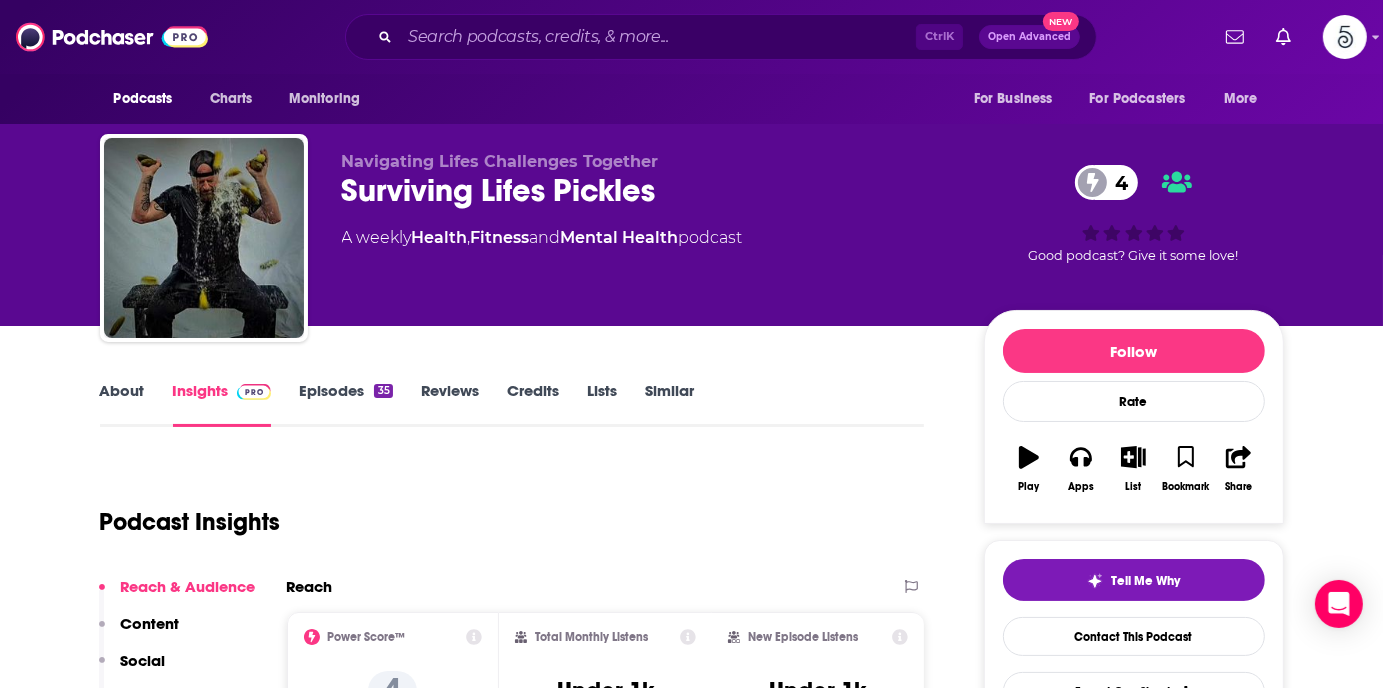 click on "Episodes 35" at bounding box center [345, 404] 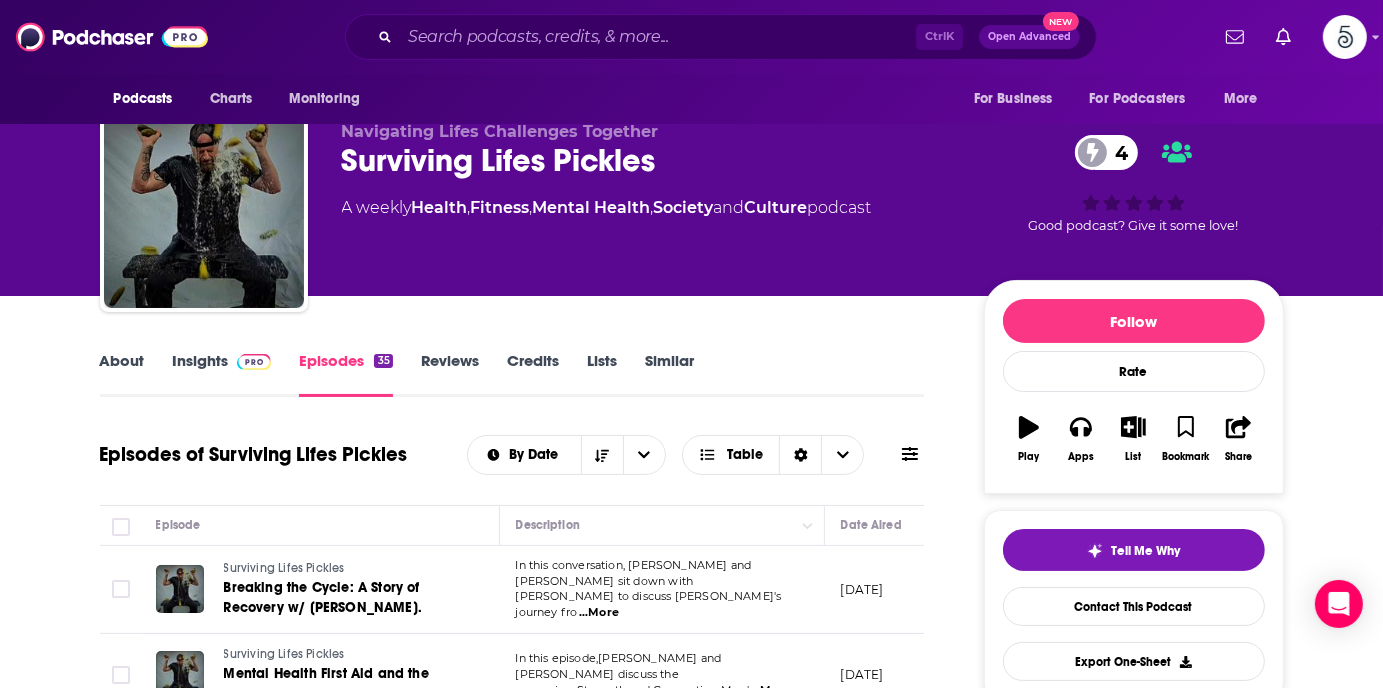 scroll, scrollTop: 0, scrollLeft: 0, axis: both 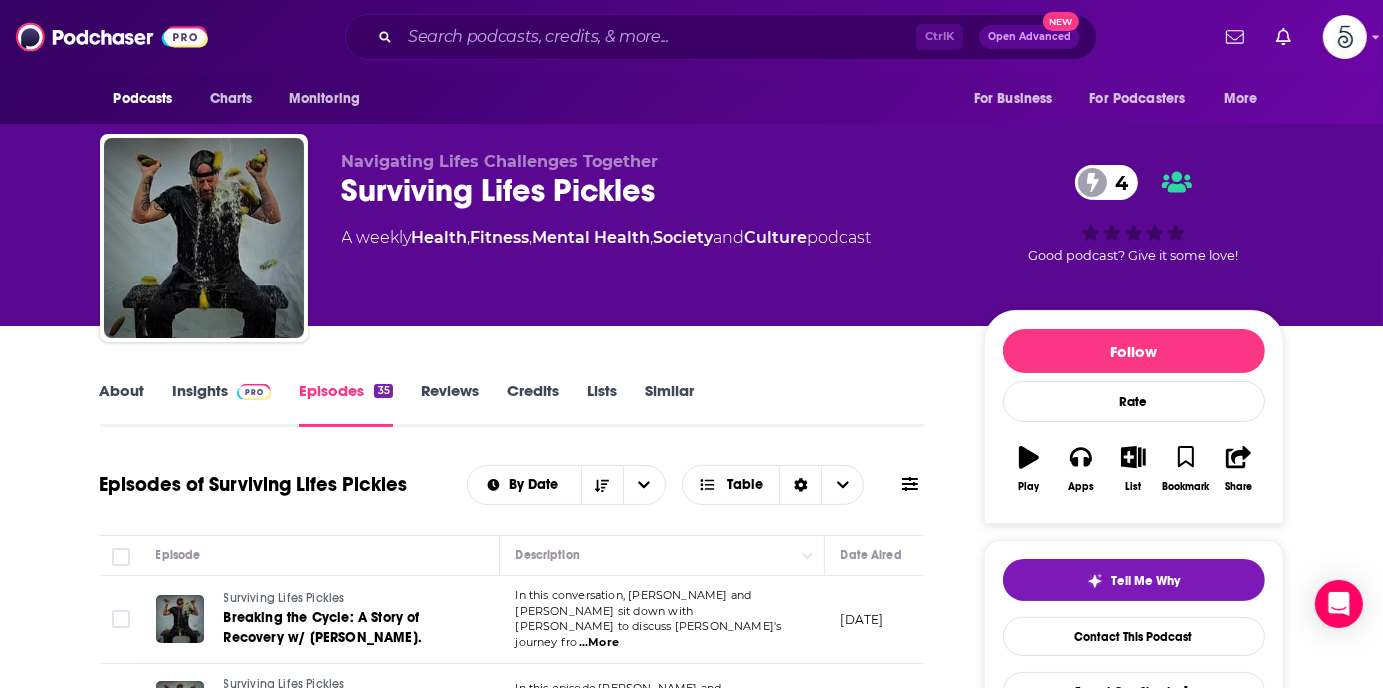 click on "About" at bounding box center [122, 404] 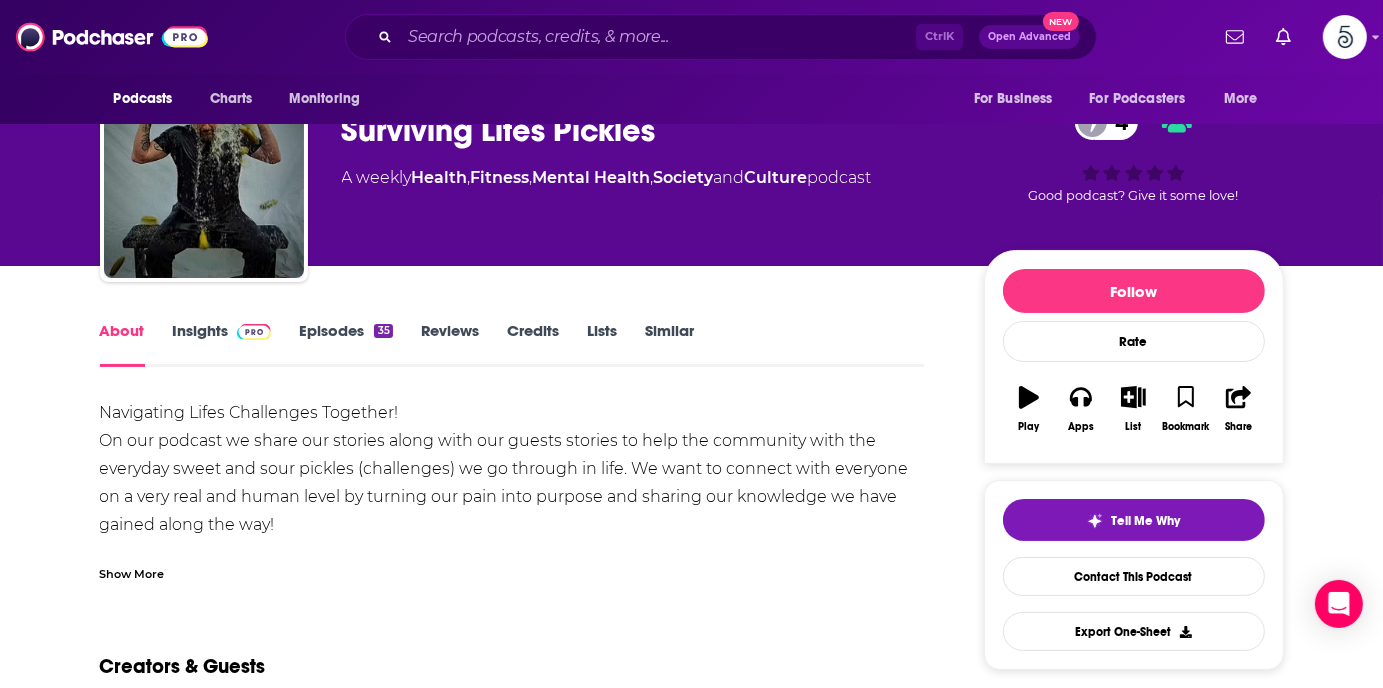scroll, scrollTop: 111, scrollLeft: 0, axis: vertical 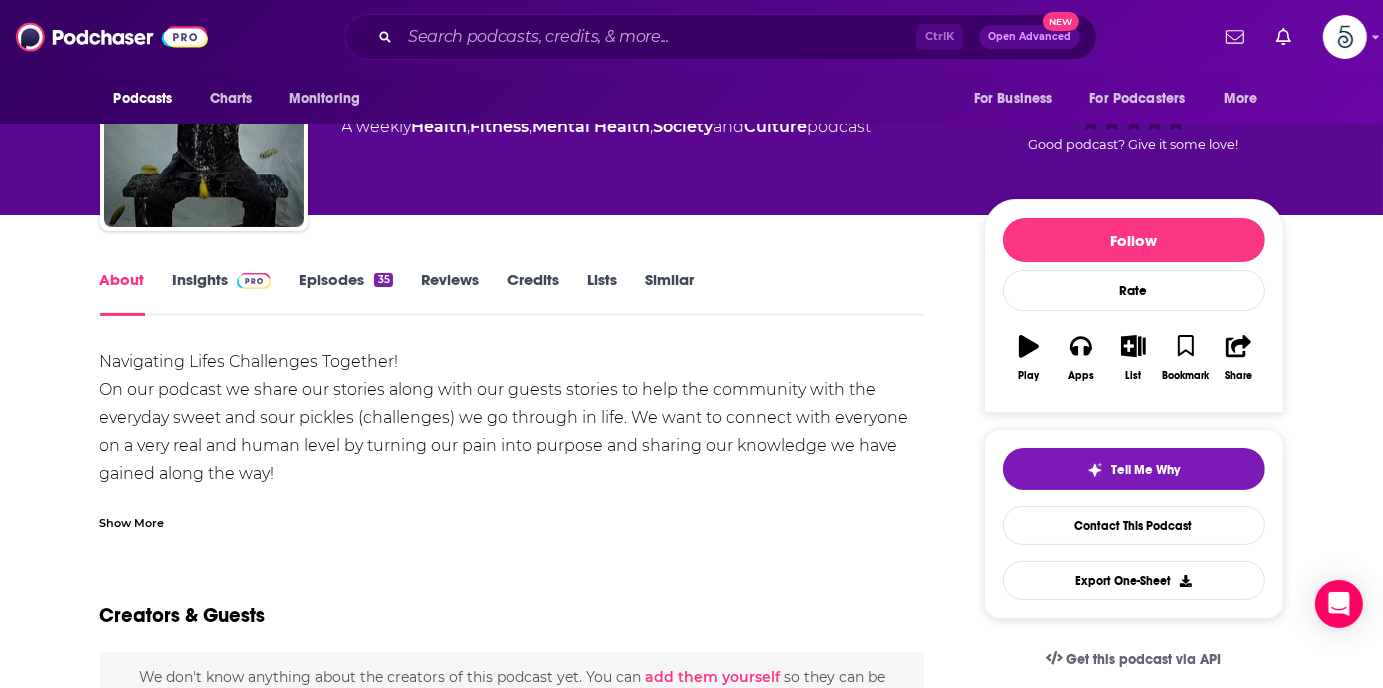 click on "Show More" at bounding box center [132, 521] 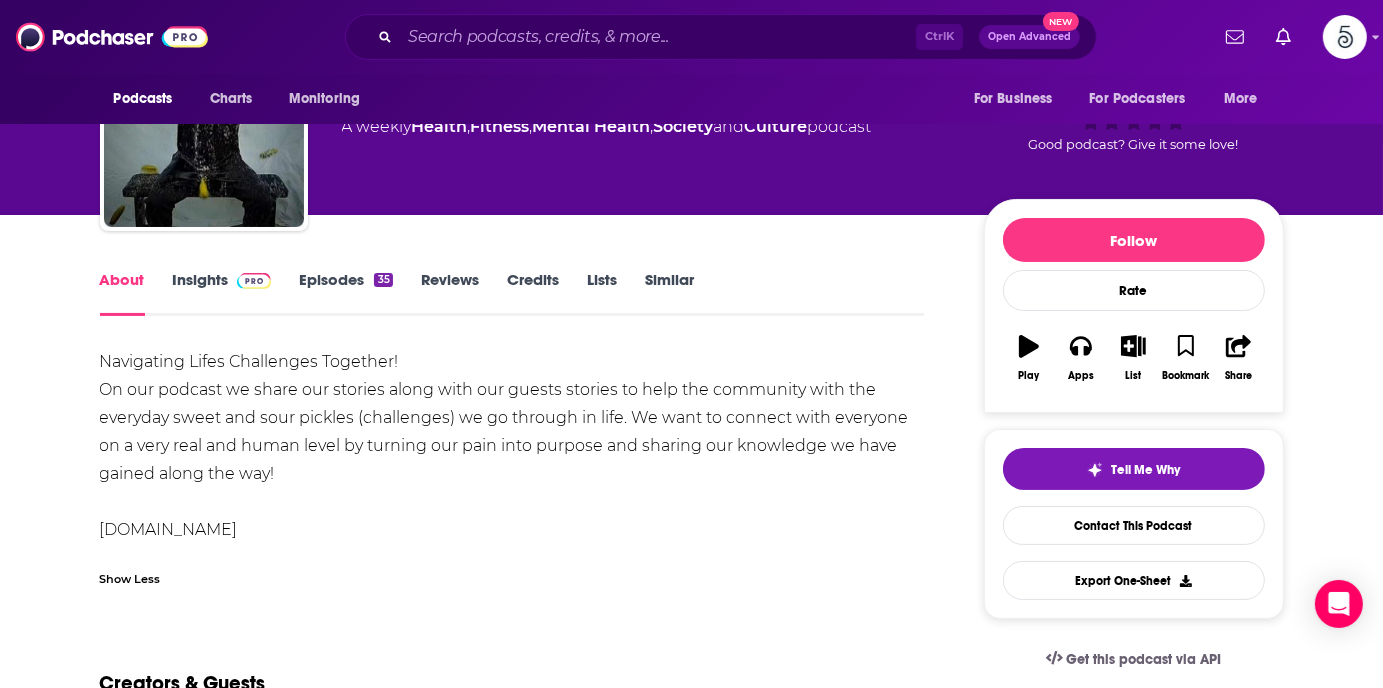 click on "Episodes 35" at bounding box center [345, 293] 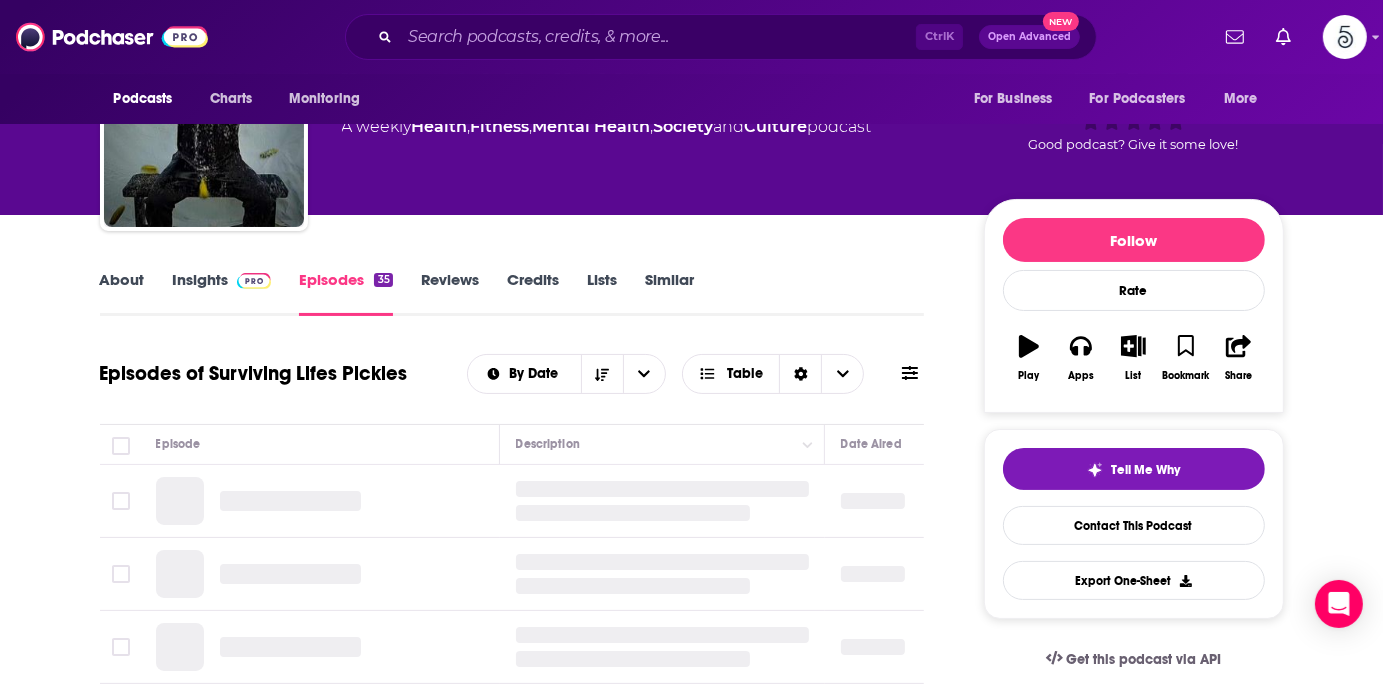 scroll, scrollTop: 0, scrollLeft: 0, axis: both 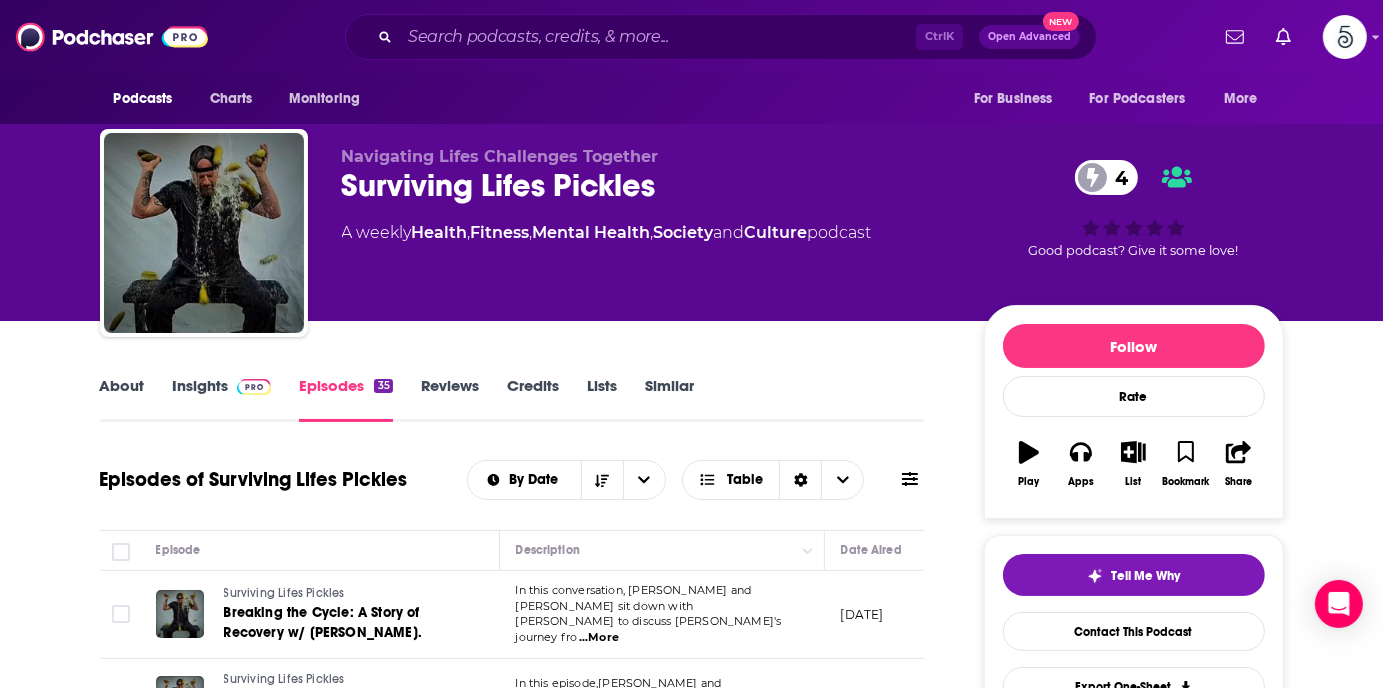 click on "Insights" at bounding box center (222, 399) 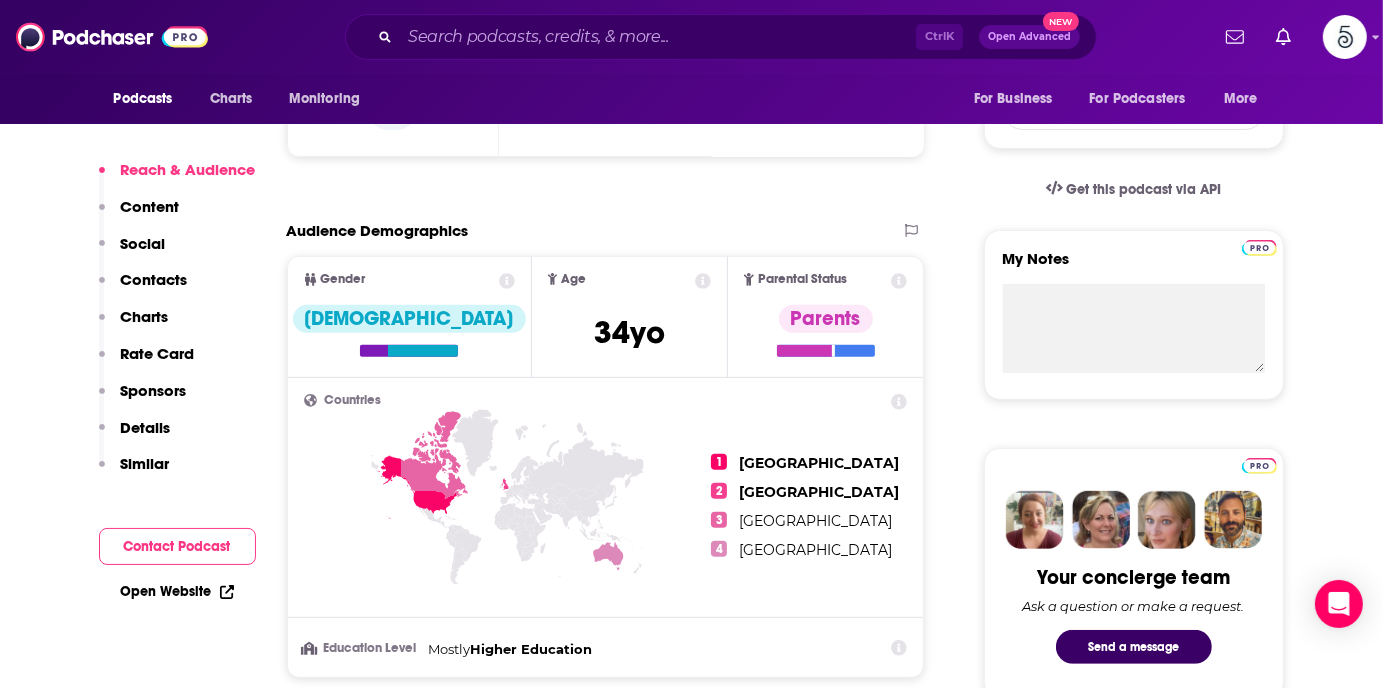 scroll, scrollTop: 531, scrollLeft: 0, axis: vertical 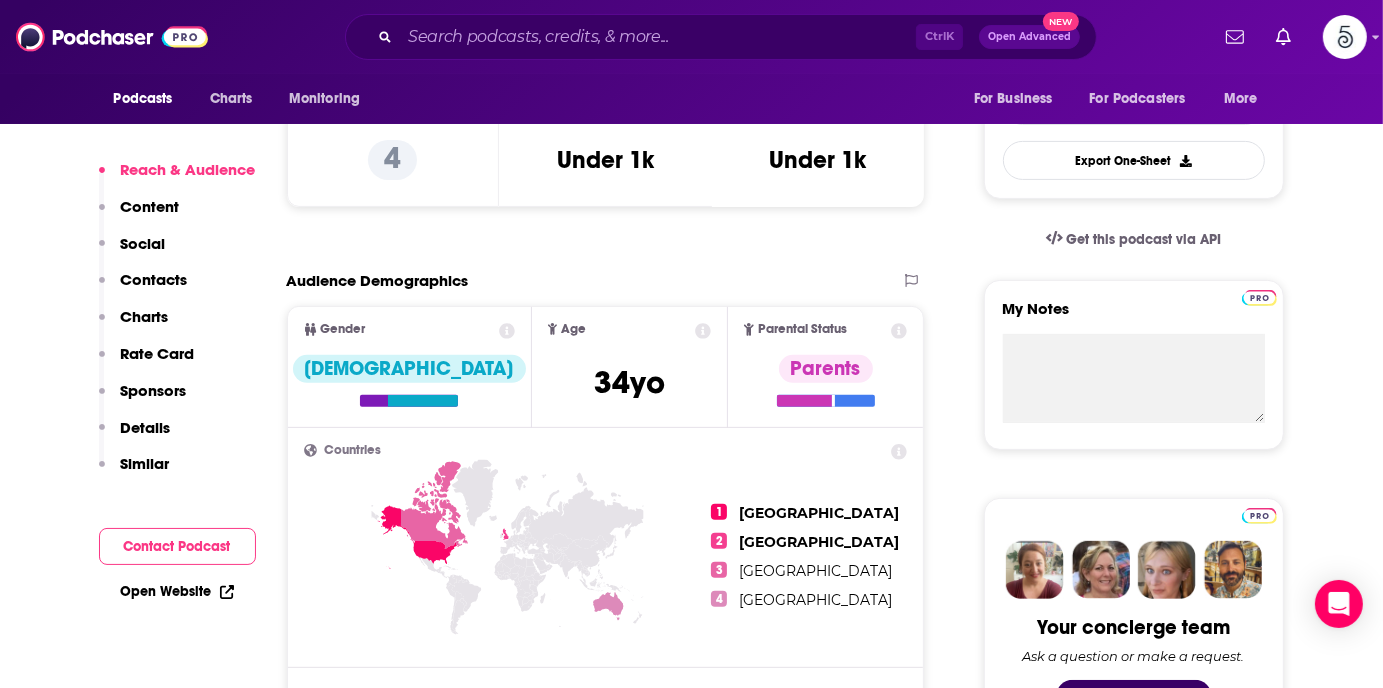 click on "Contacts" at bounding box center [154, 279] 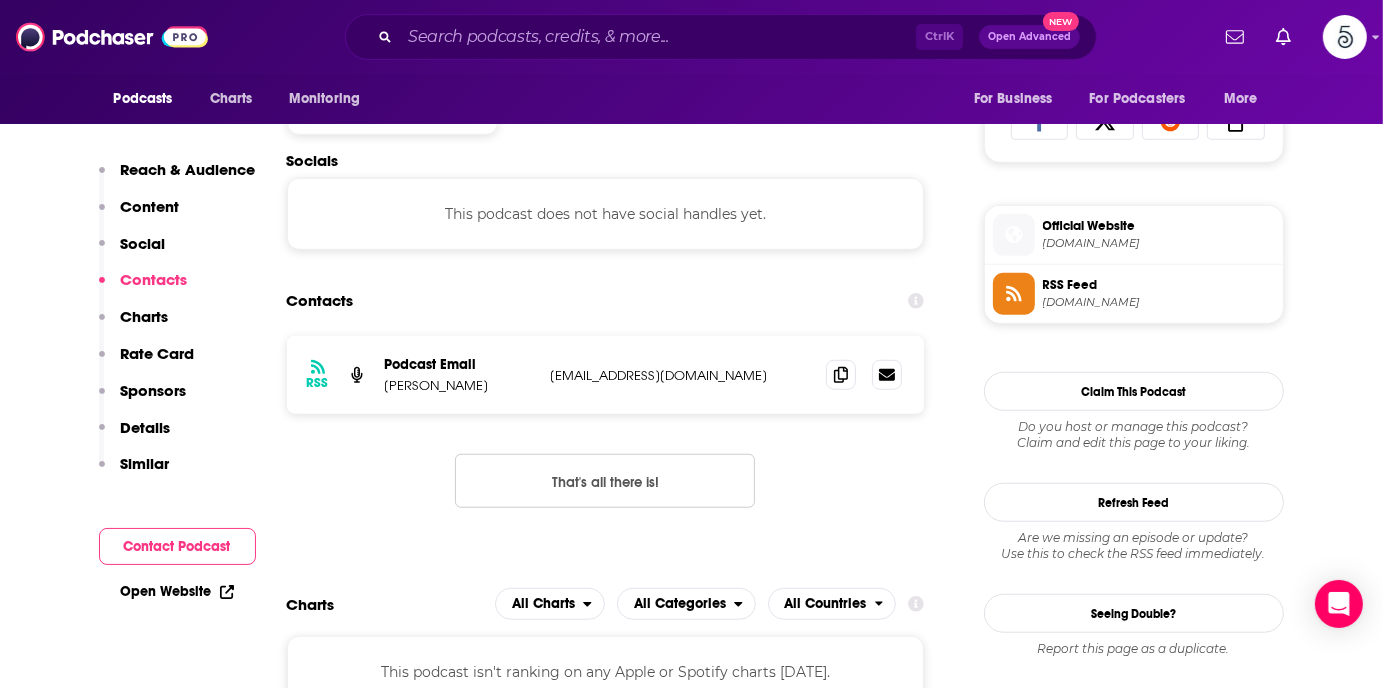 scroll, scrollTop: 1336, scrollLeft: 0, axis: vertical 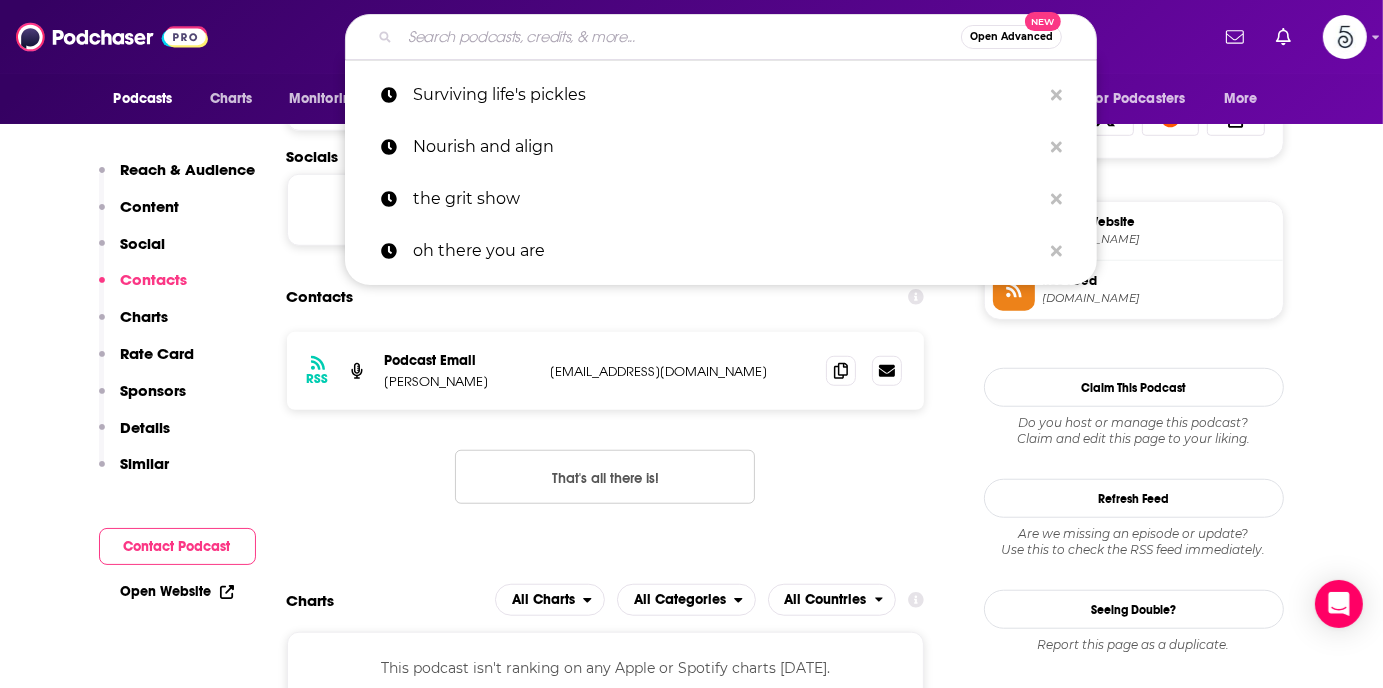 click at bounding box center [680, 37] 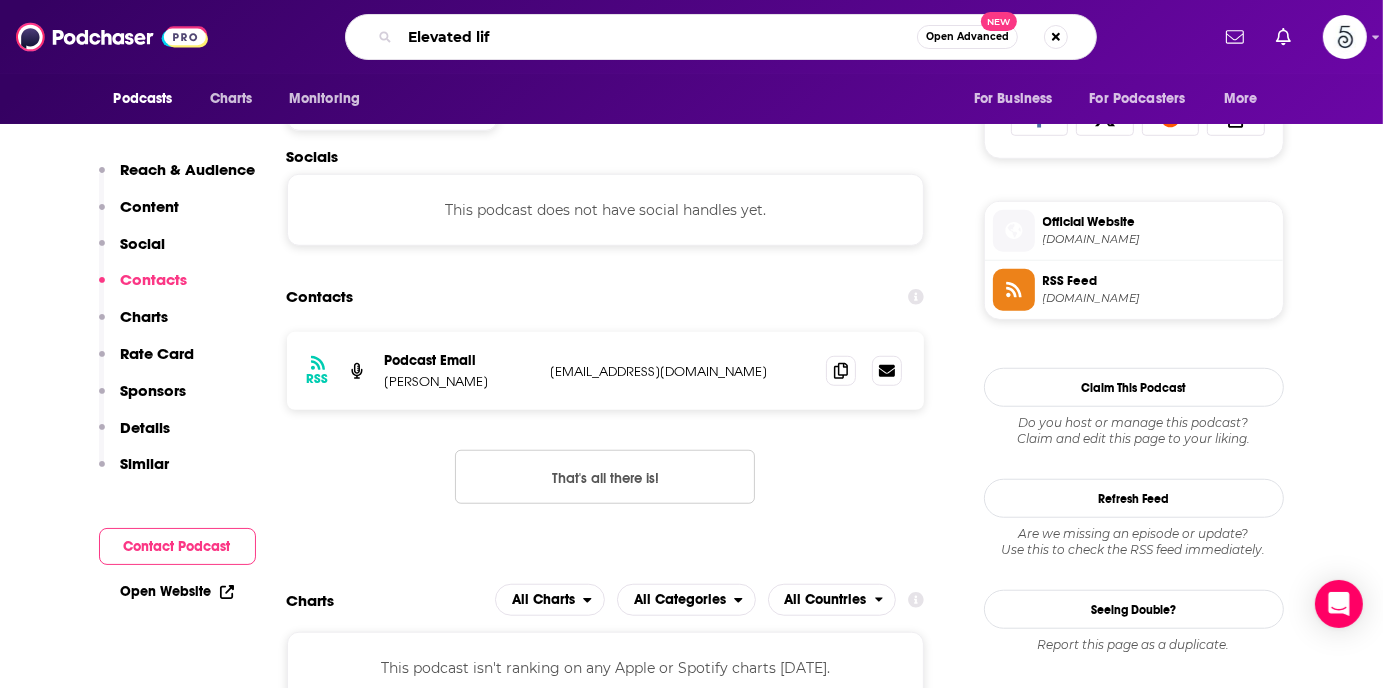 type on "Elevated life" 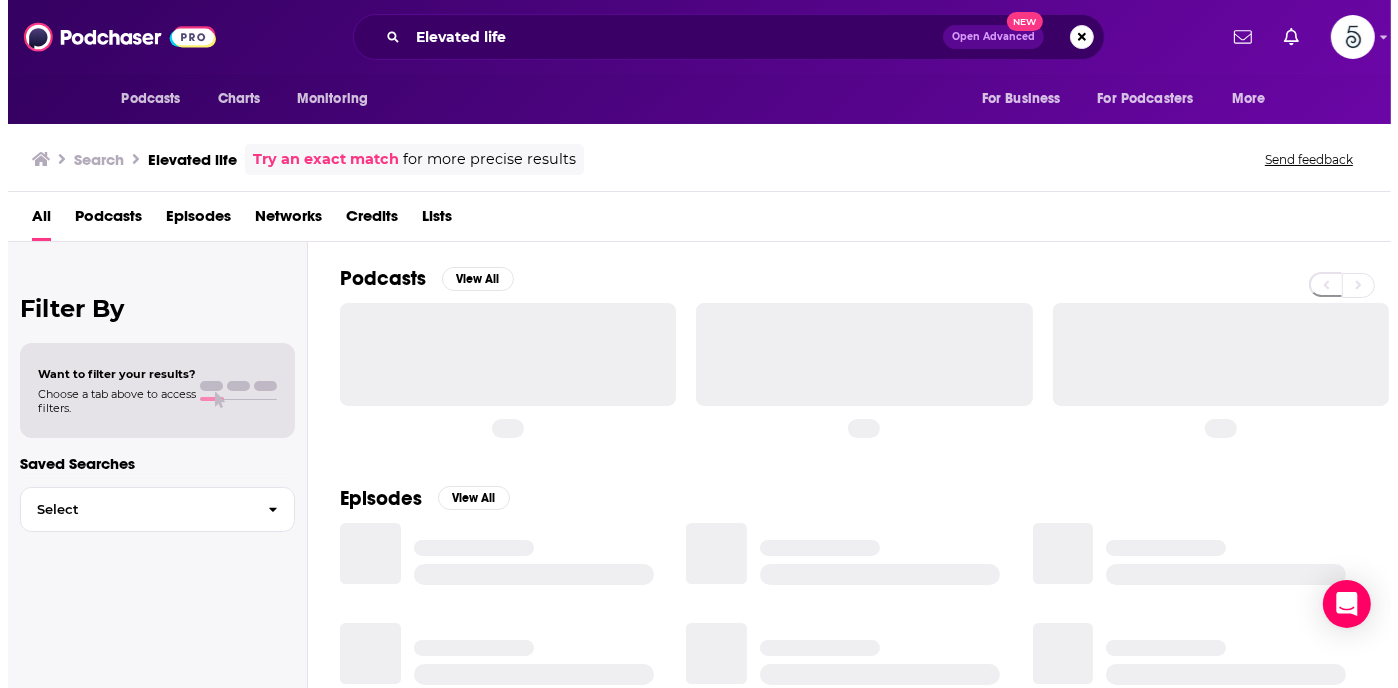 scroll, scrollTop: 0, scrollLeft: 0, axis: both 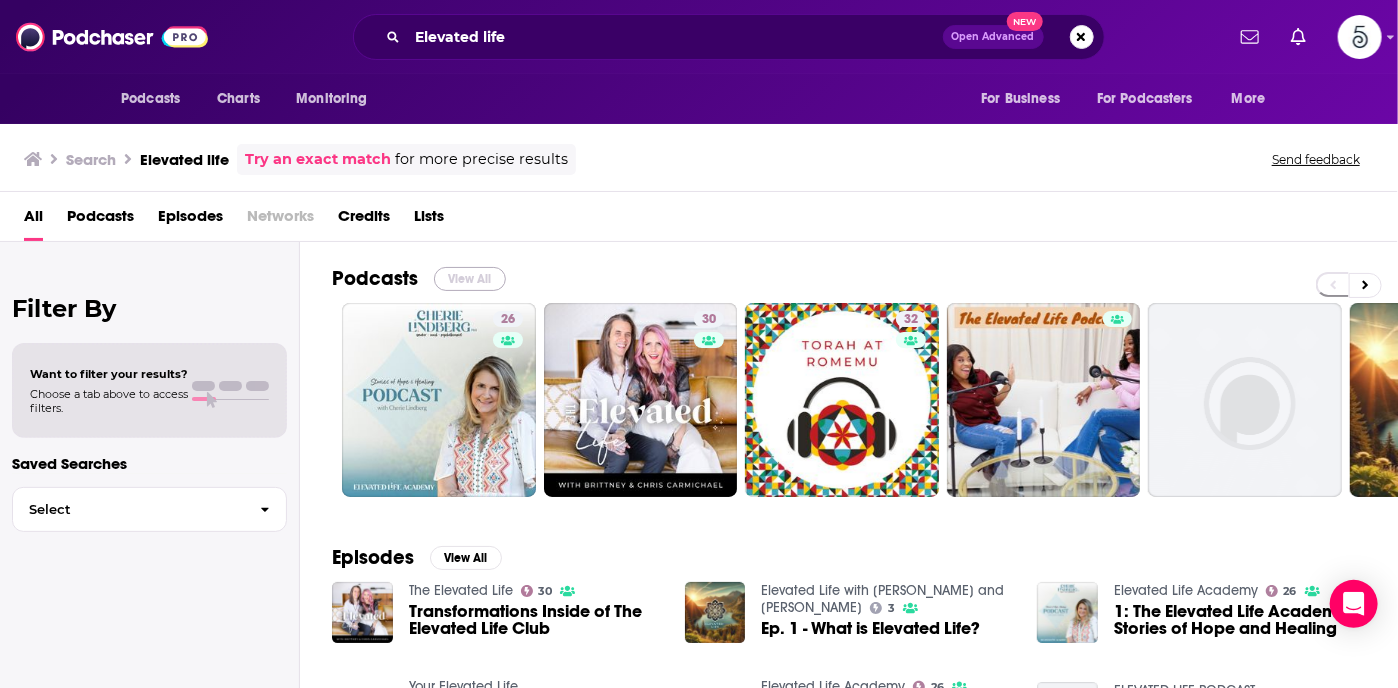 click on "View All" at bounding box center [470, 279] 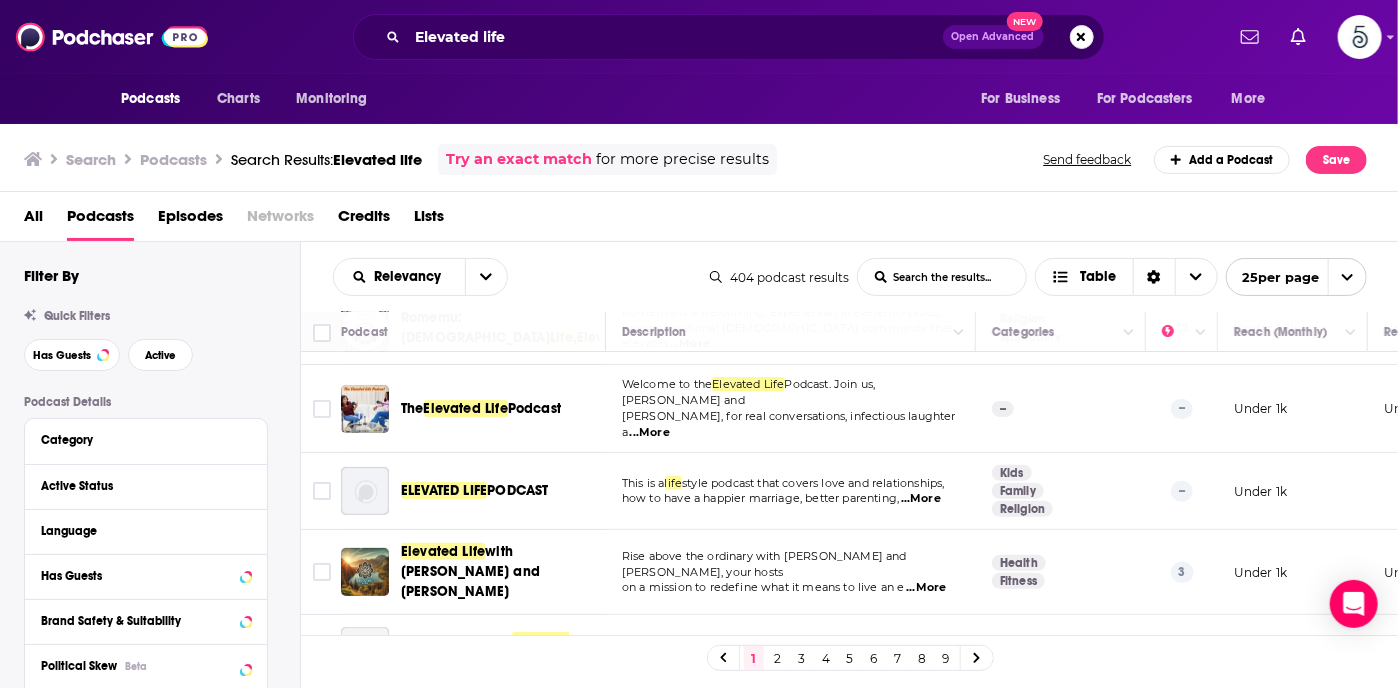 scroll, scrollTop: 242, scrollLeft: 0, axis: vertical 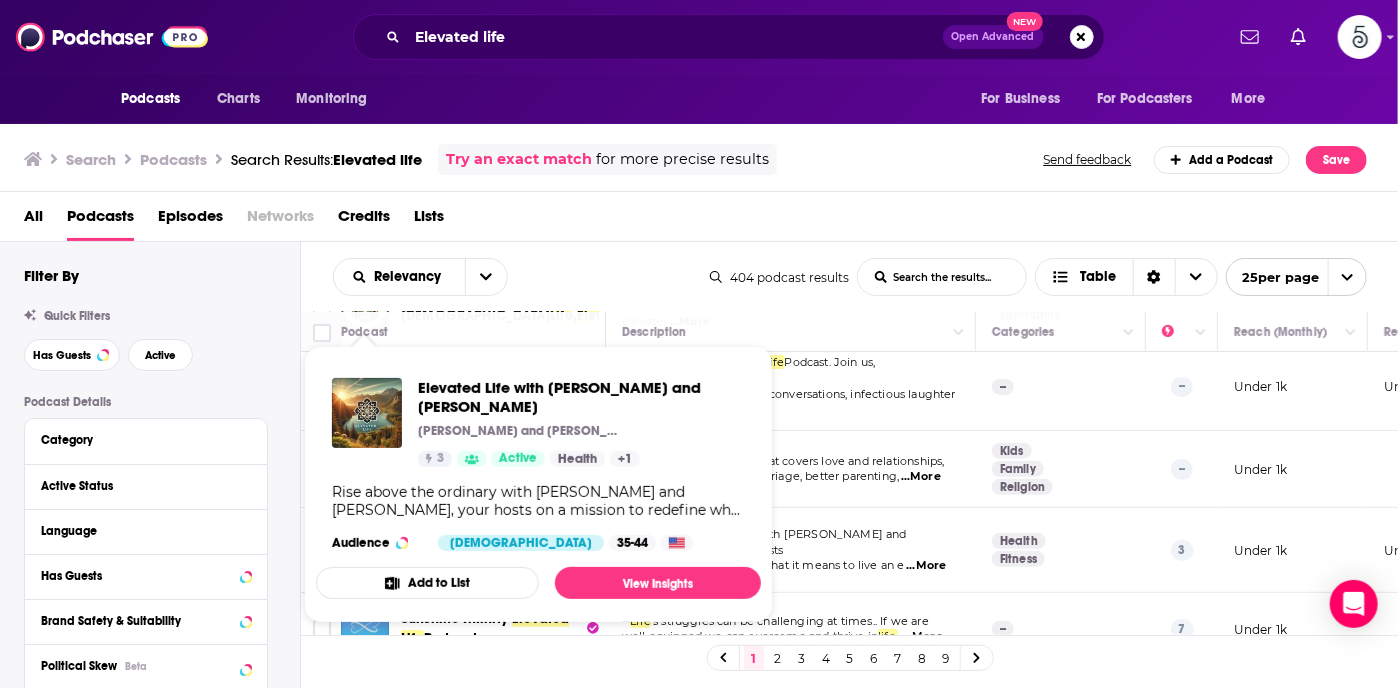 click on "Audience" at bounding box center (377, 543) 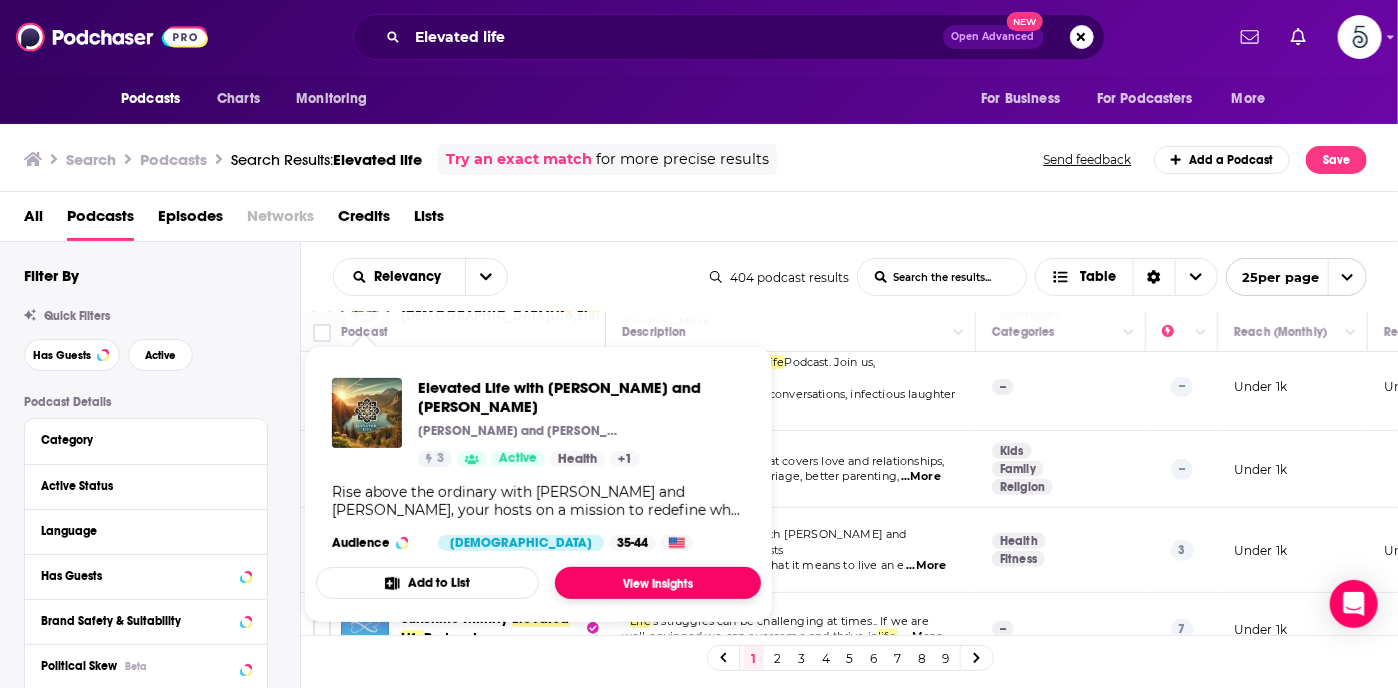 click on "View Insights" at bounding box center (658, 583) 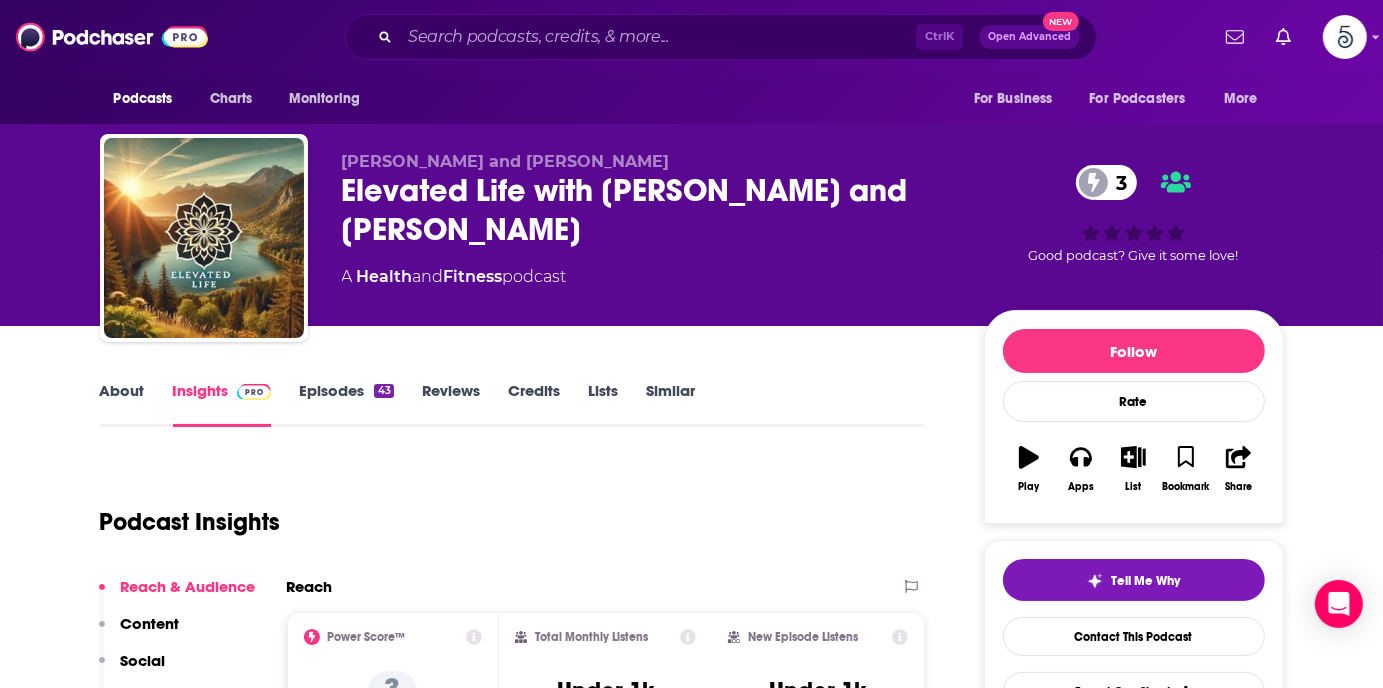 click on "Episodes 43" at bounding box center (346, 404) 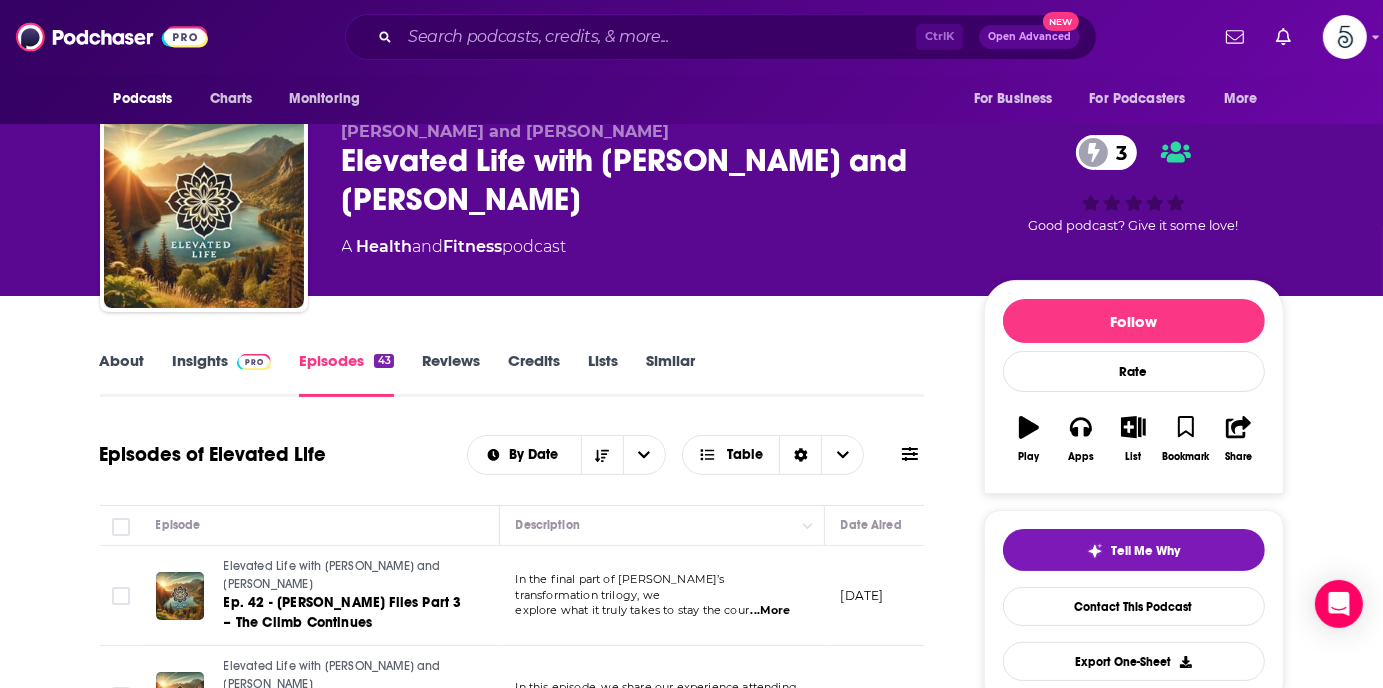 scroll, scrollTop: 0, scrollLeft: 0, axis: both 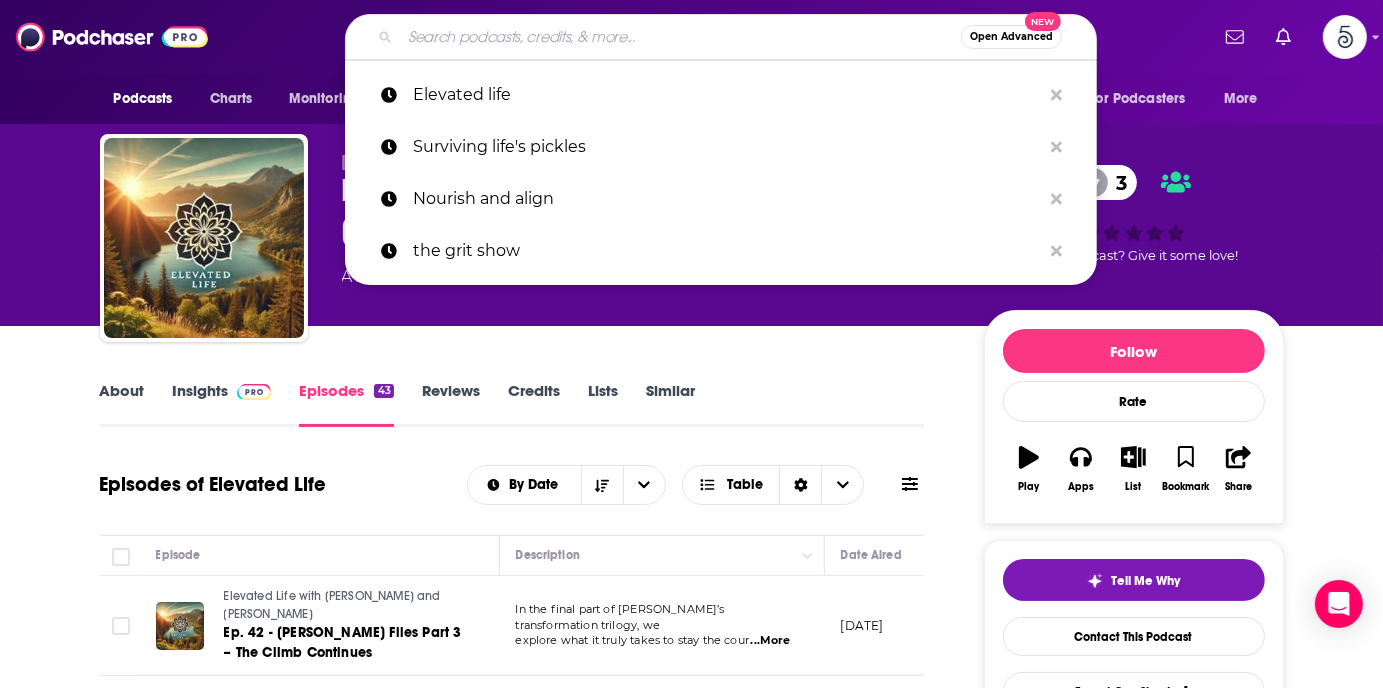 click at bounding box center (680, 37) 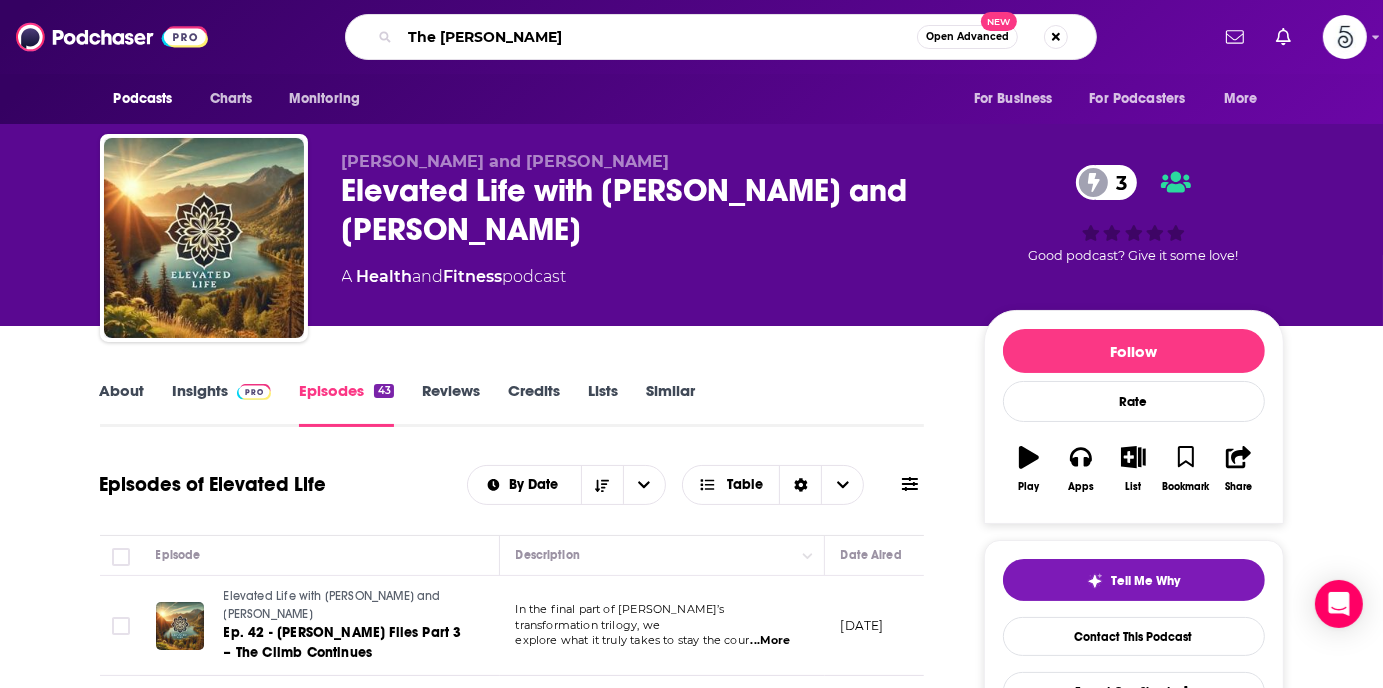 type on "The mariah effect" 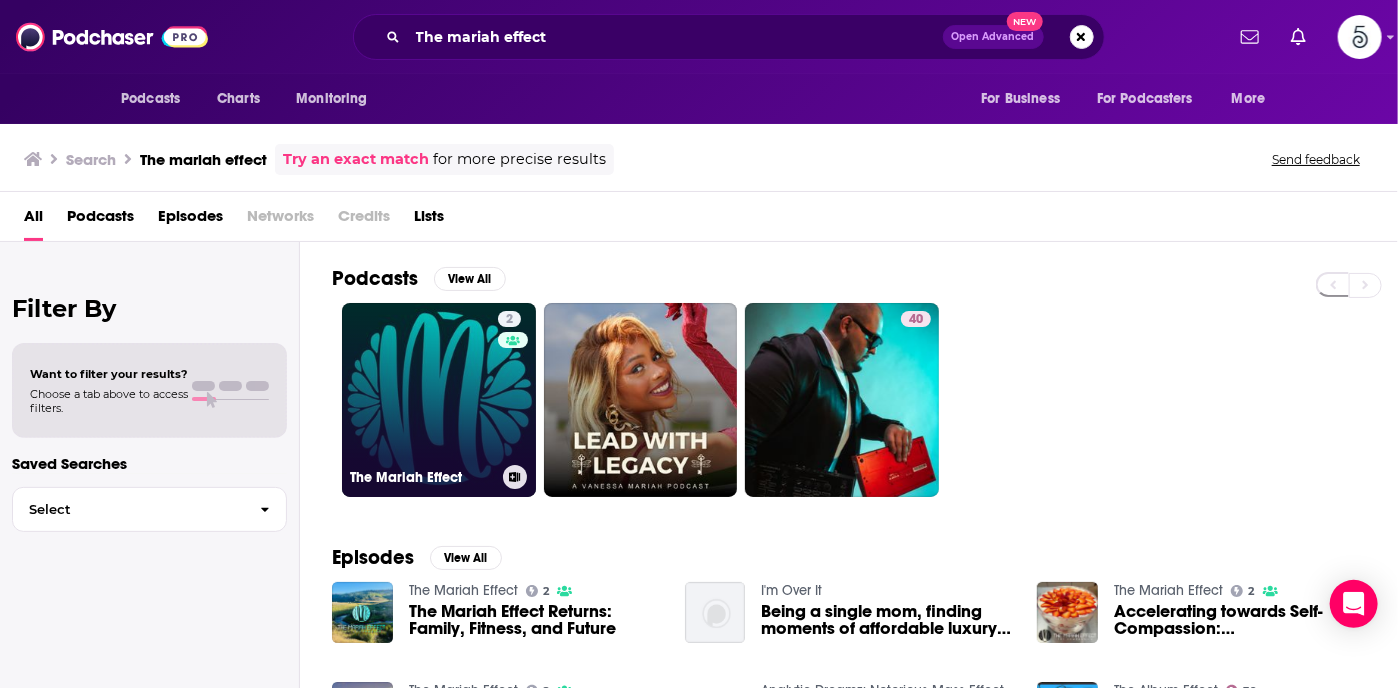 click on "2 The Mariah Effect" at bounding box center [439, 400] 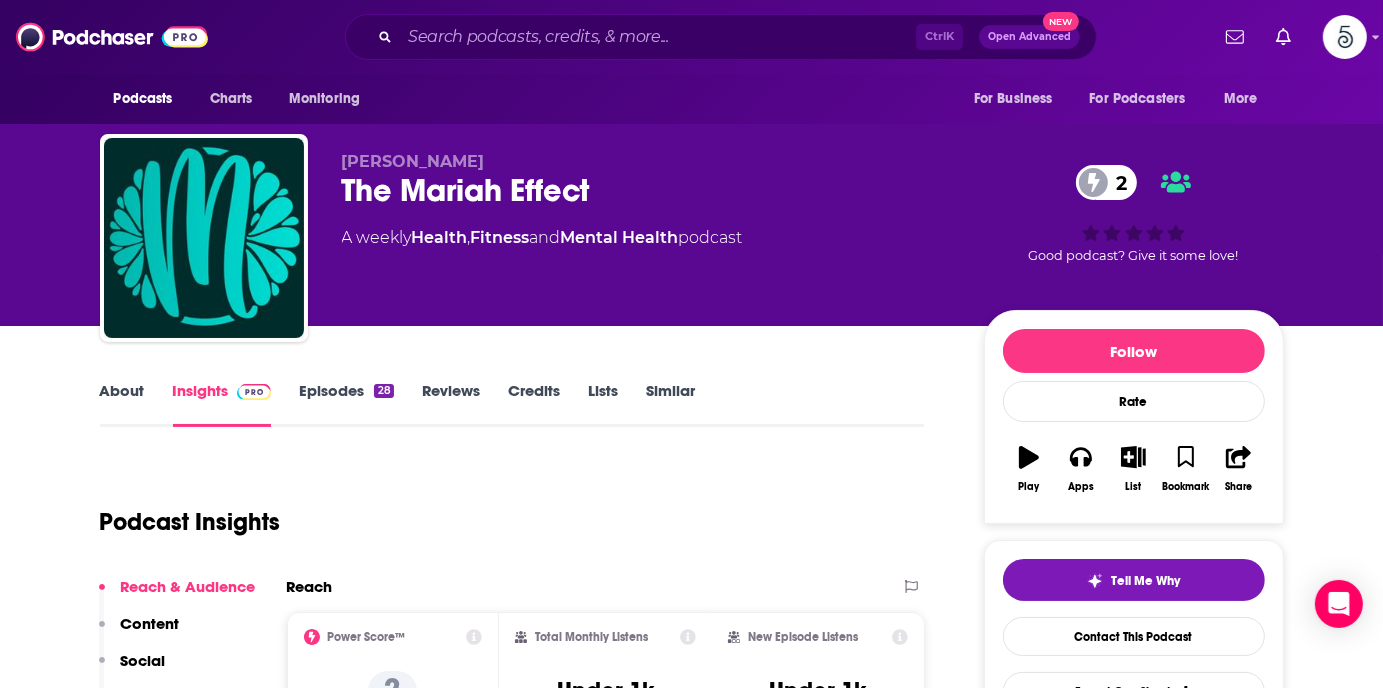 click on "Episodes 28" at bounding box center (346, 404) 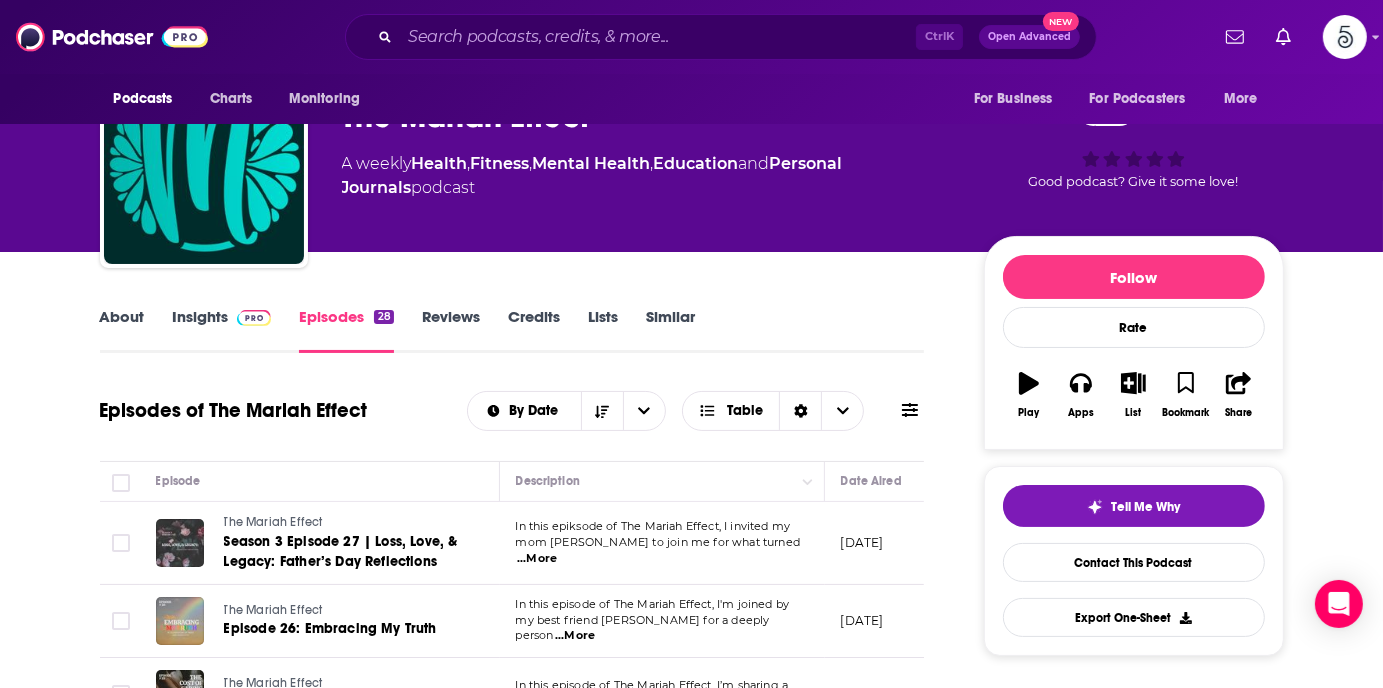 scroll, scrollTop: 0, scrollLeft: 0, axis: both 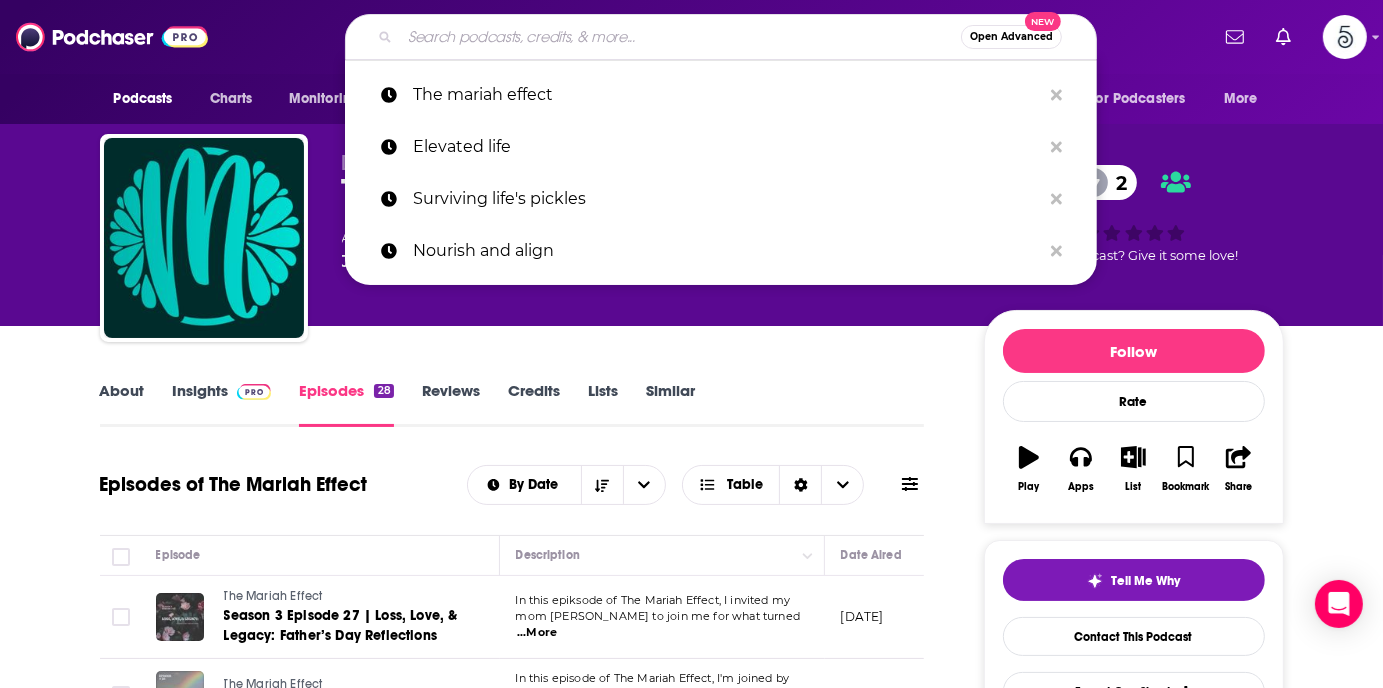 click at bounding box center [680, 37] 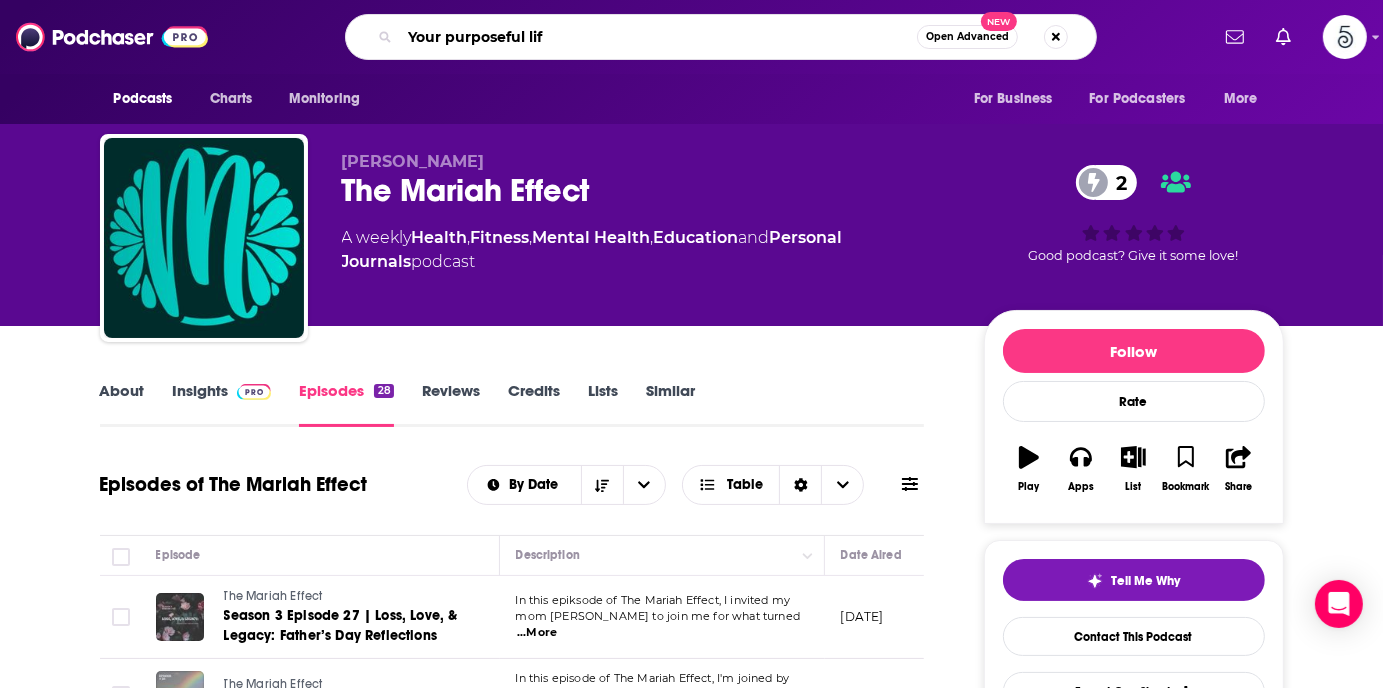 type on "Your purposeful life" 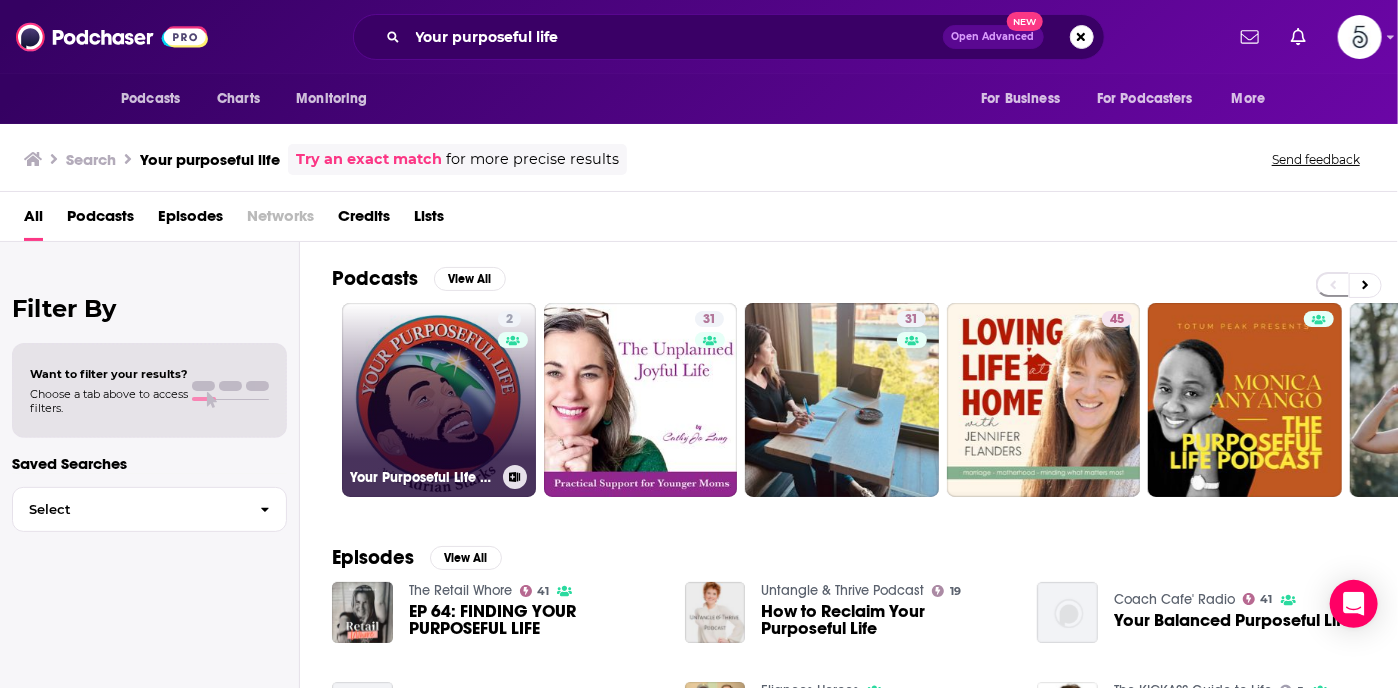 click on "2 Your Purposeful Life with [PERSON_NAME]" at bounding box center (439, 400) 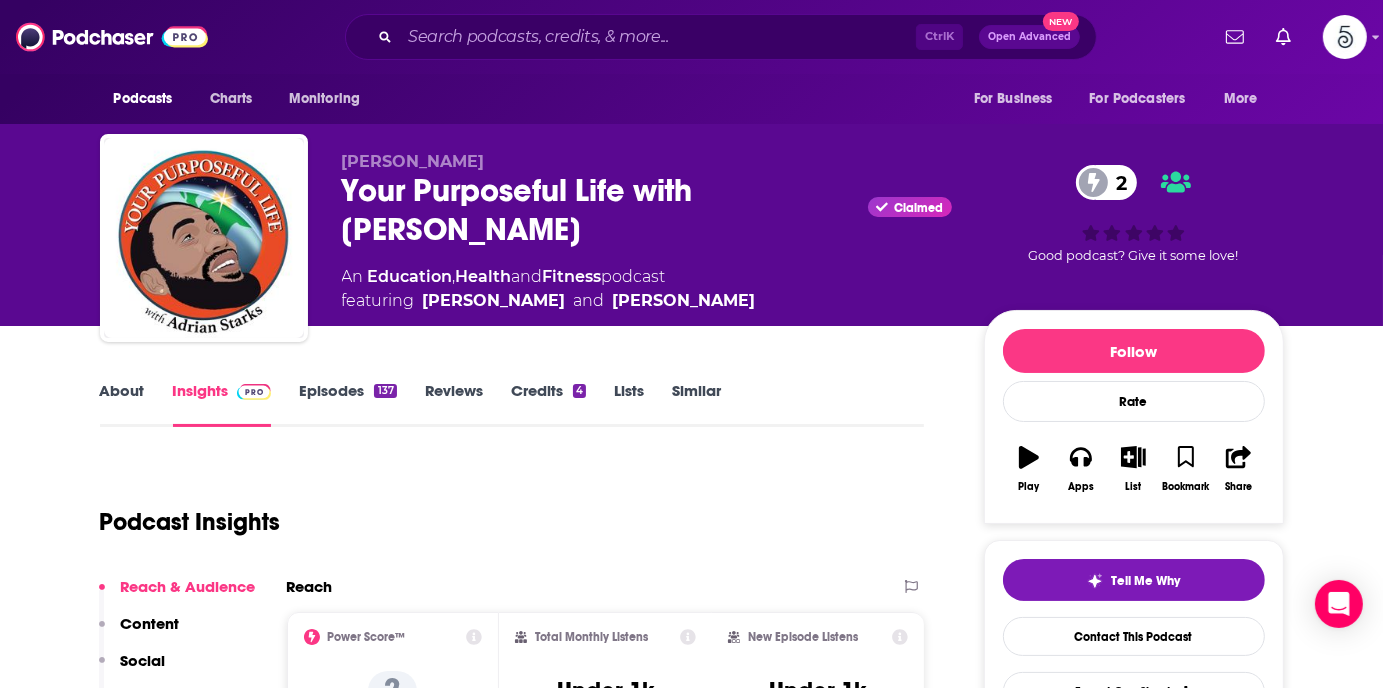 click on "Episodes 137" at bounding box center (347, 404) 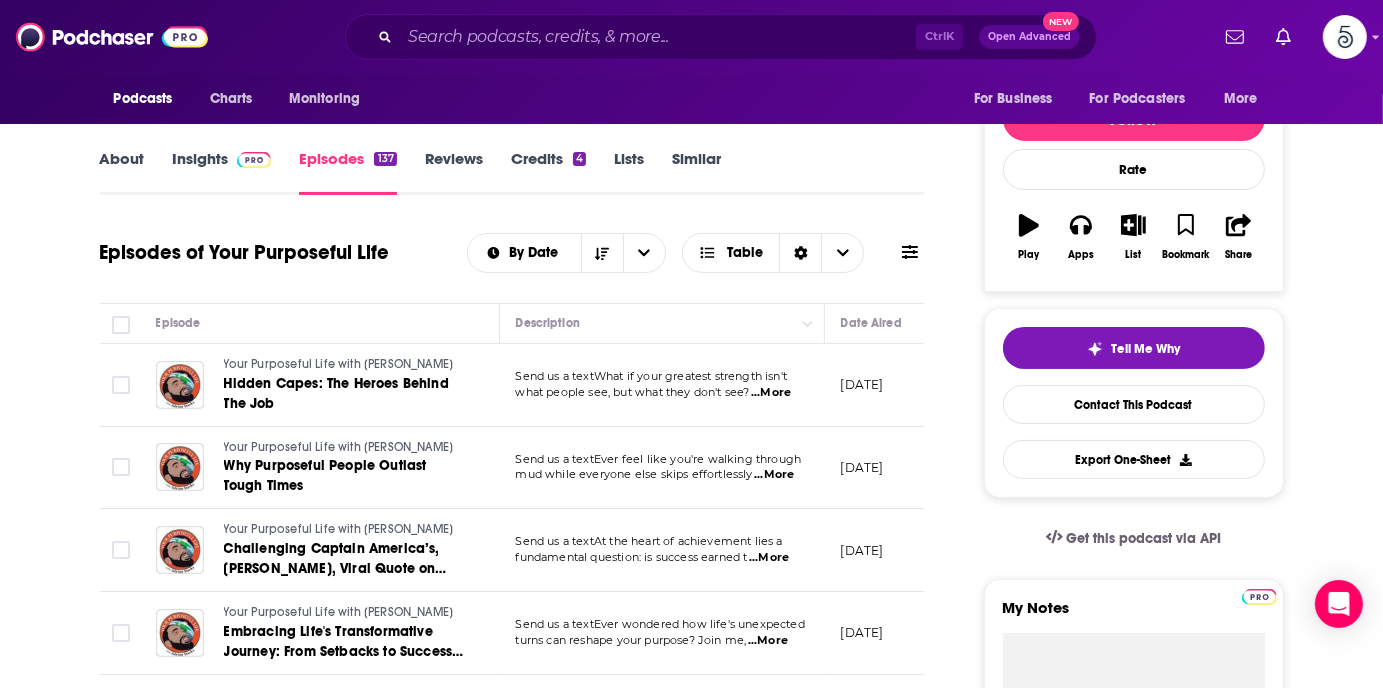 scroll, scrollTop: 248, scrollLeft: 0, axis: vertical 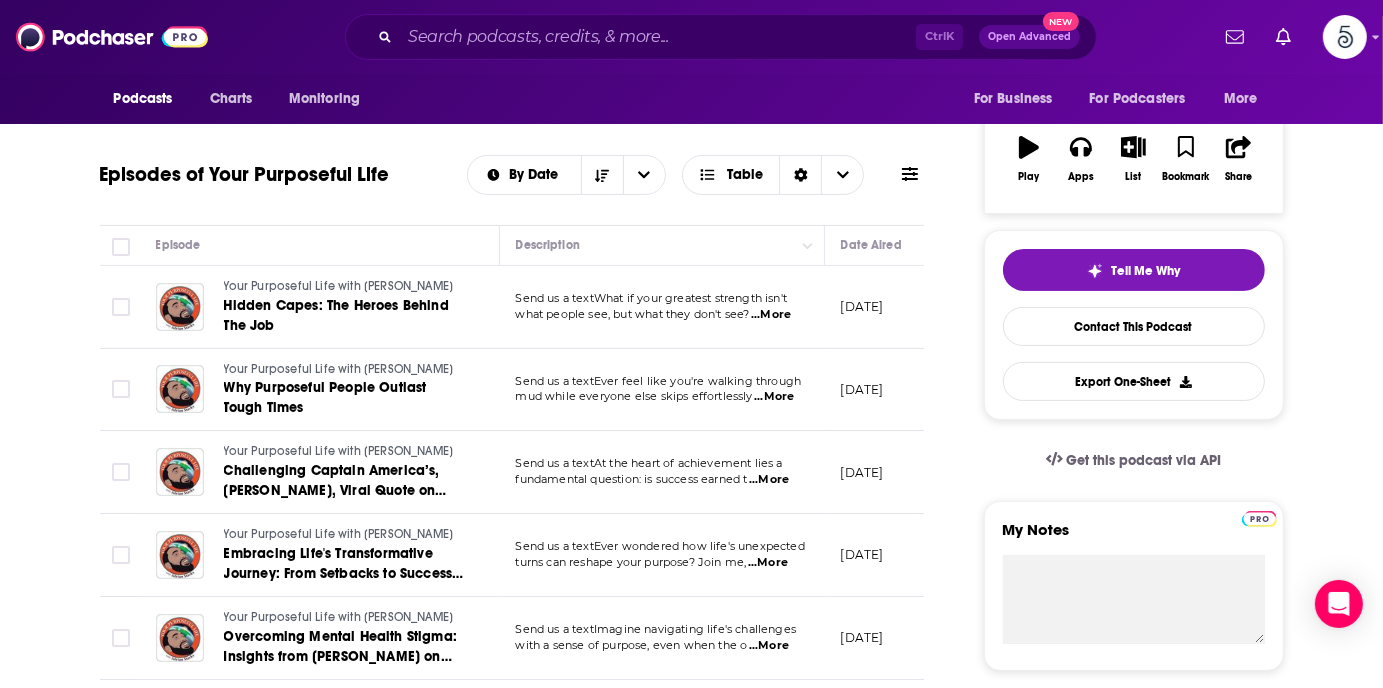 click on "...More" at bounding box center (774, 397) 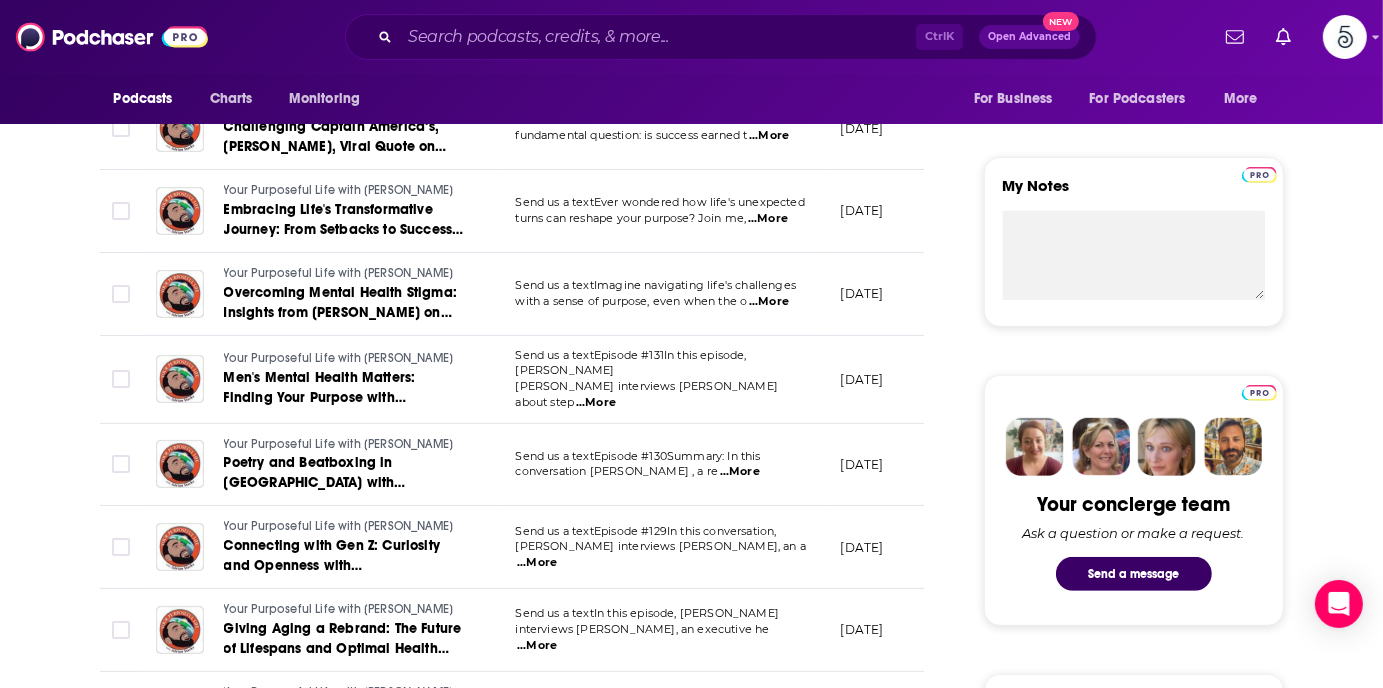 scroll, scrollTop: 698, scrollLeft: 0, axis: vertical 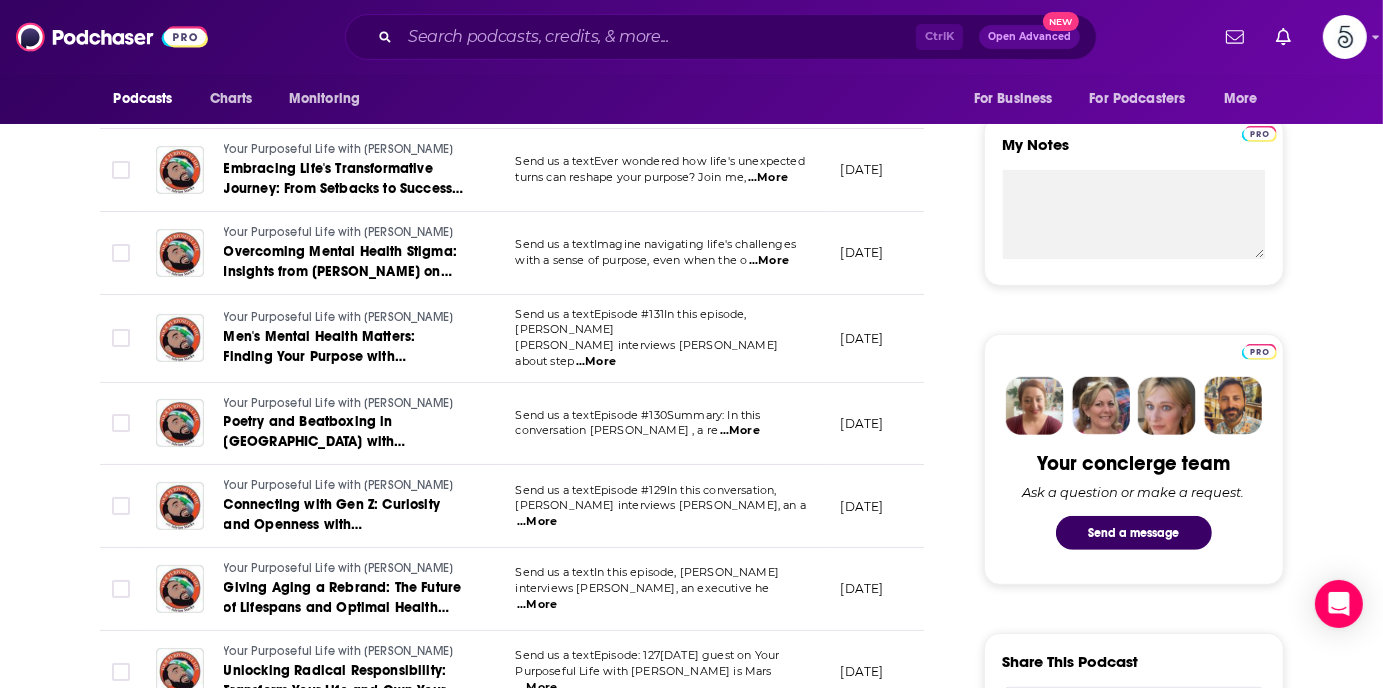 click on "...More" at bounding box center (537, 522) 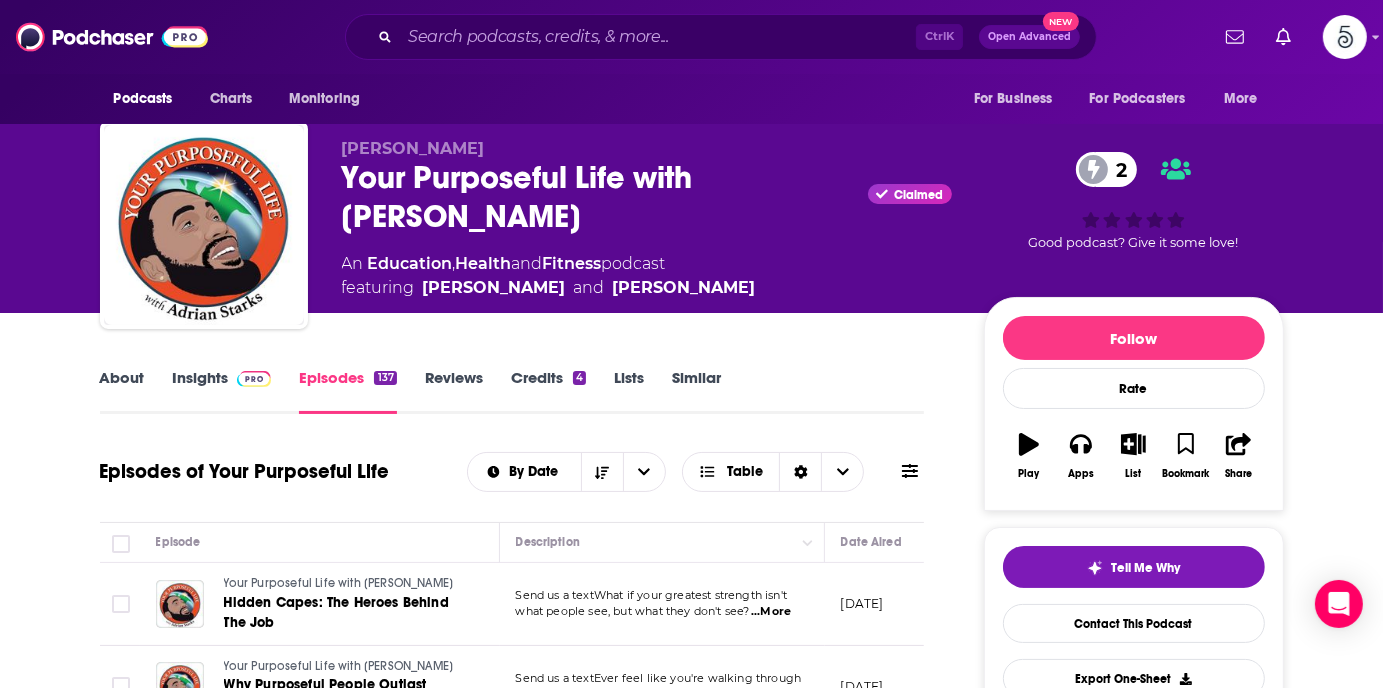 scroll, scrollTop: 0, scrollLeft: 0, axis: both 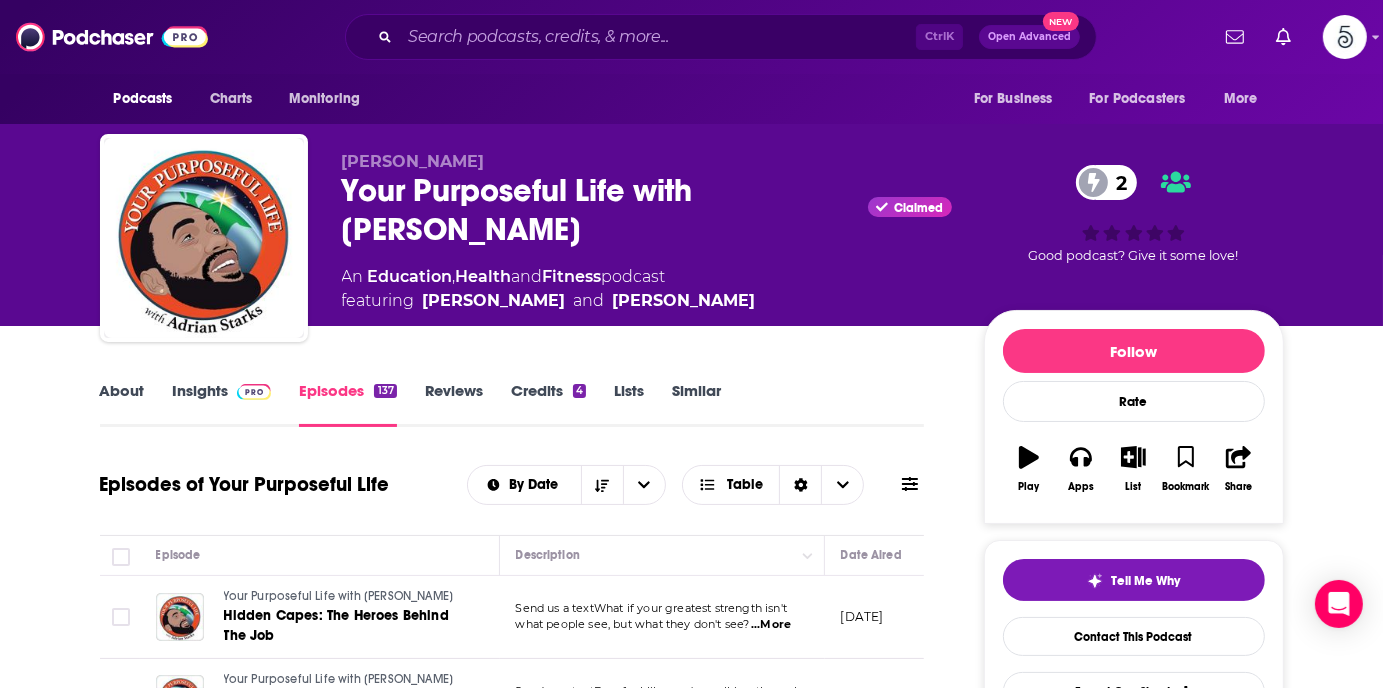 click on "Insights" at bounding box center [222, 404] 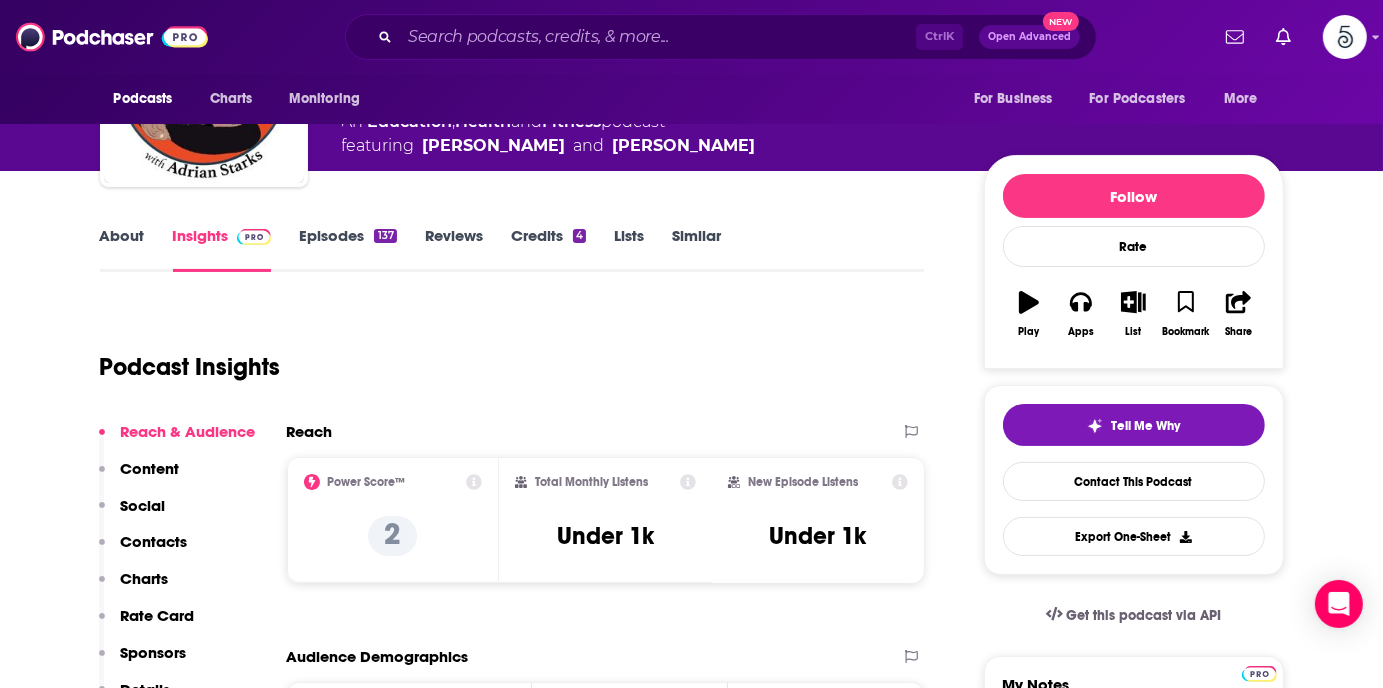 scroll, scrollTop: 231, scrollLeft: 0, axis: vertical 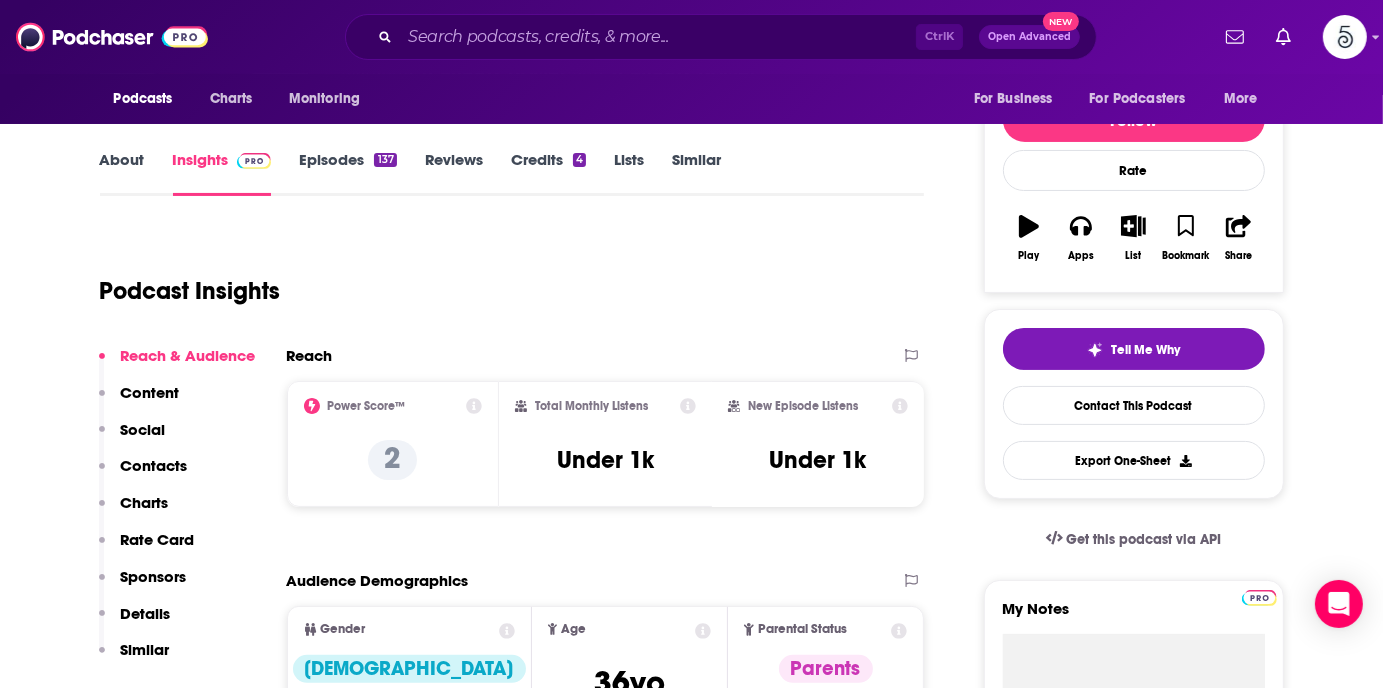 click on "Contacts" at bounding box center (154, 465) 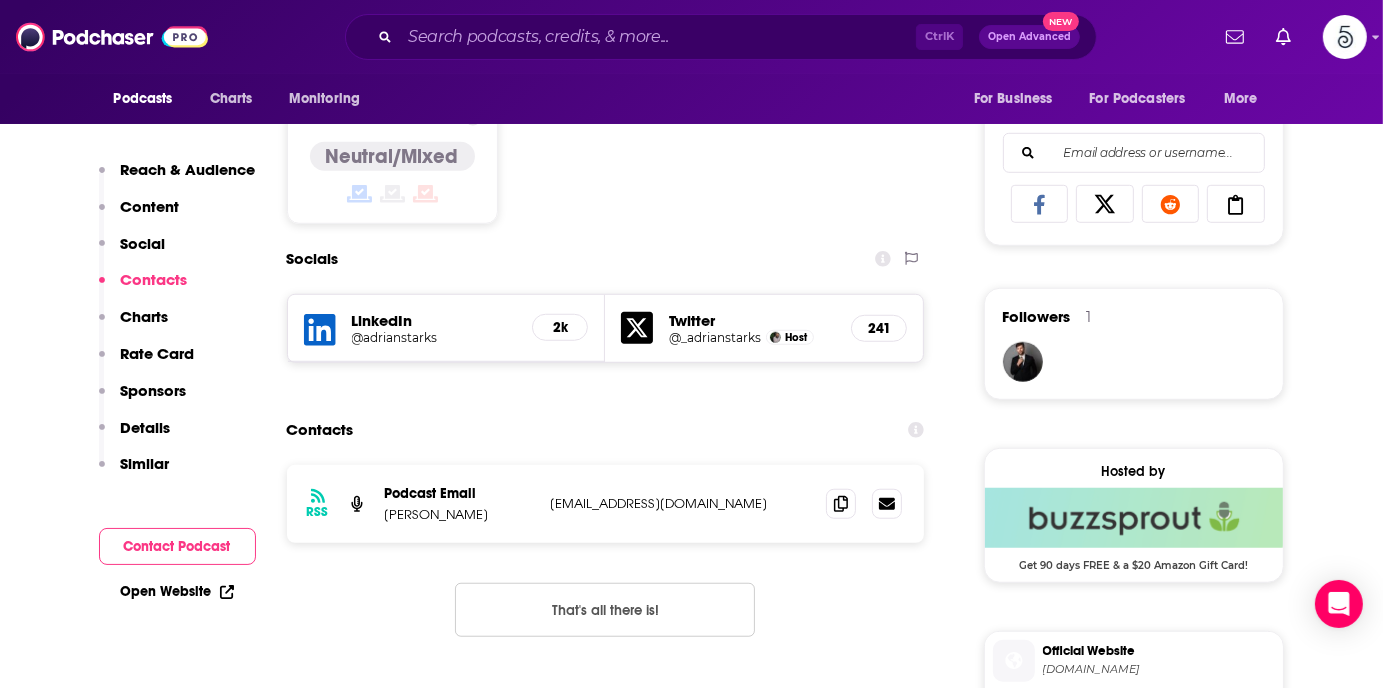 scroll, scrollTop: 1382, scrollLeft: 0, axis: vertical 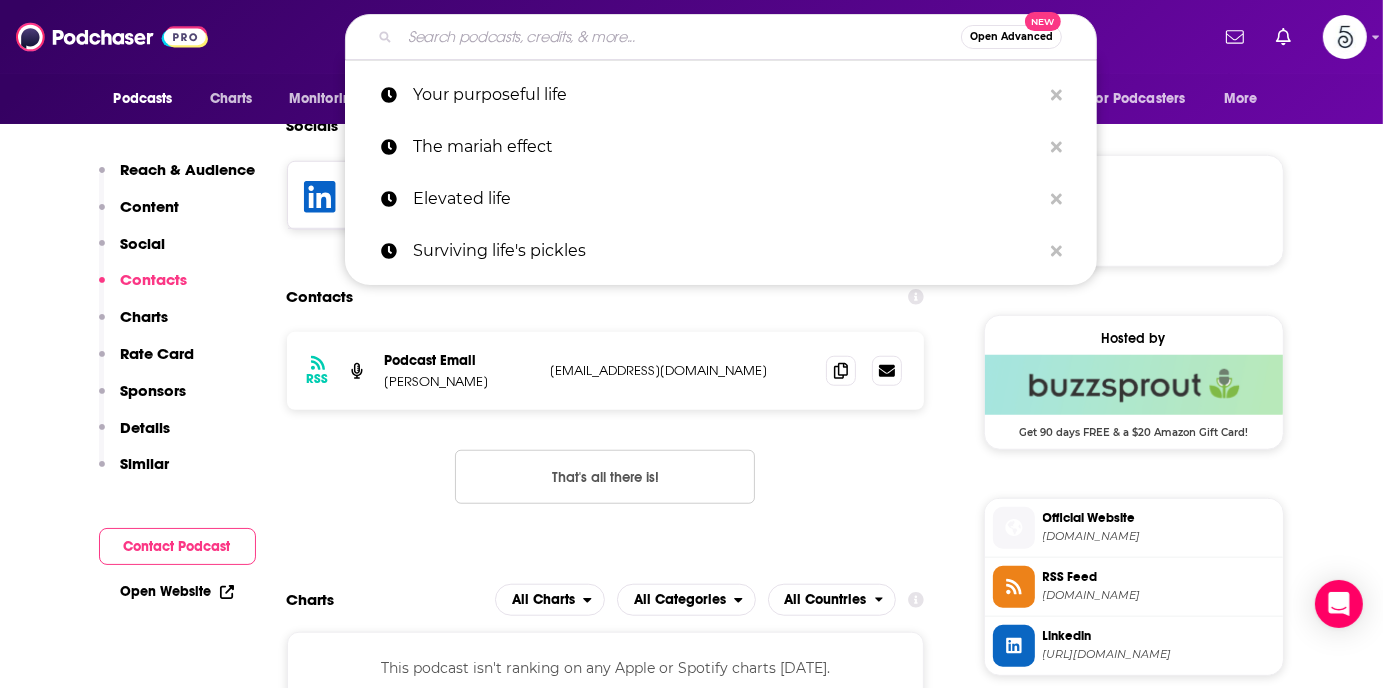 click at bounding box center [680, 37] 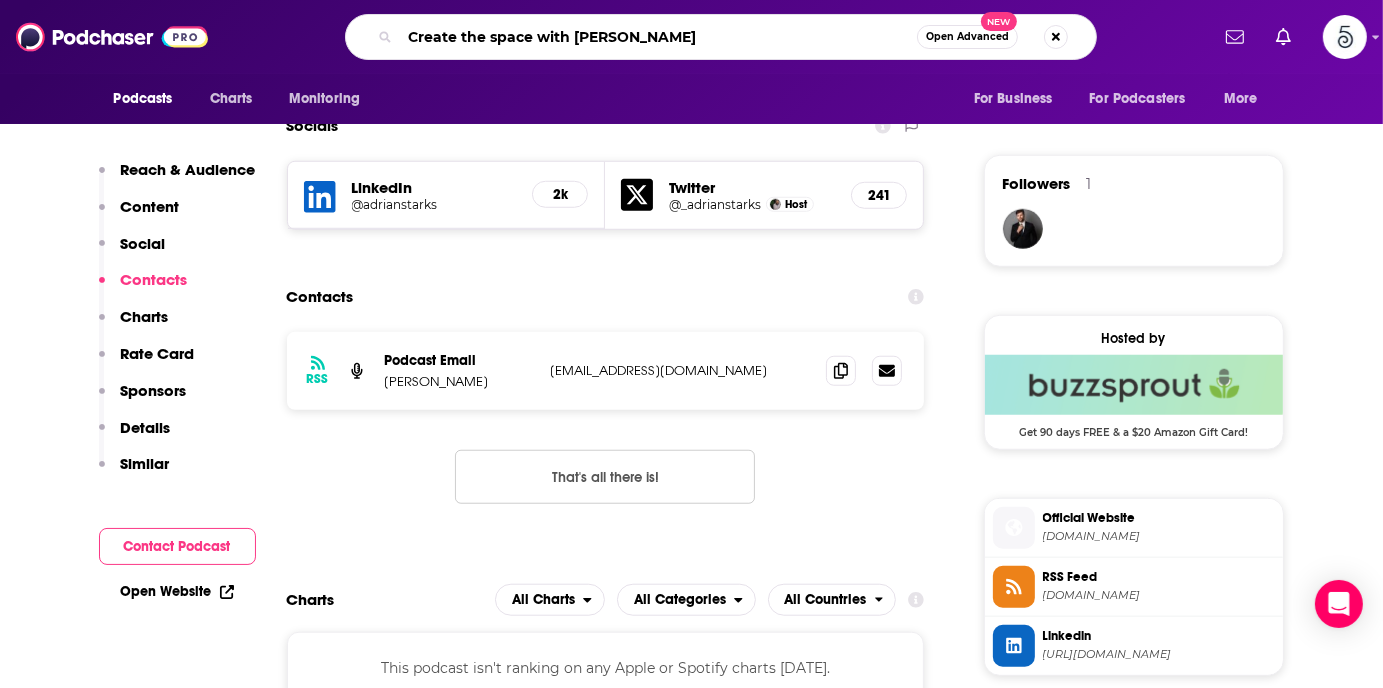 type on "Create the space with [PERSON_NAME]" 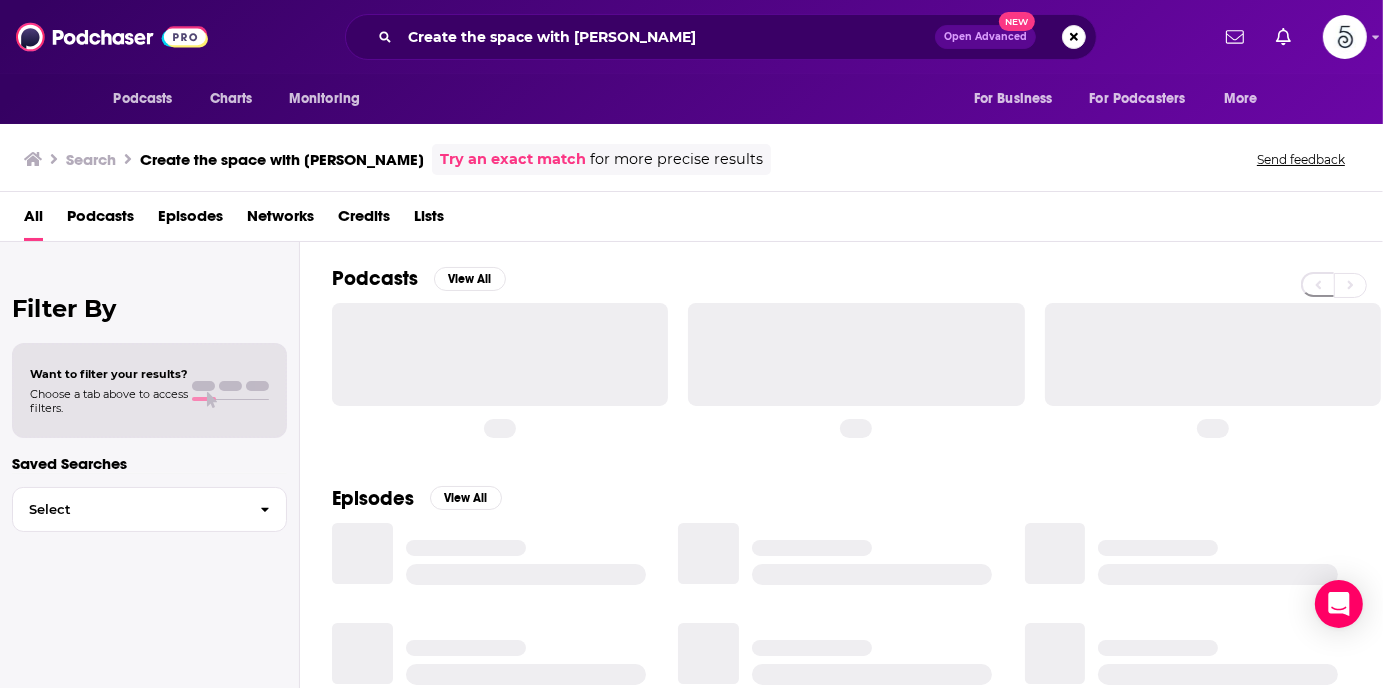 scroll, scrollTop: 0, scrollLeft: 0, axis: both 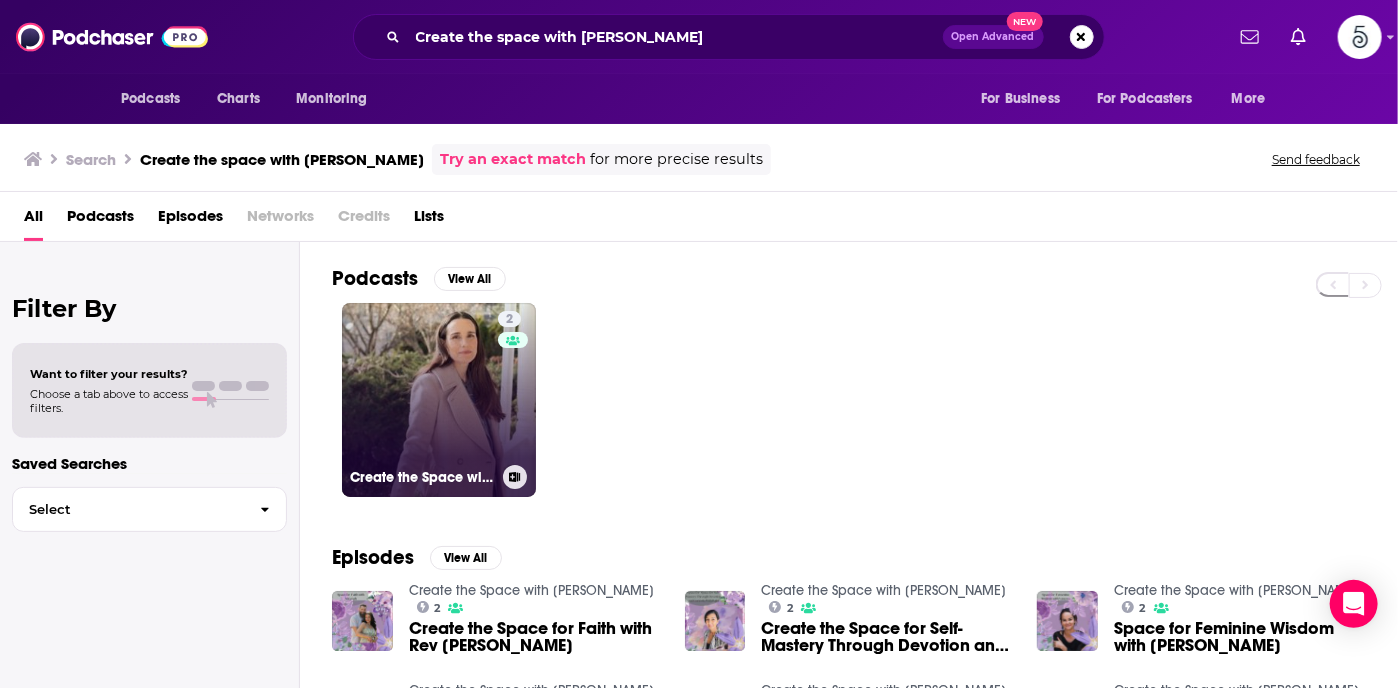 click on "2 Create the Space with [PERSON_NAME]" at bounding box center [439, 400] 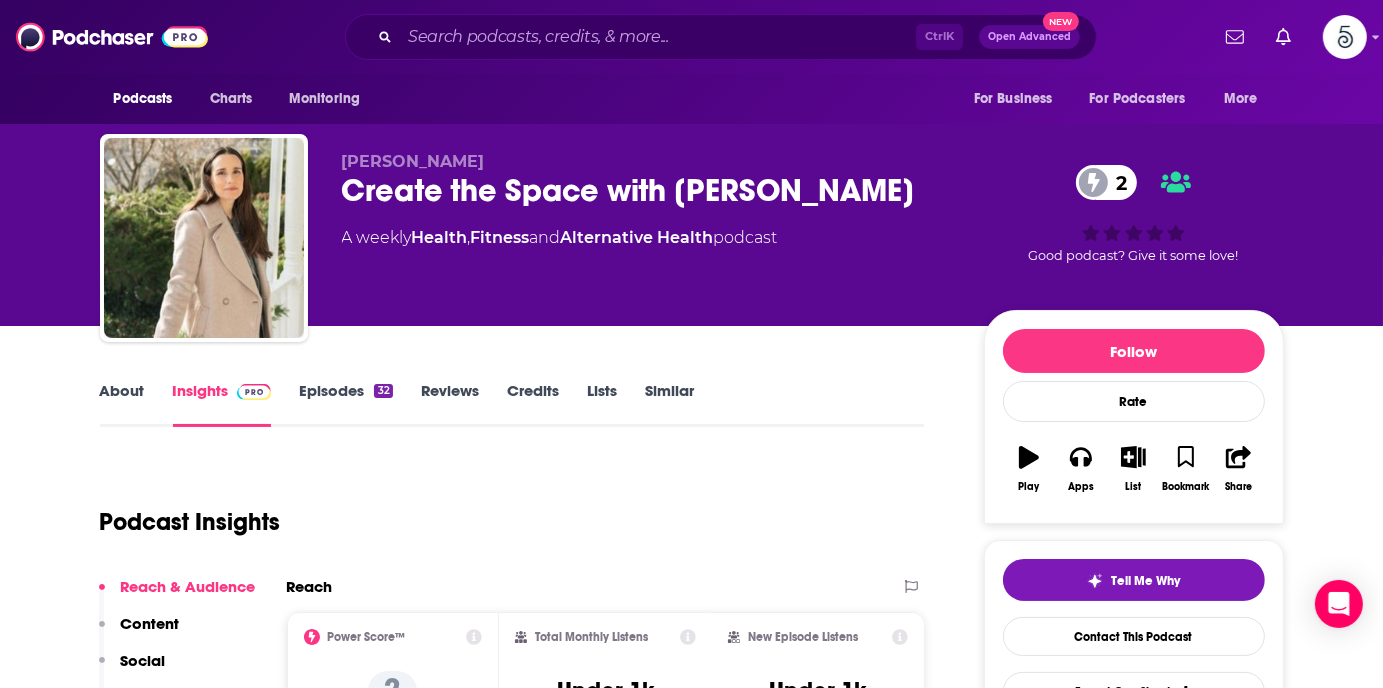 click on "Episodes 32" at bounding box center (345, 404) 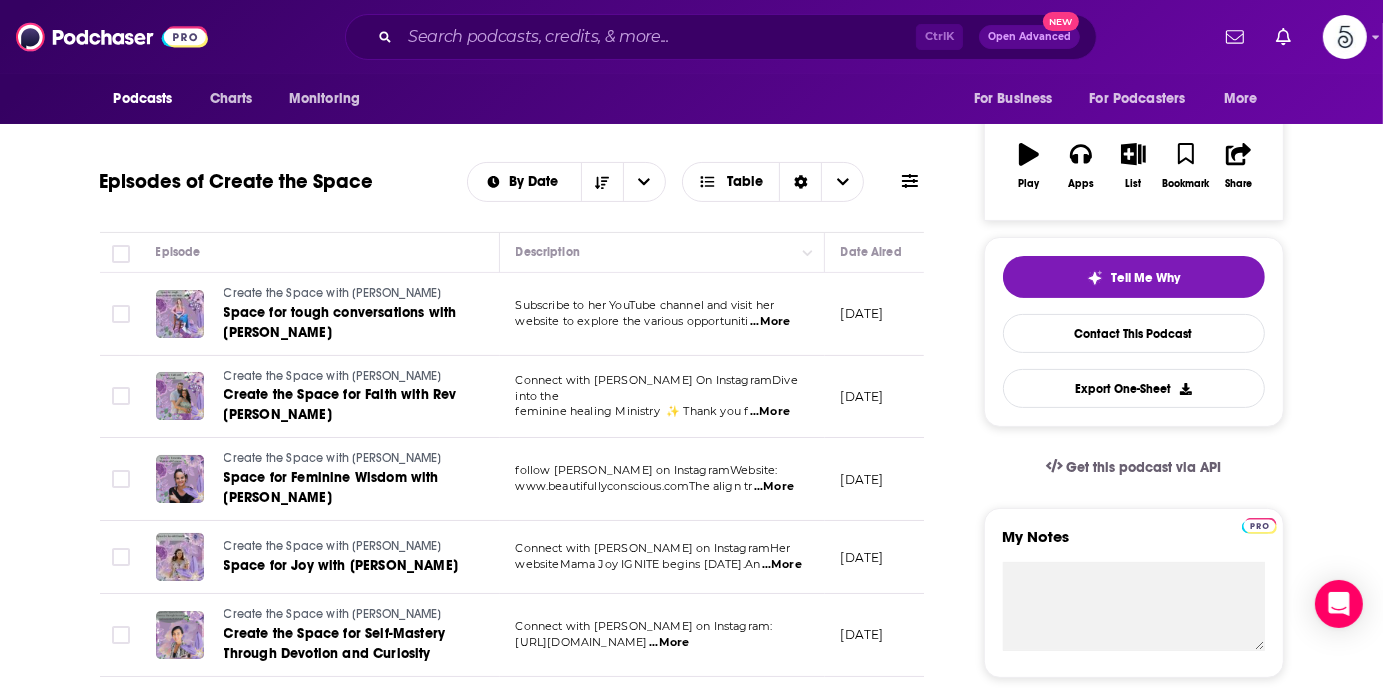 scroll, scrollTop: 0, scrollLeft: 0, axis: both 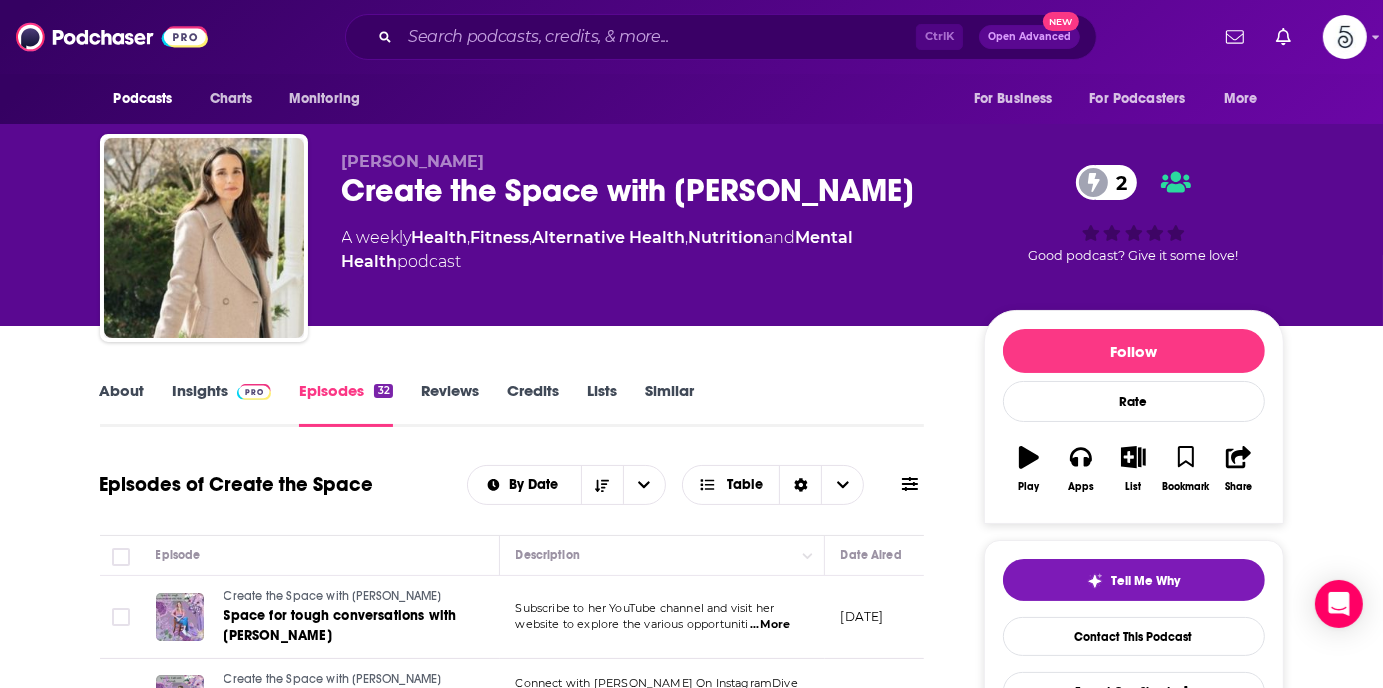 click on "Insights" at bounding box center (222, 404) 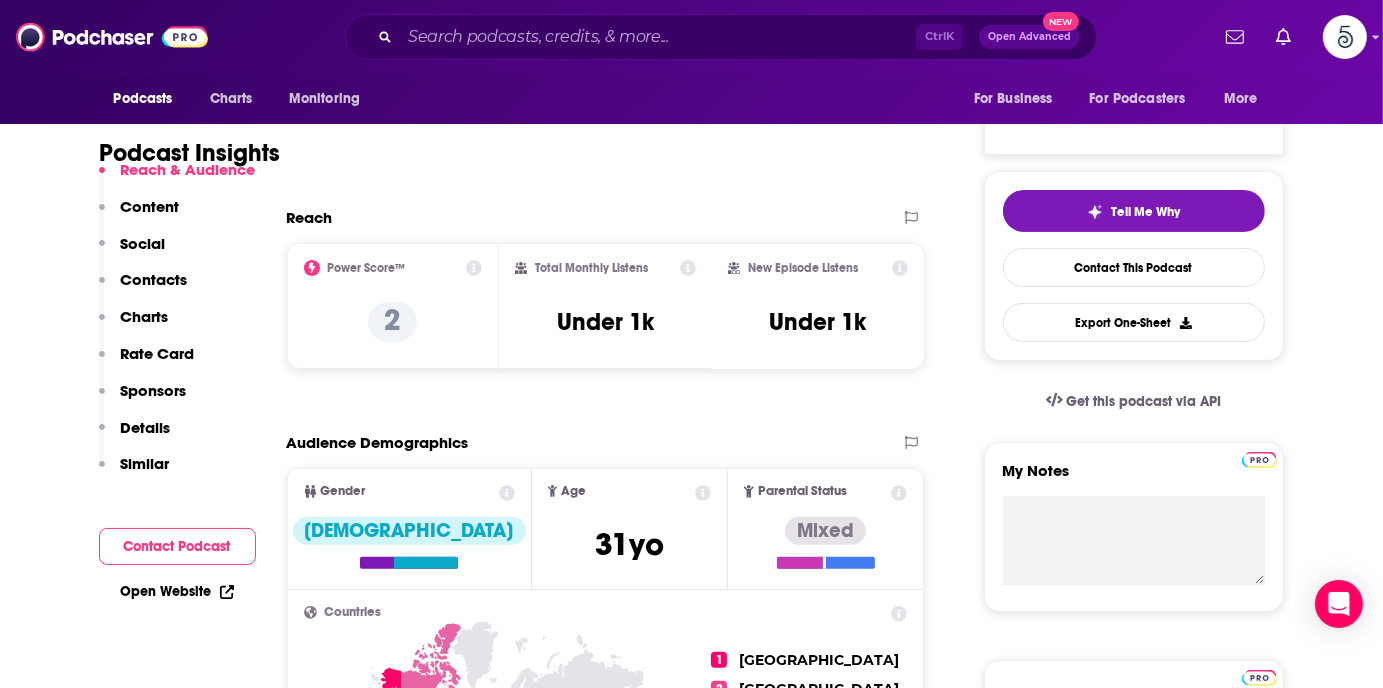 scroll, scrollTop: 319, scrollLeft: 0, axis: vertical 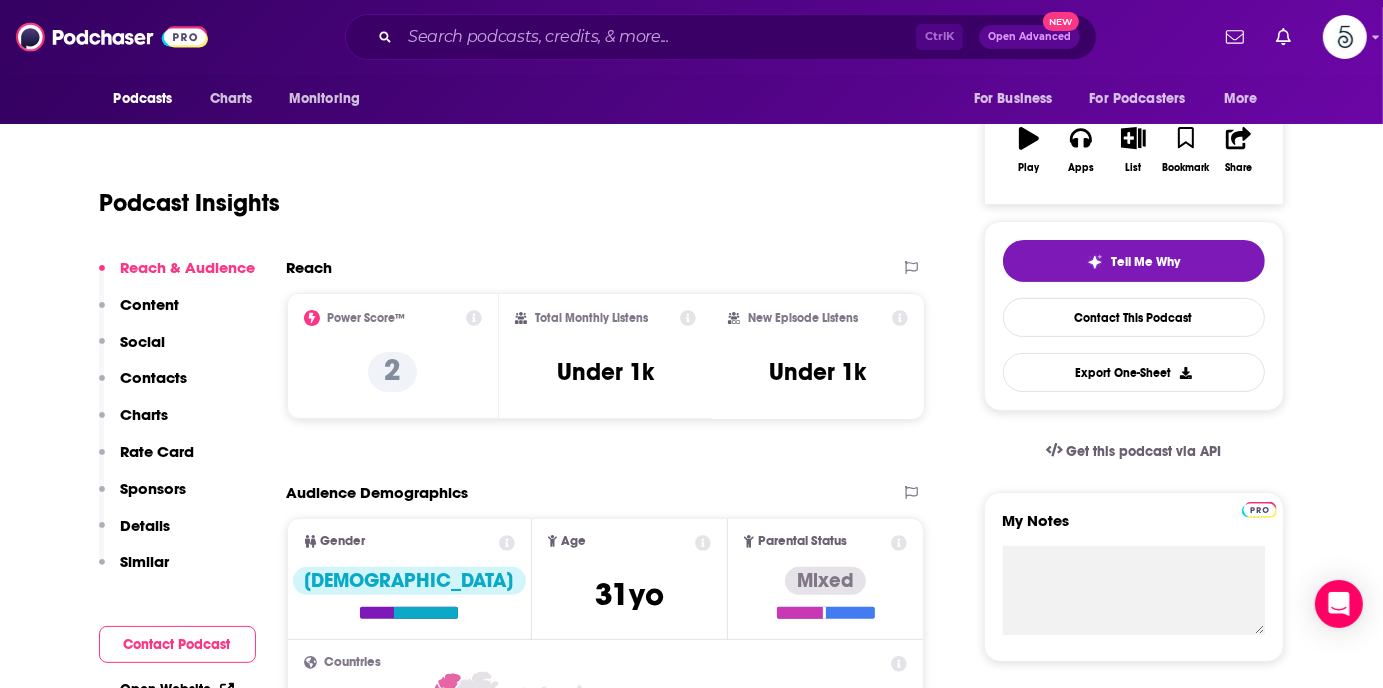 click on "Contacts" at bounding box center [154, 377] 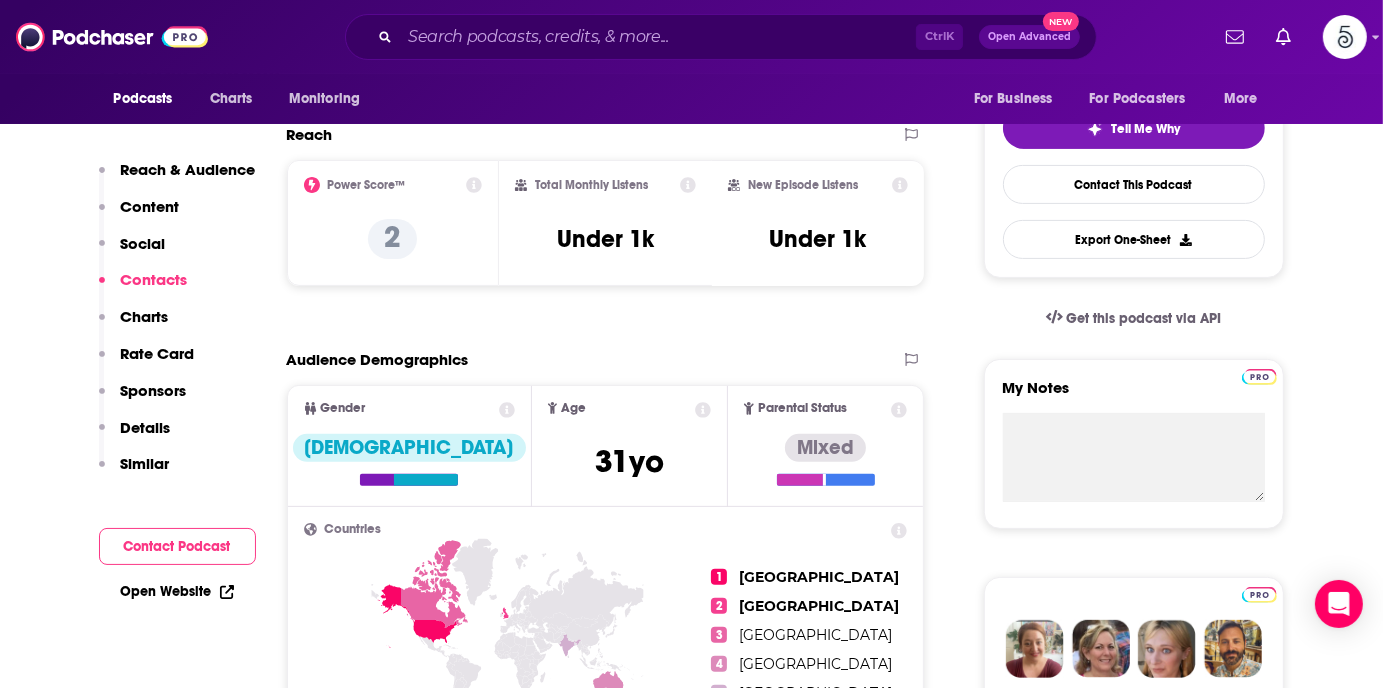 scroll, scrollTop: 1343, scrollLeft: 0, axis: vertical 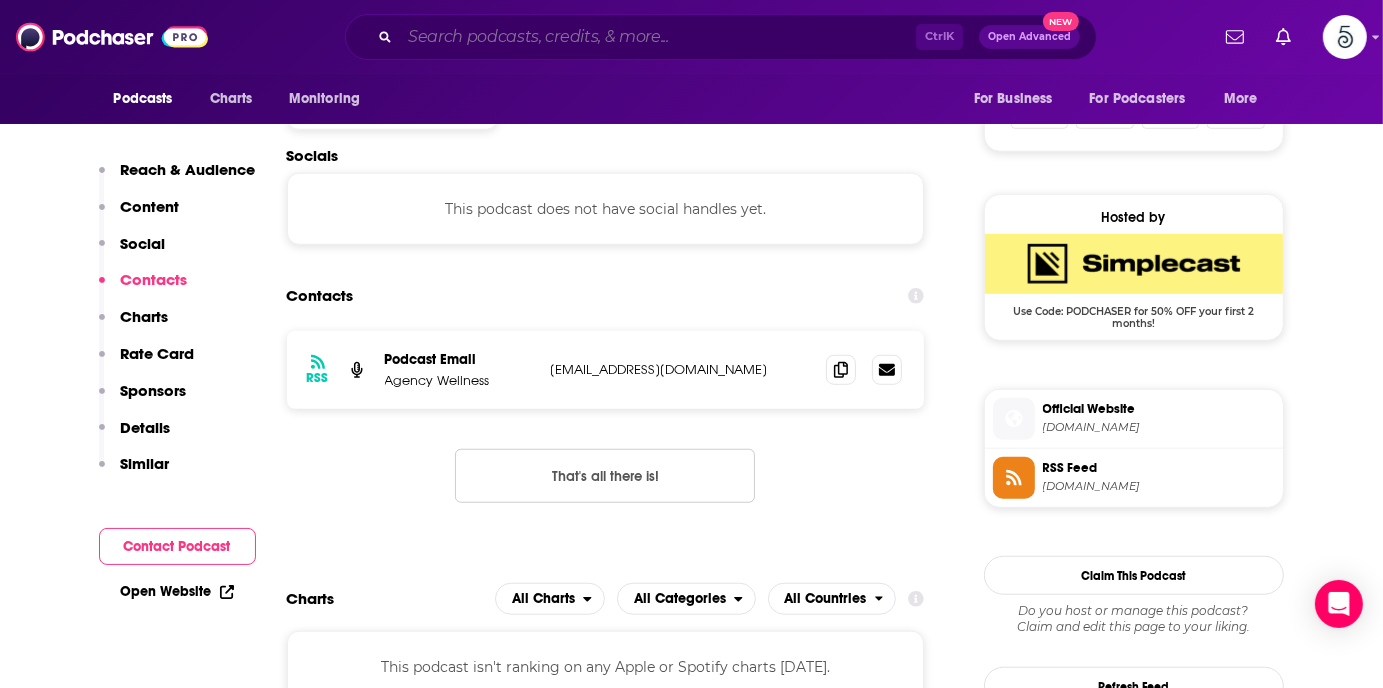 click at bounding box center (658, 37) 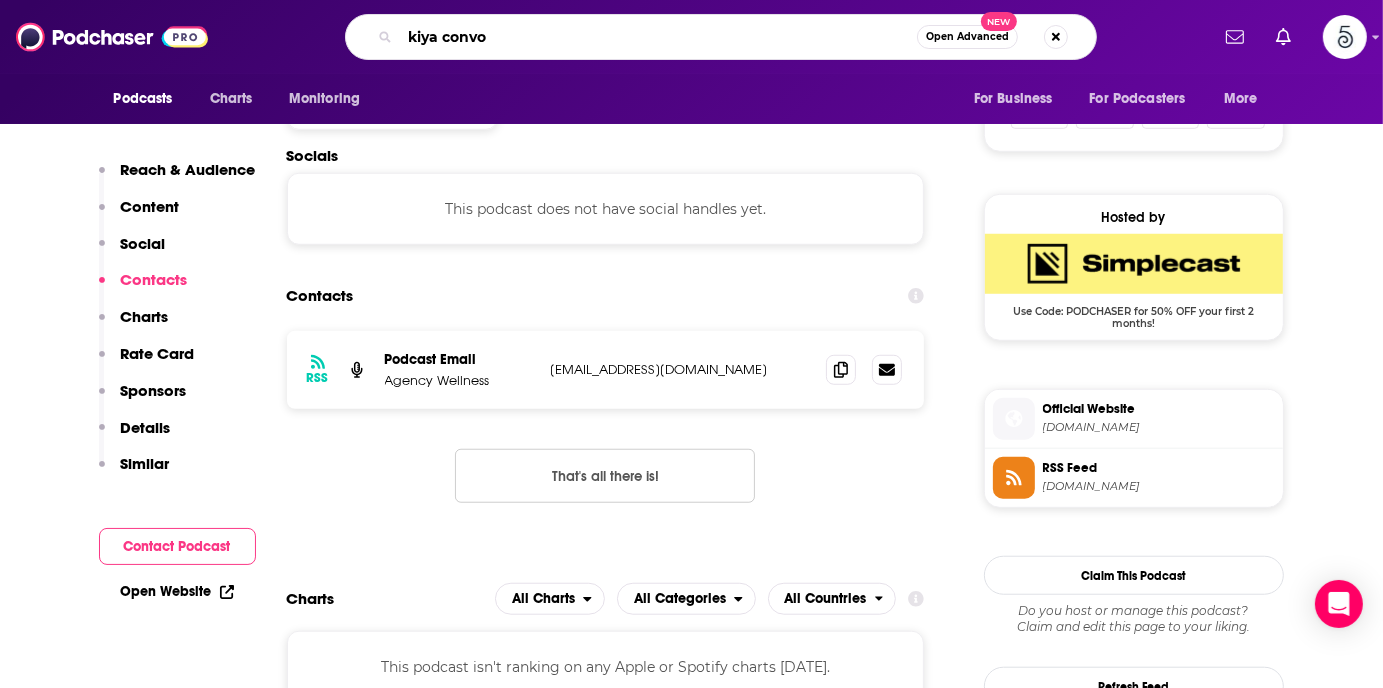 type on "kiya convos" 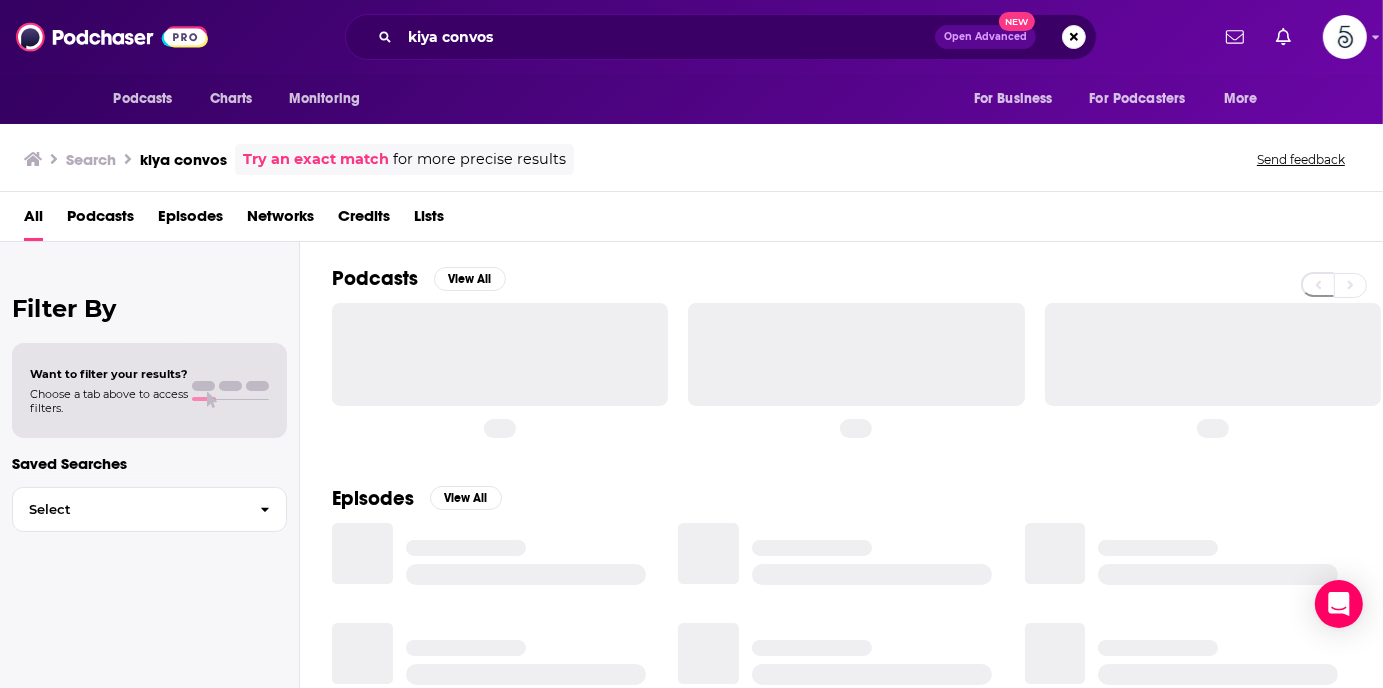 scroll, scrollTop: 0, scrollLeft: 0, axis: both 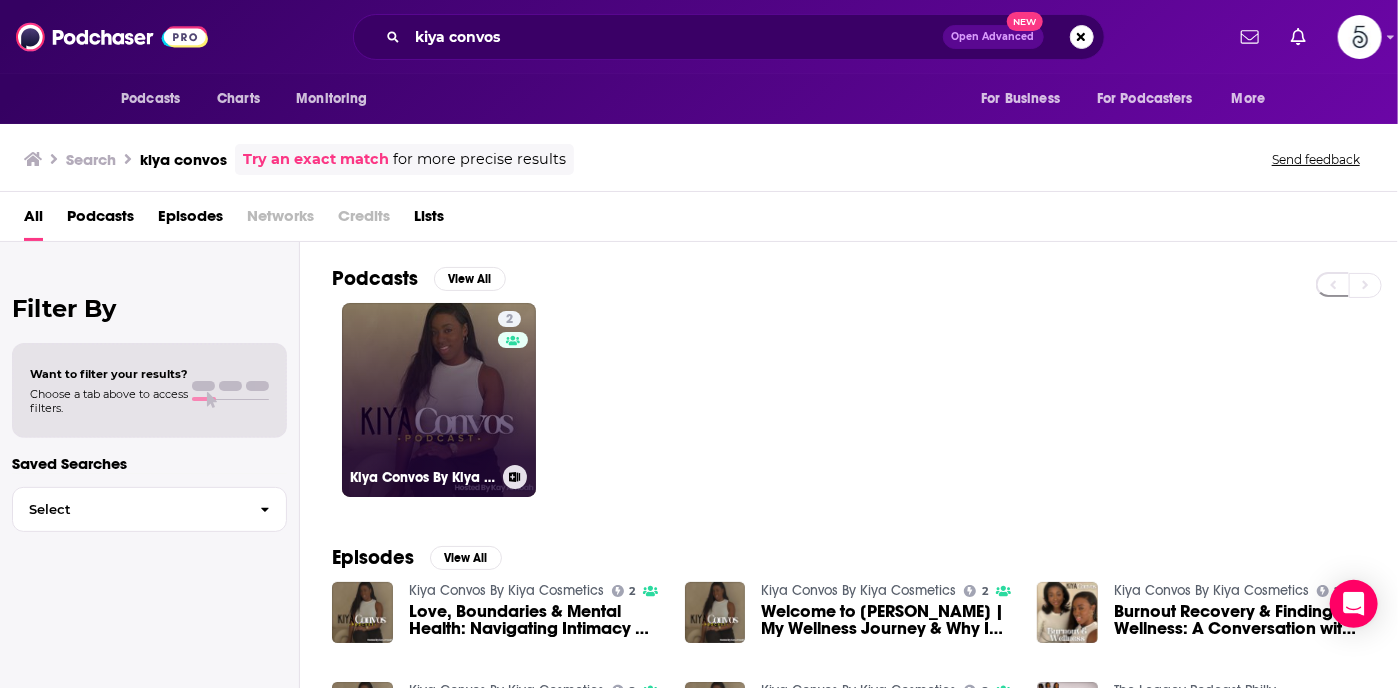 click on "2 Kiya Convos By Kiya Cosmetics" at bounding box center (439, 400) 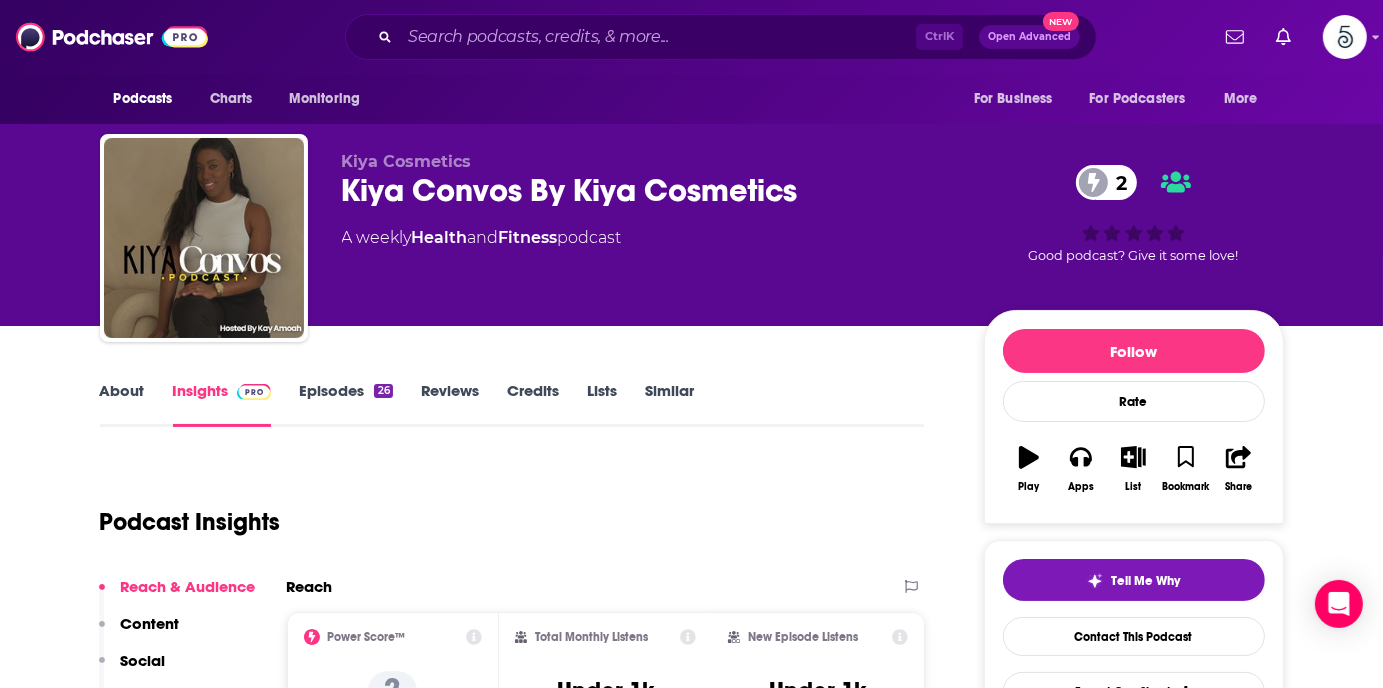 click on "About" at bounding box center (122, 404) 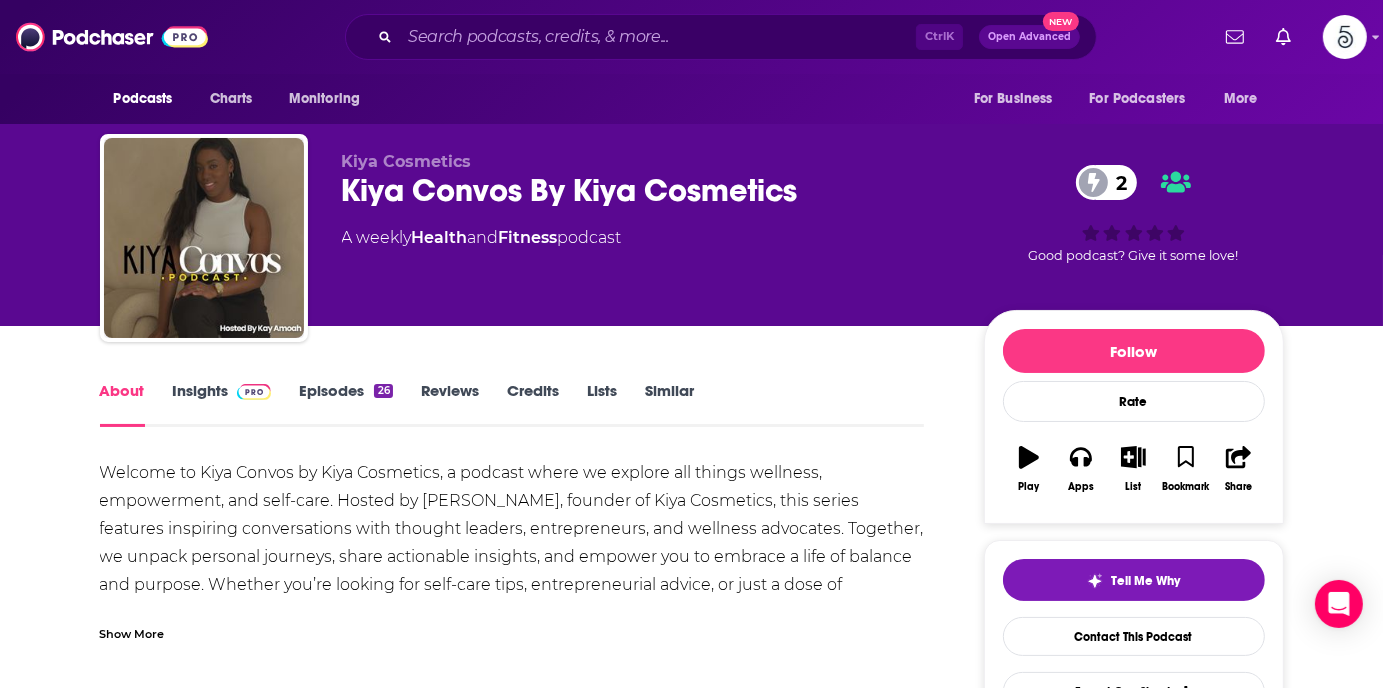click on "Insights" at bounding box center (222, 404) 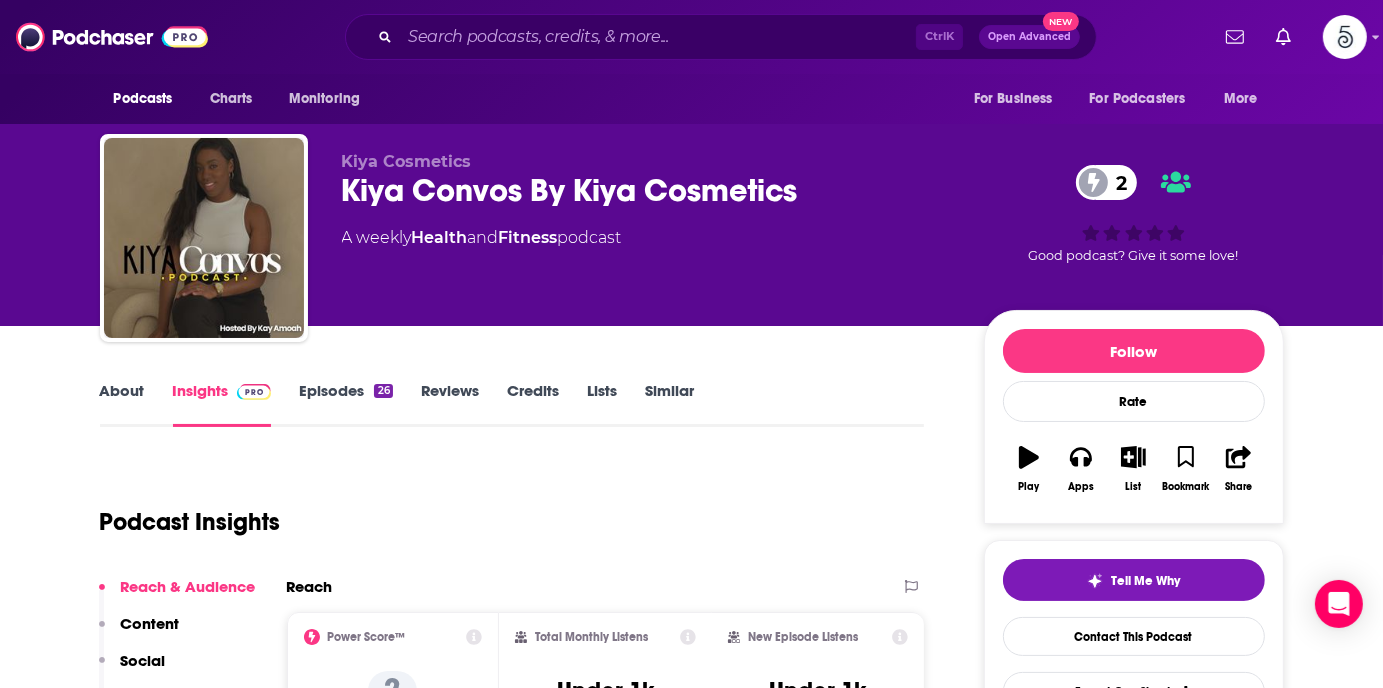 scroll, scrollTop: 256, scrollLeft: 0, axis: vertical 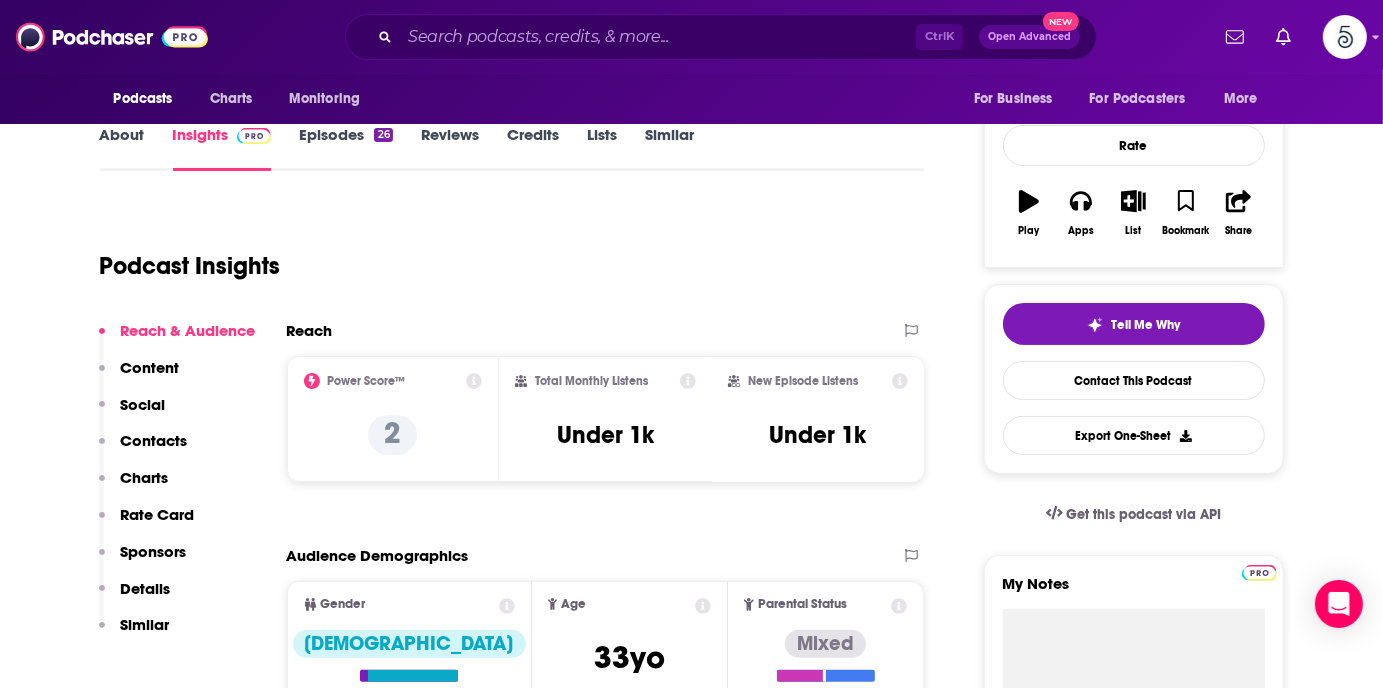 click on "Contacts" at bounding box center [154, 440] 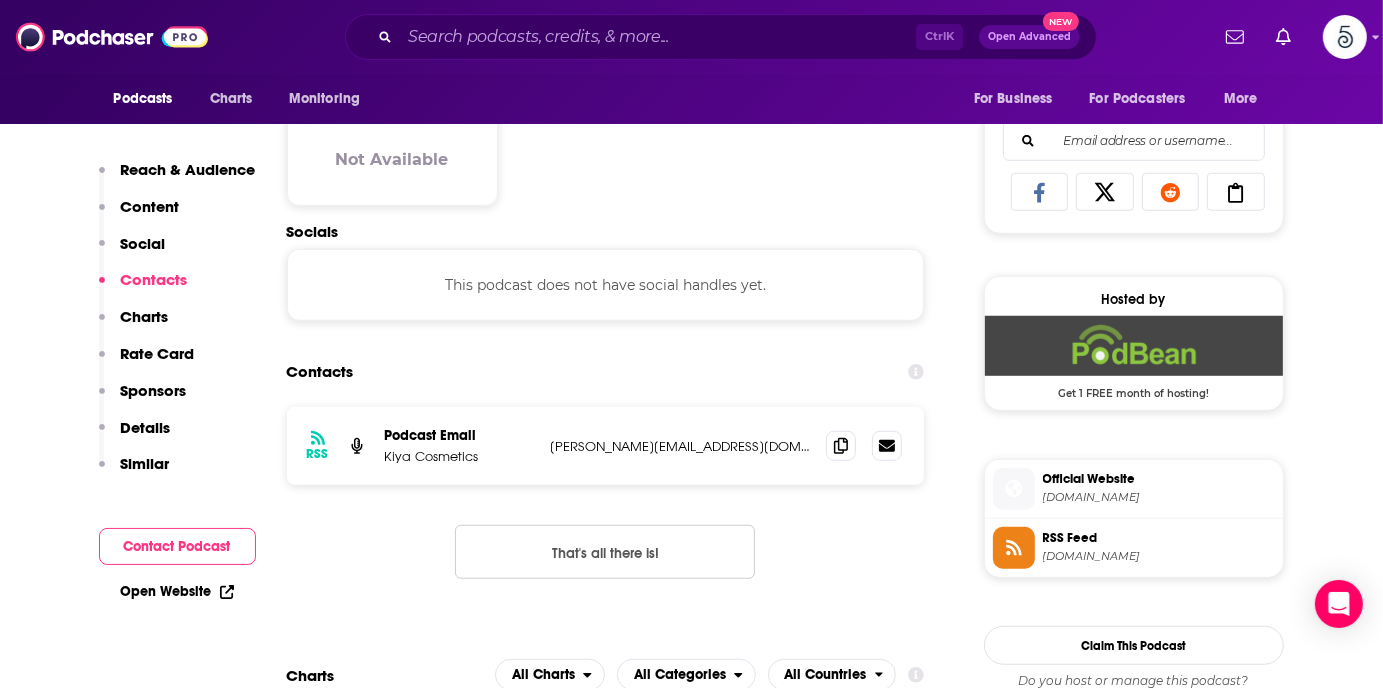 scroll, scrollTop: 1336, scrollLeft: 0, axis: vertical 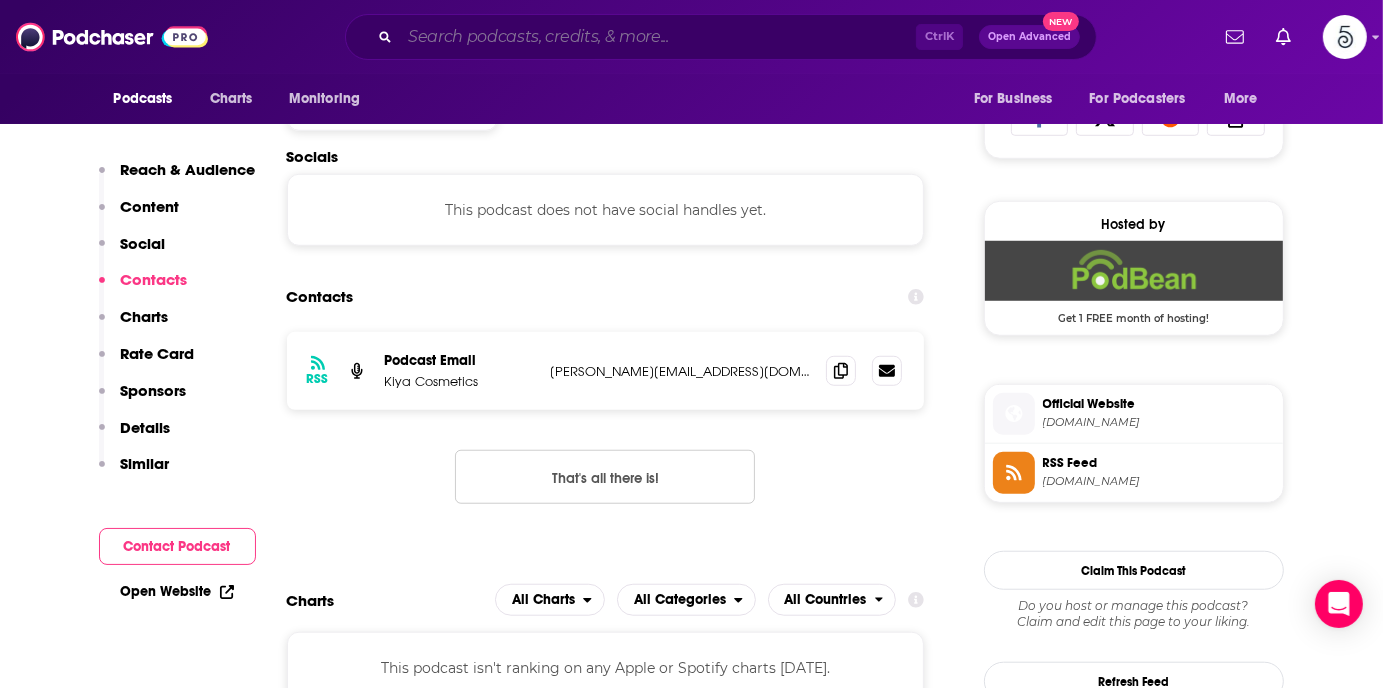 click at bounding box center (658, 37) 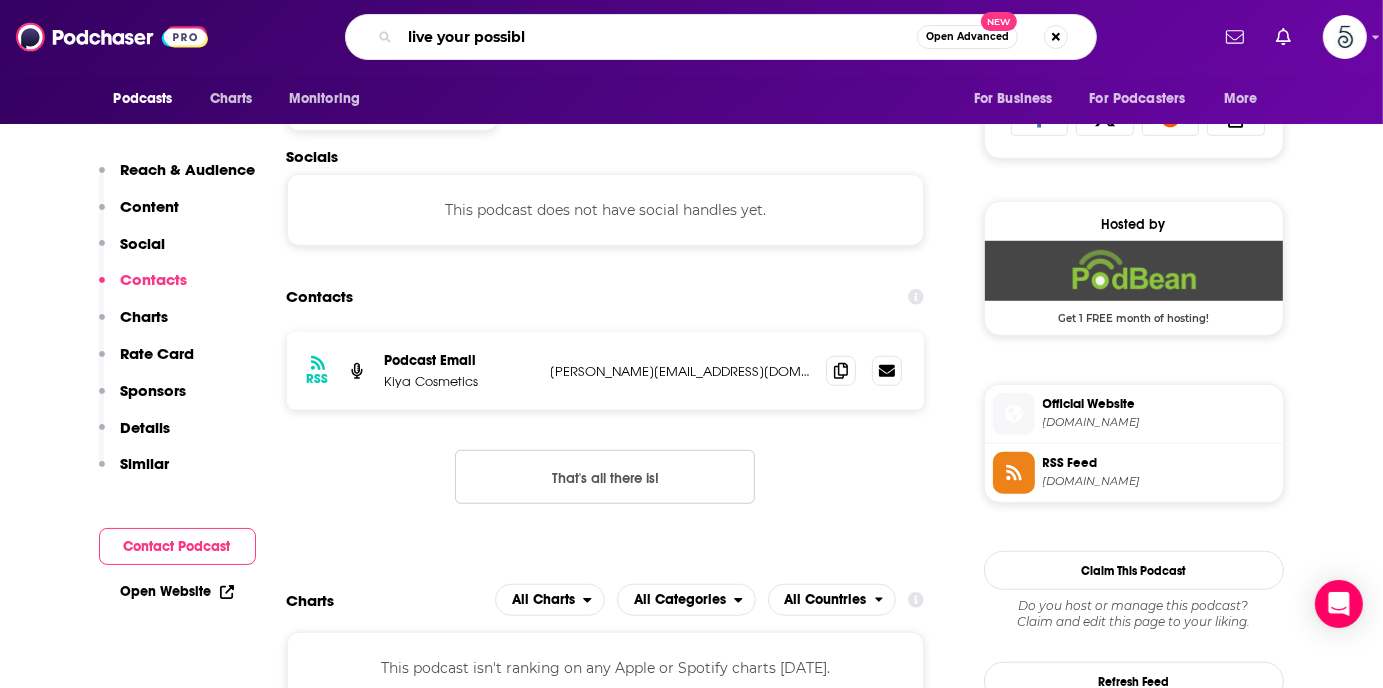 type on "live your possible" 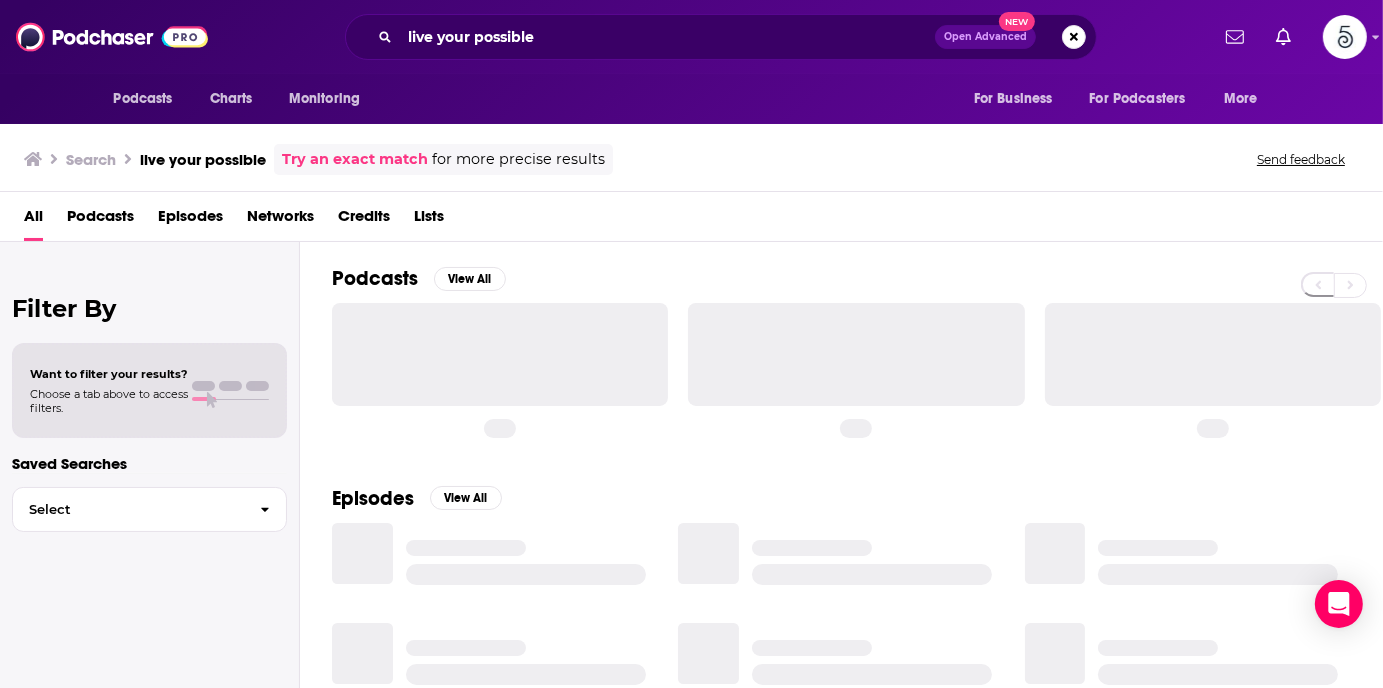 scroll, scrollTop: 0, scrollLeft: 0, axis: both 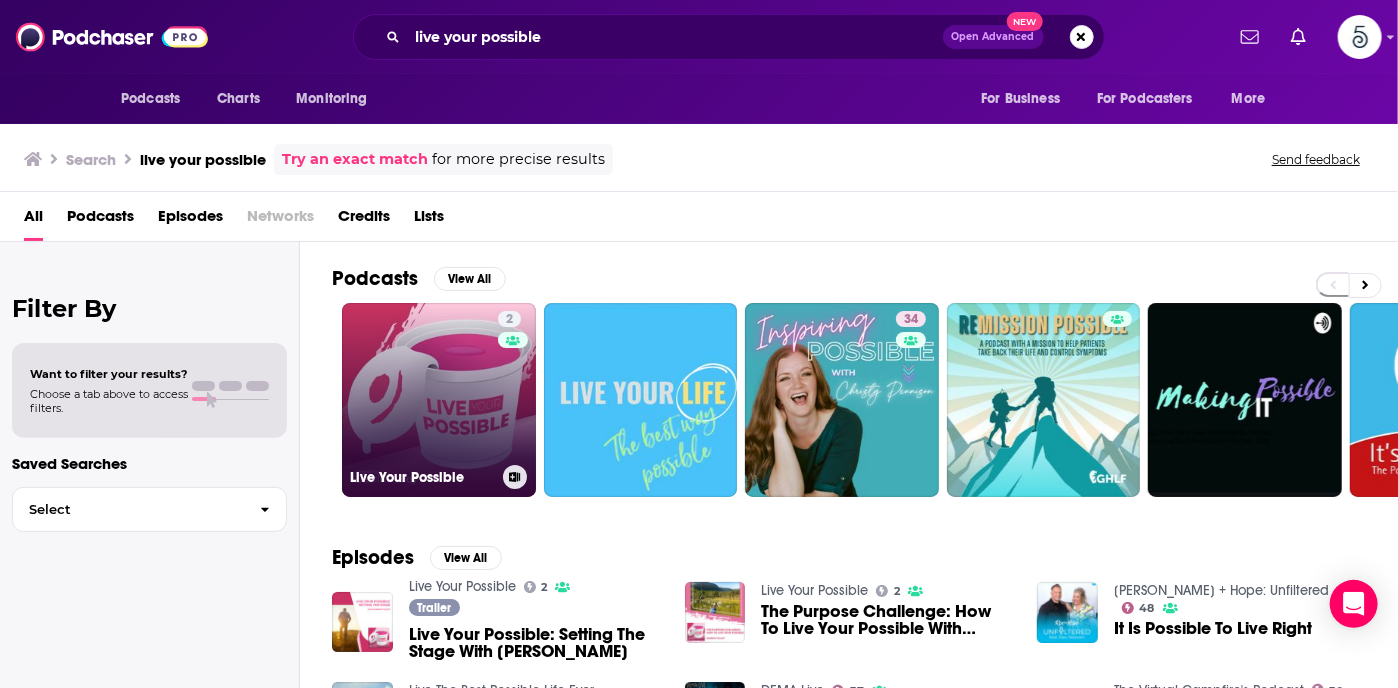 click on "2 Live Your Possible" at bounding box center [439, 400] 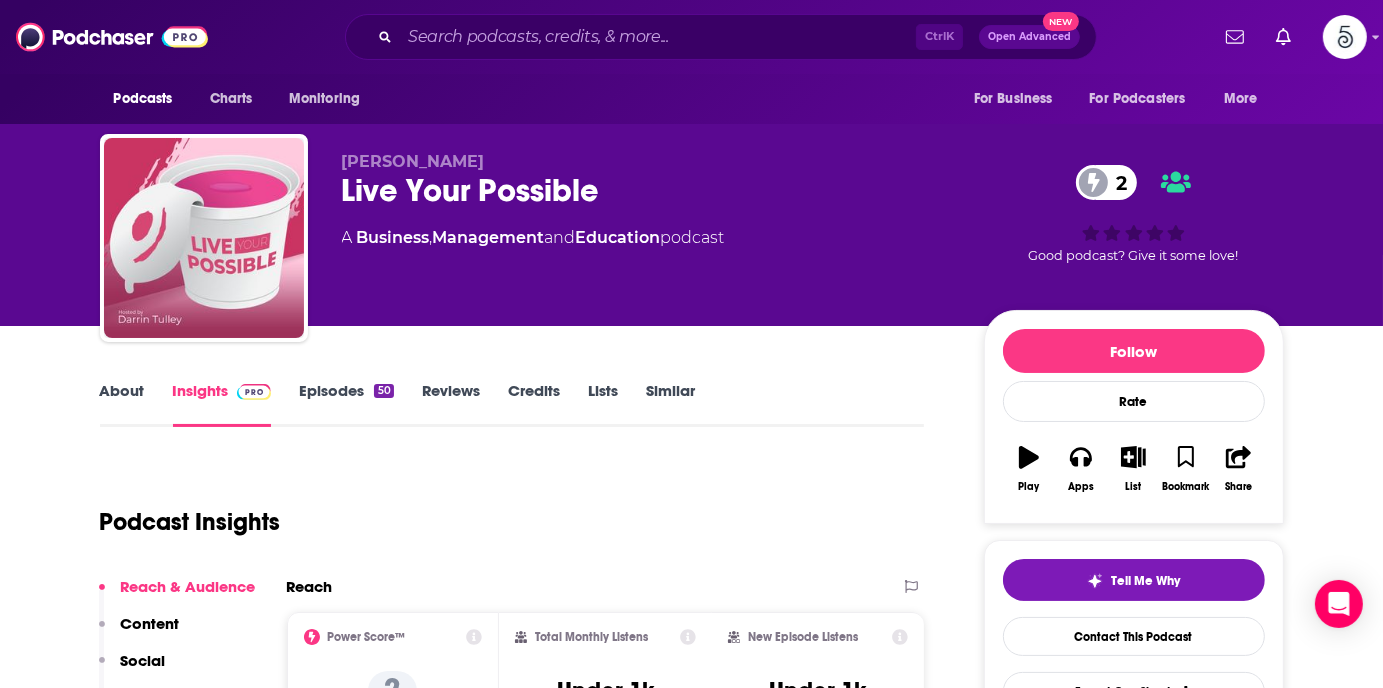 click on "Episodes 50" at bounding box center (346, 404) 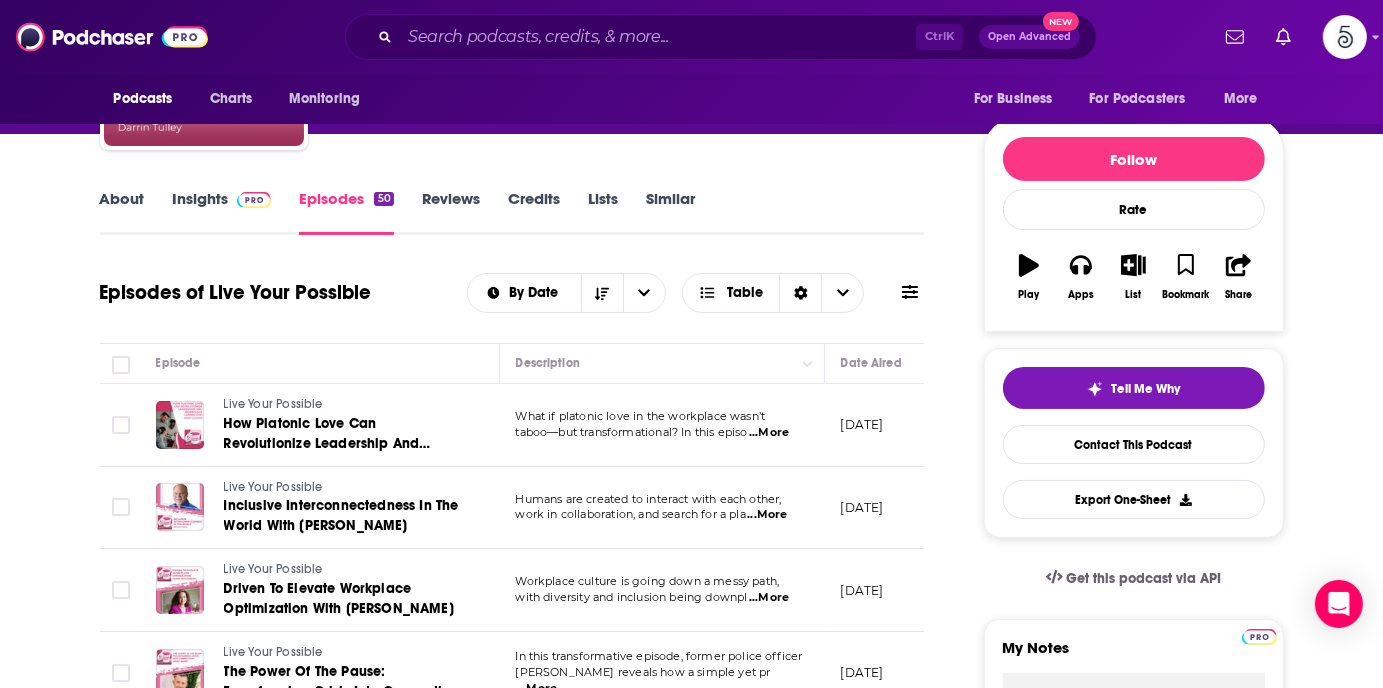 scroll, scrollTop: 273, scrollLeft: 0, axis: vertical 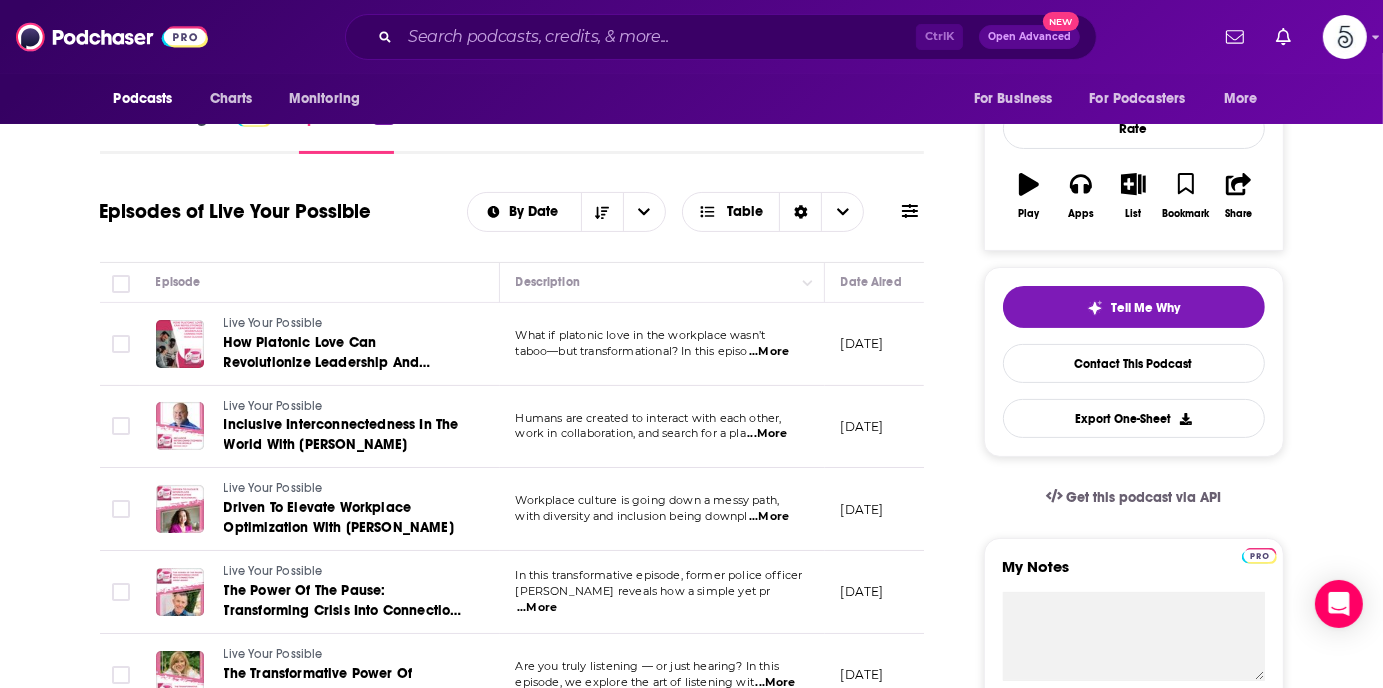 click on "...More" at bounding box center (769, 352) 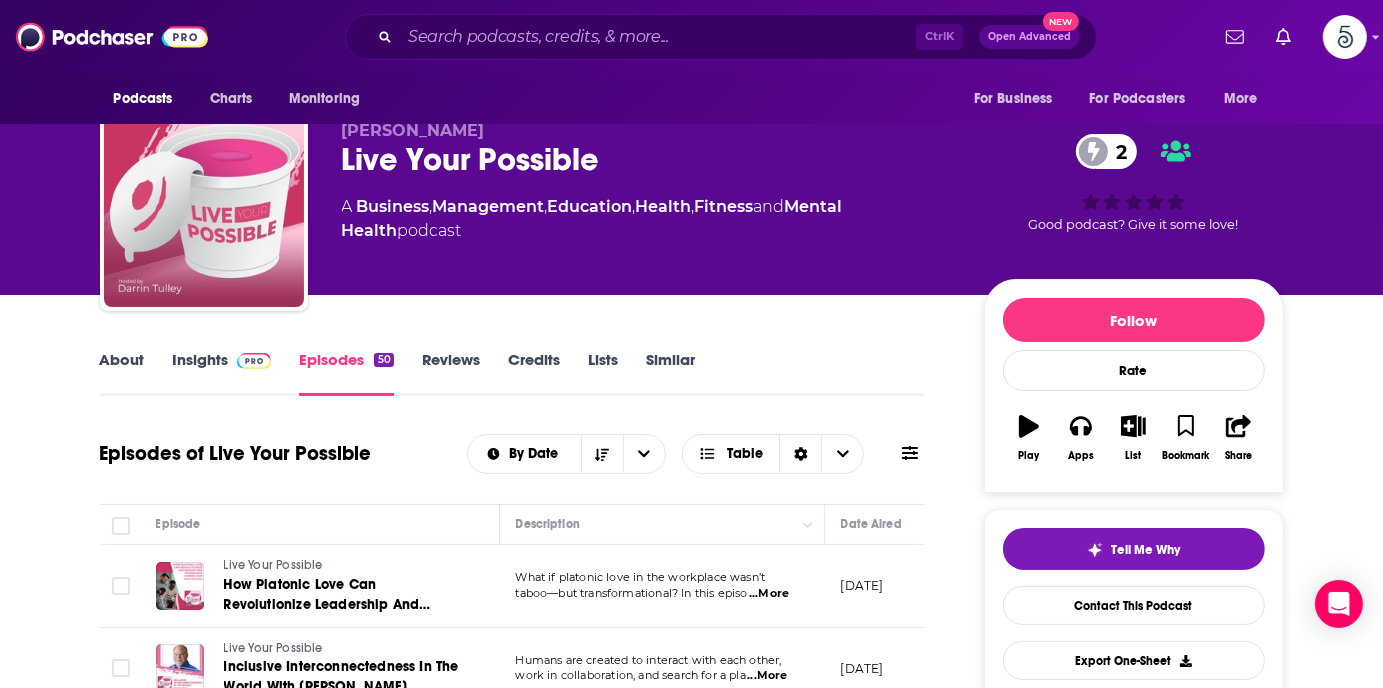 scroll, scrollTop: 0, scrollLeft: 0, axis: both 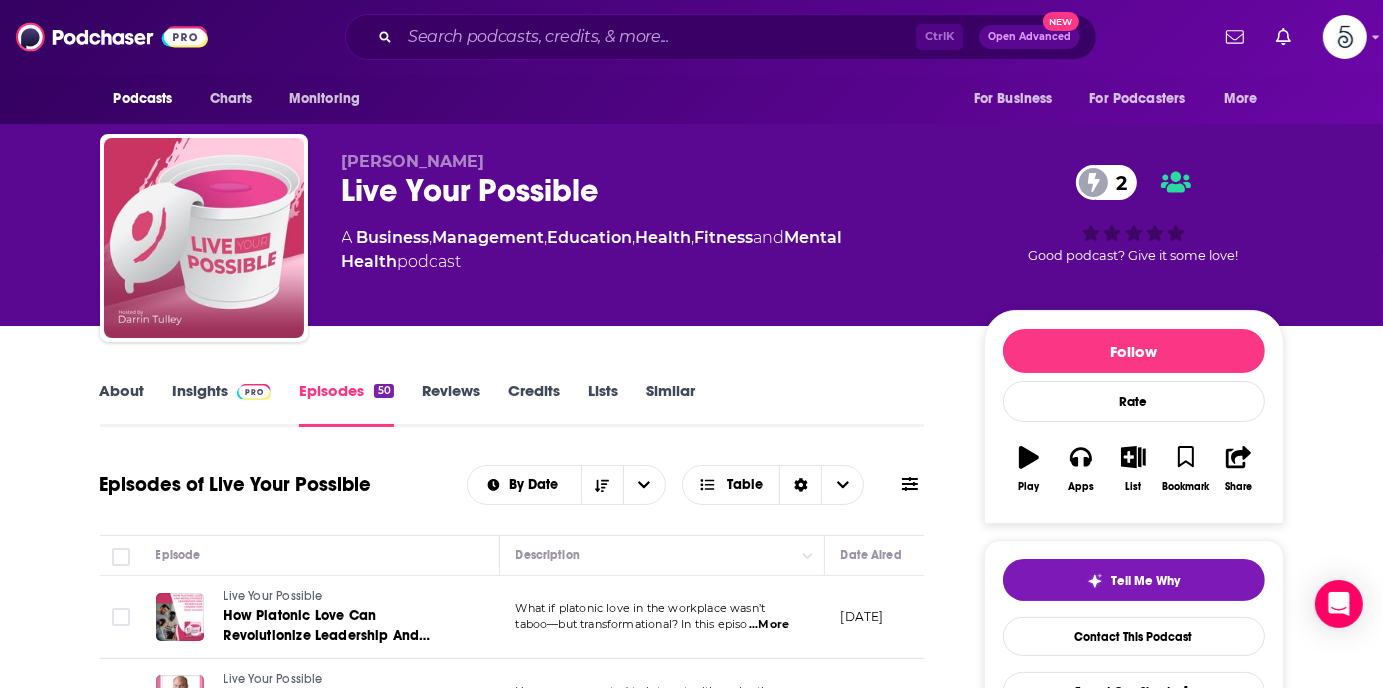 click on "Insights" at bounding box center (222, 404) 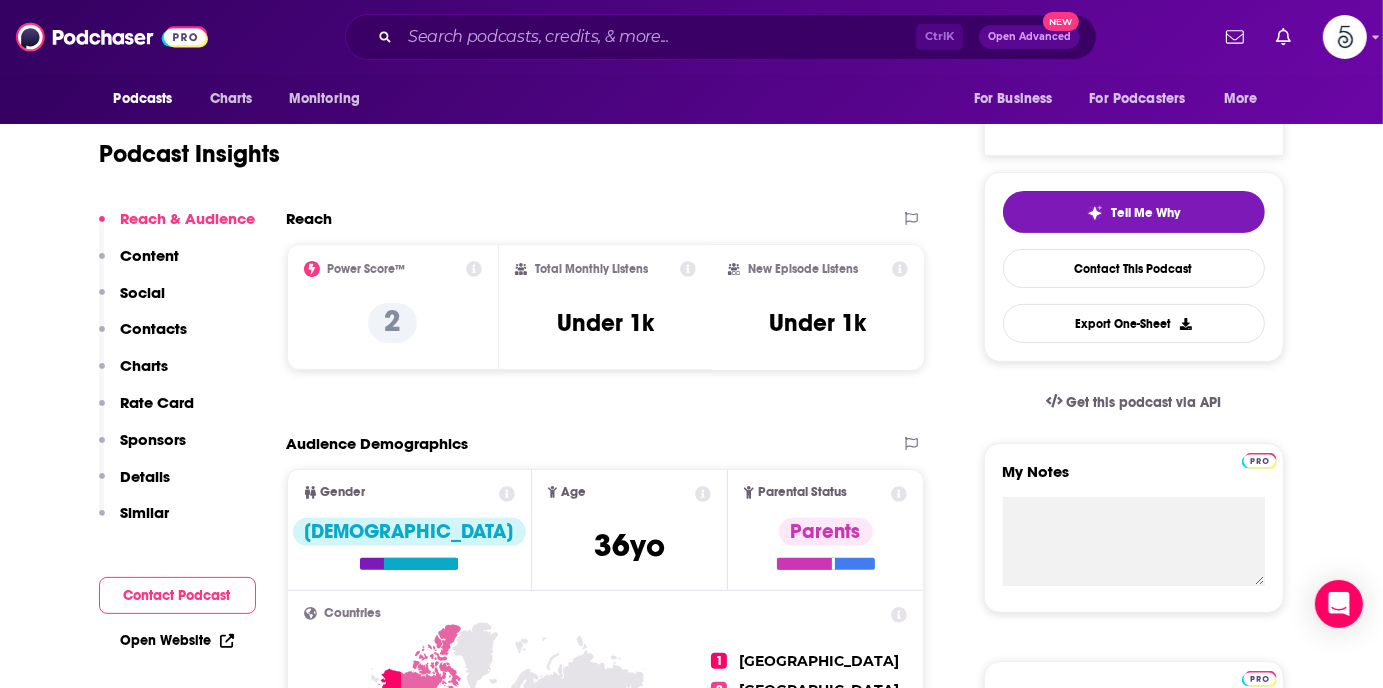 scroll, scrollTop: 317, scrollLeft: 0, axis: vertical 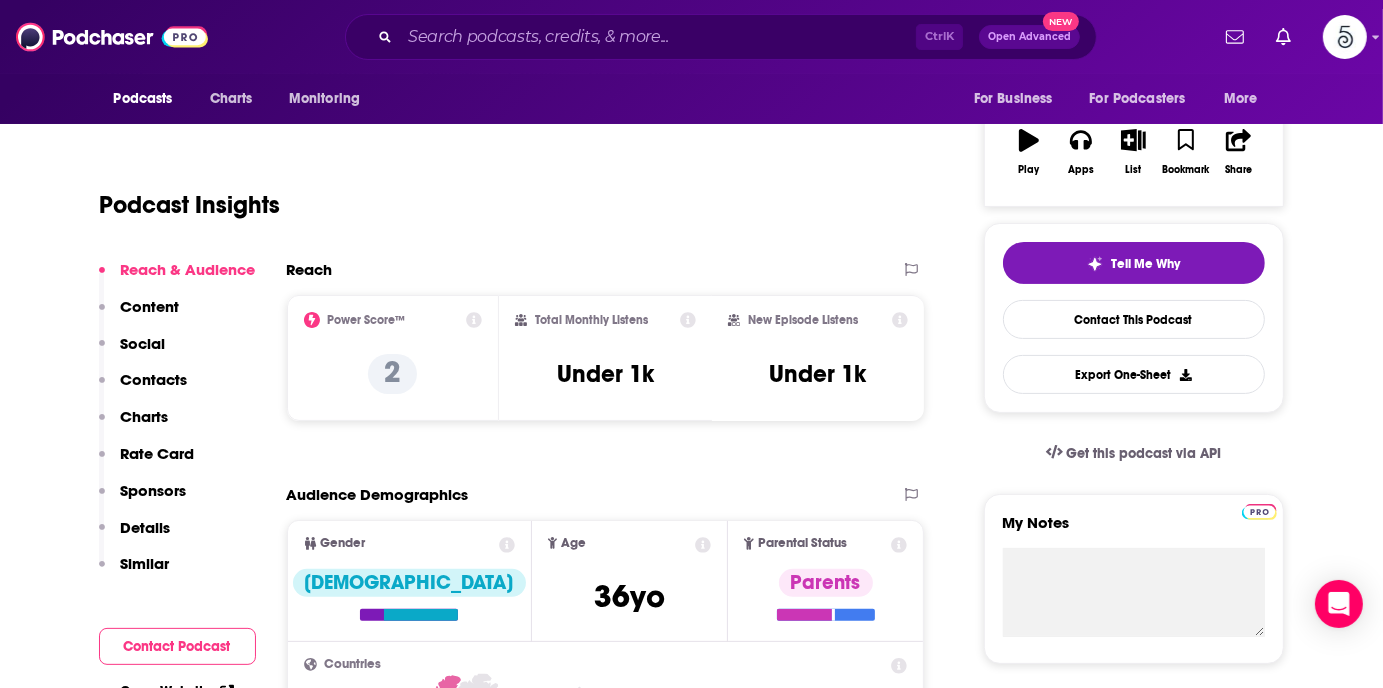 click on "Contacts" at bounding box center (154, 379) 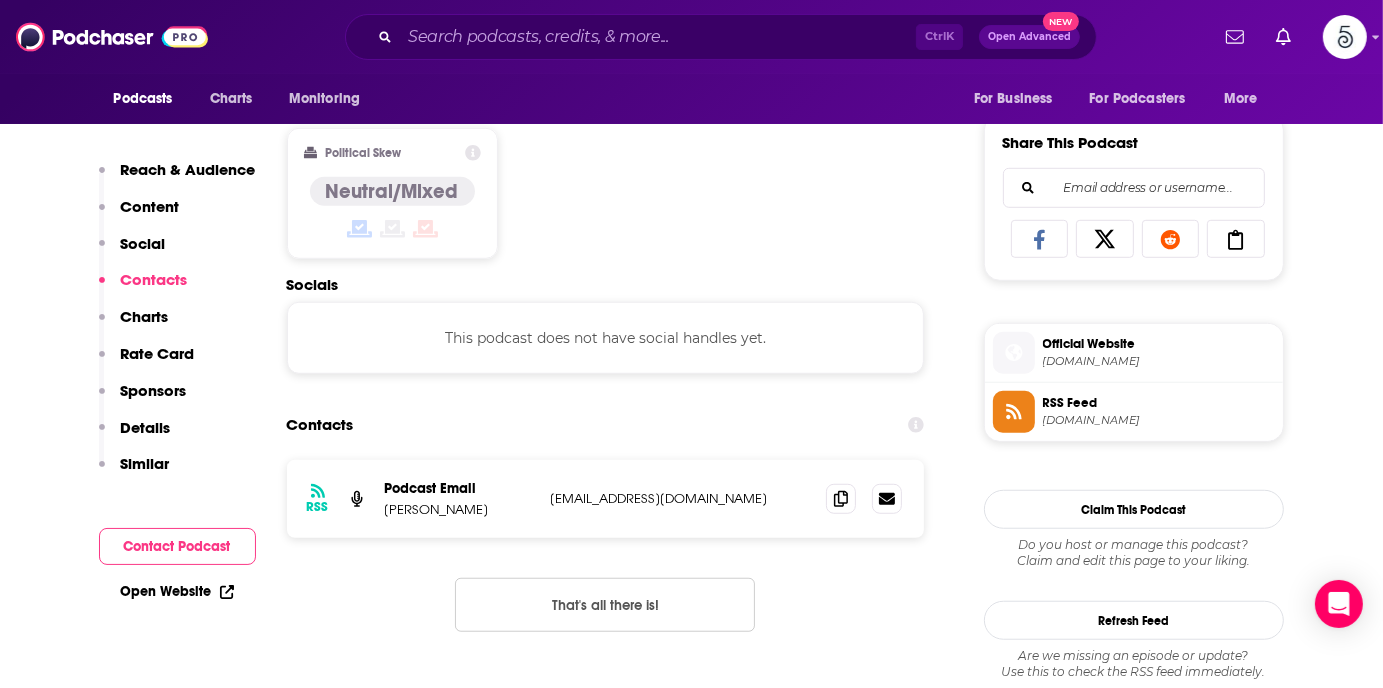 scroll, scrollTop: 1343, scrollLeft: 0, axis: vertical 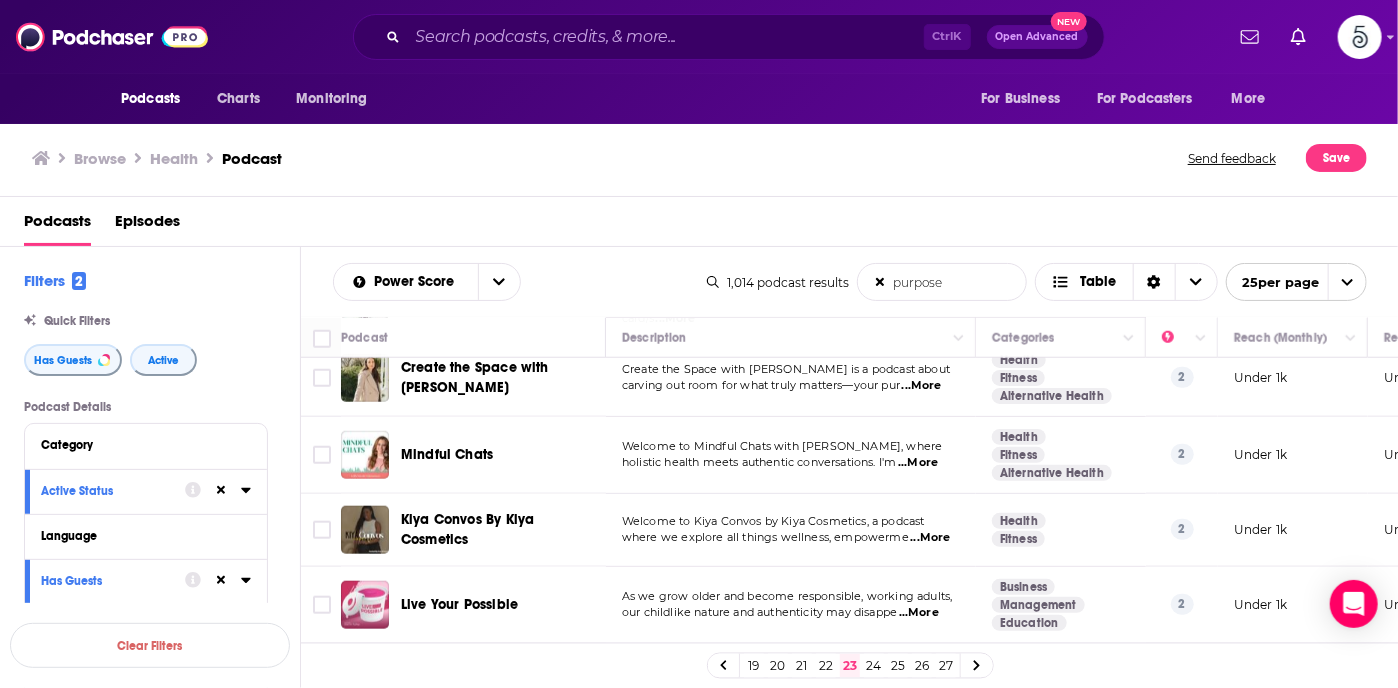 click on "...More" at bounding box center [931, 538] 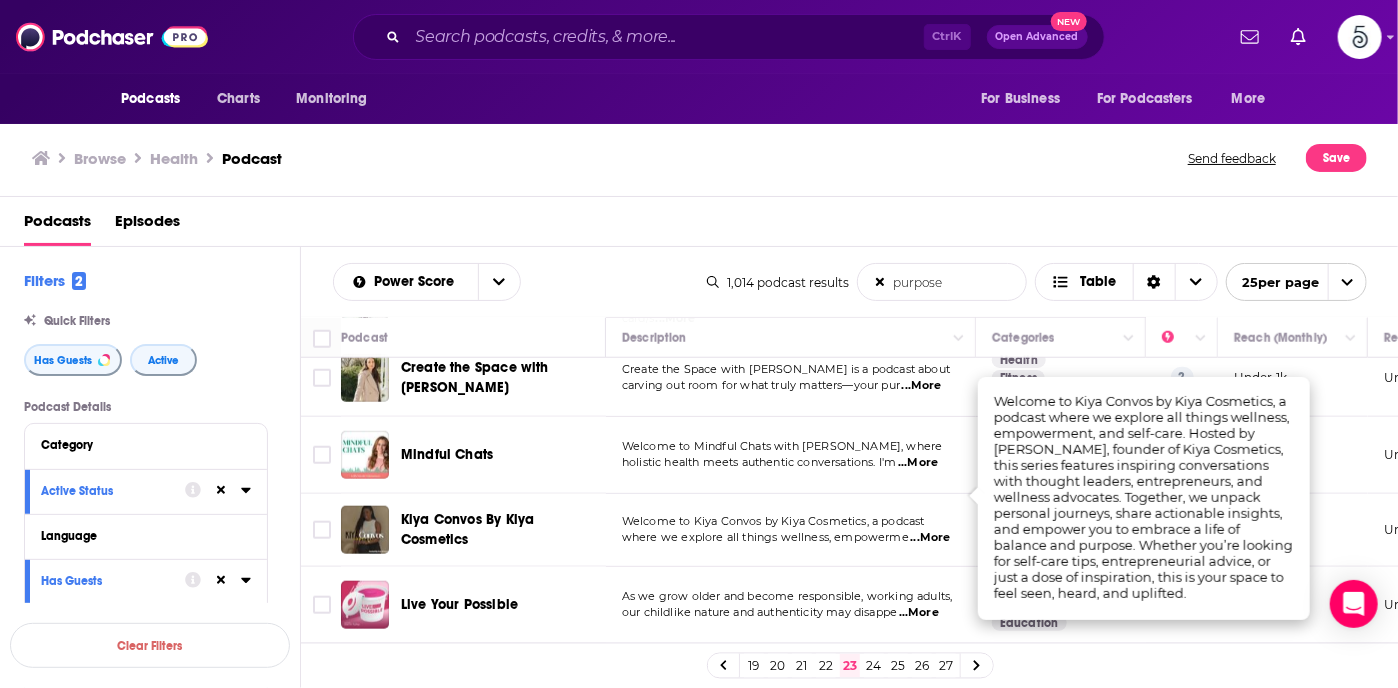 click on "...More" at bounding box center [931, 538] 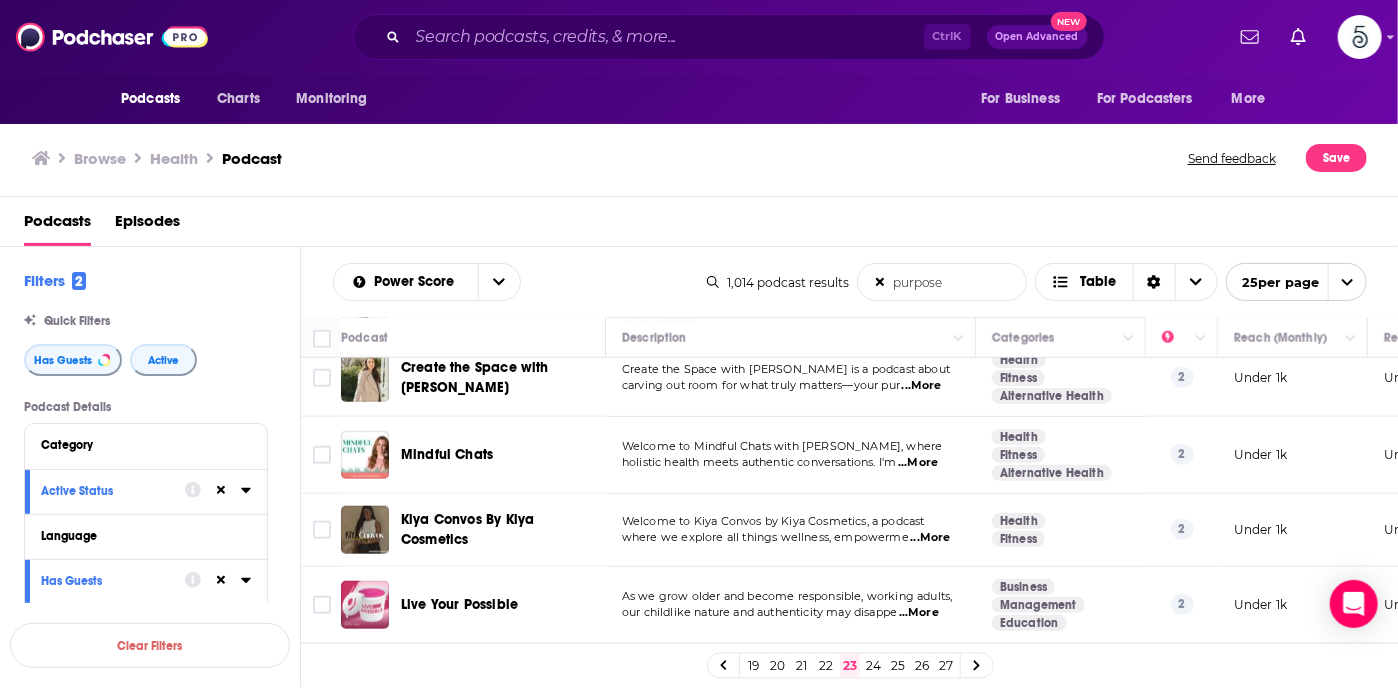 click on "...More" at bounding box center (919, 613) 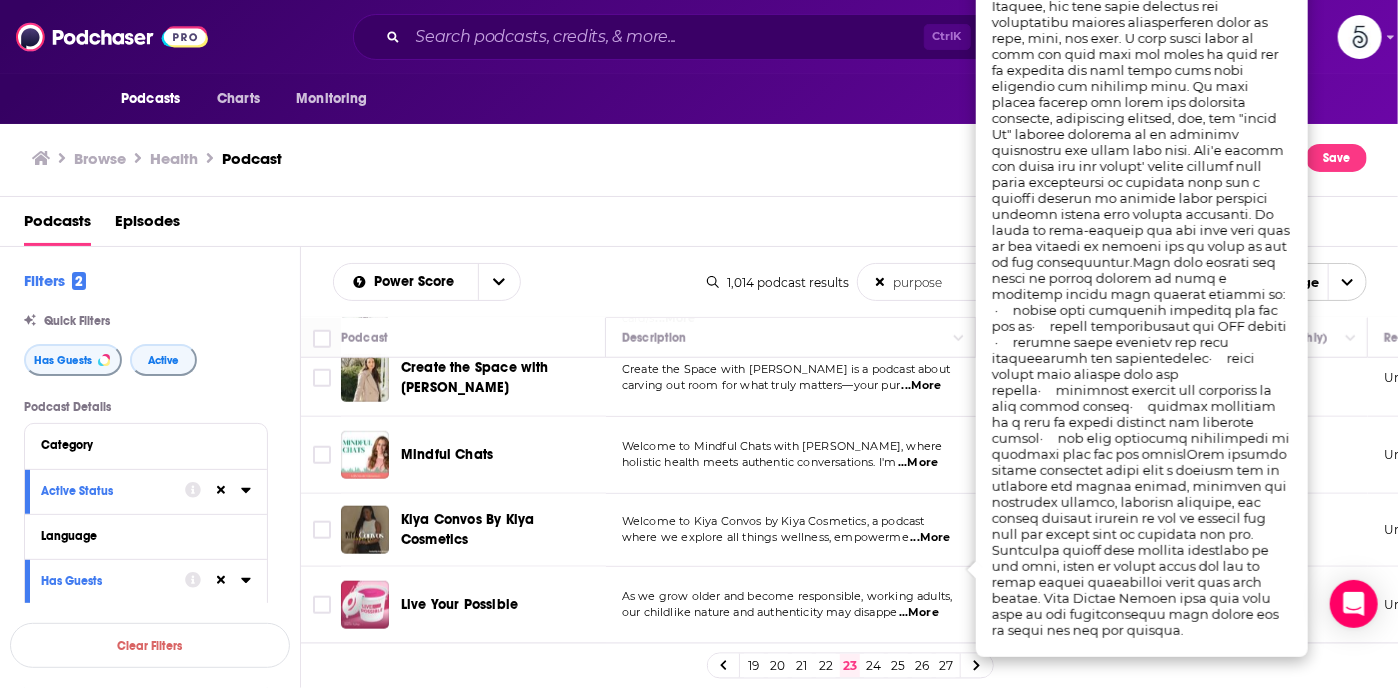click on "...More" at bounding box center (919, 613) 